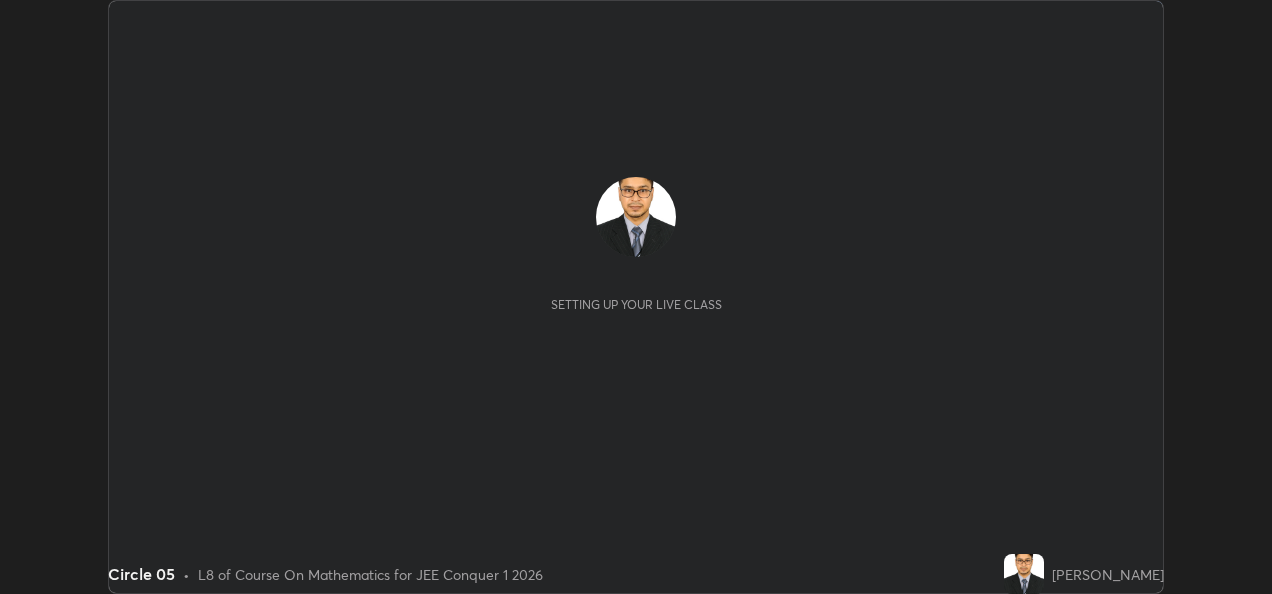 scroll, scrollTop: 0, scrollLeft: 0, axis: both 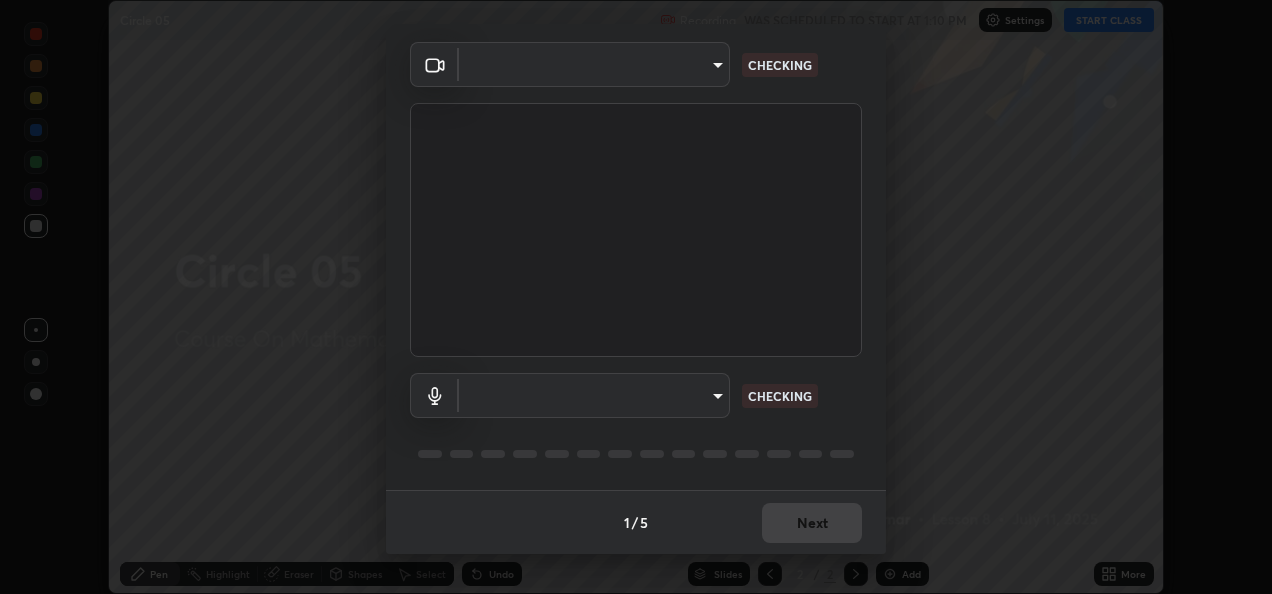 type on "5100e1c69644abe7fb052b6f73cb50fc80e9a9f46372f74748e4cad0b0f4ed75" 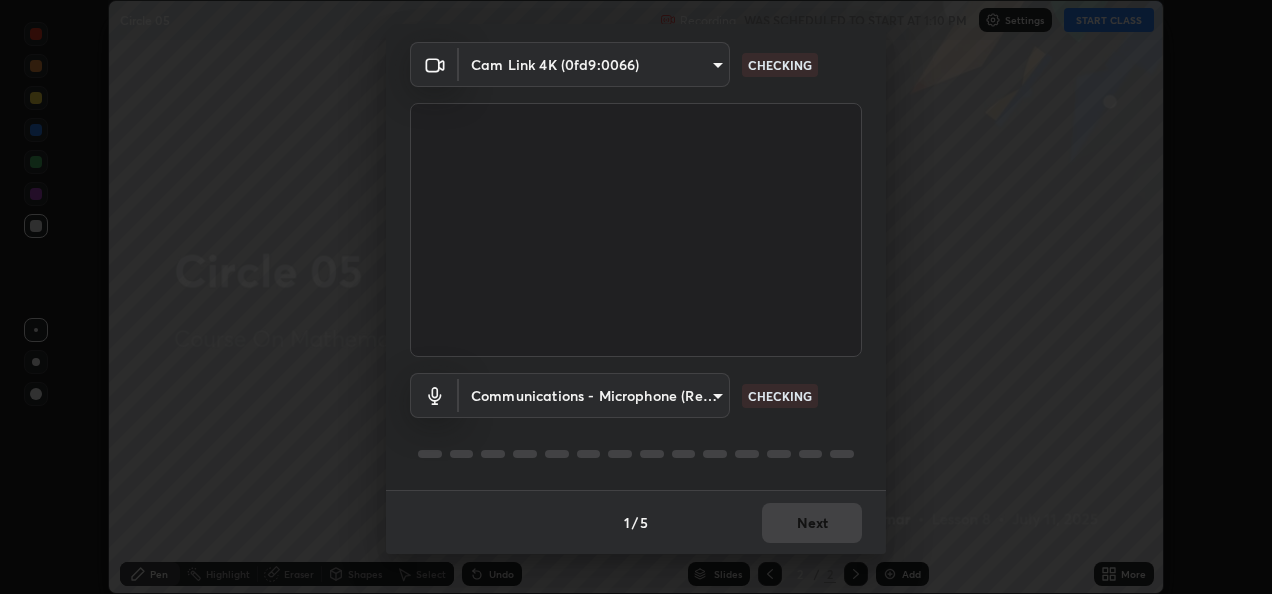 click on "Erase all Circle 05 Recording WAS SCHEDULED TO START AT  1:10 PM Settings START CLASS Setting up your live class Circle 05 • L8 of Course On Mathematics for JEE Conquer 1 2026 [PERSON_NAME] Pen Highlight Eraser Shapes Select Undo Slides 2 / 2 Add More No doubts shared Encourage your learners to ask a doubt for better clarity Report an issue Reason for reporting Buffering Chat not working Audio - Video sync issue Educator video quality low ​ Attach an image Report Media settings Cam Link 4K (0fd9:0066) 5100e1c69644abe7fb052b6f73cb50fc80e9a9f46372f74748e4cad0b0f4ed75 CHECKING Communications - Microphone (Realtek High Definition Audio) communications CHECKING 1 / 5 Next" at bounding box center (636, 297) 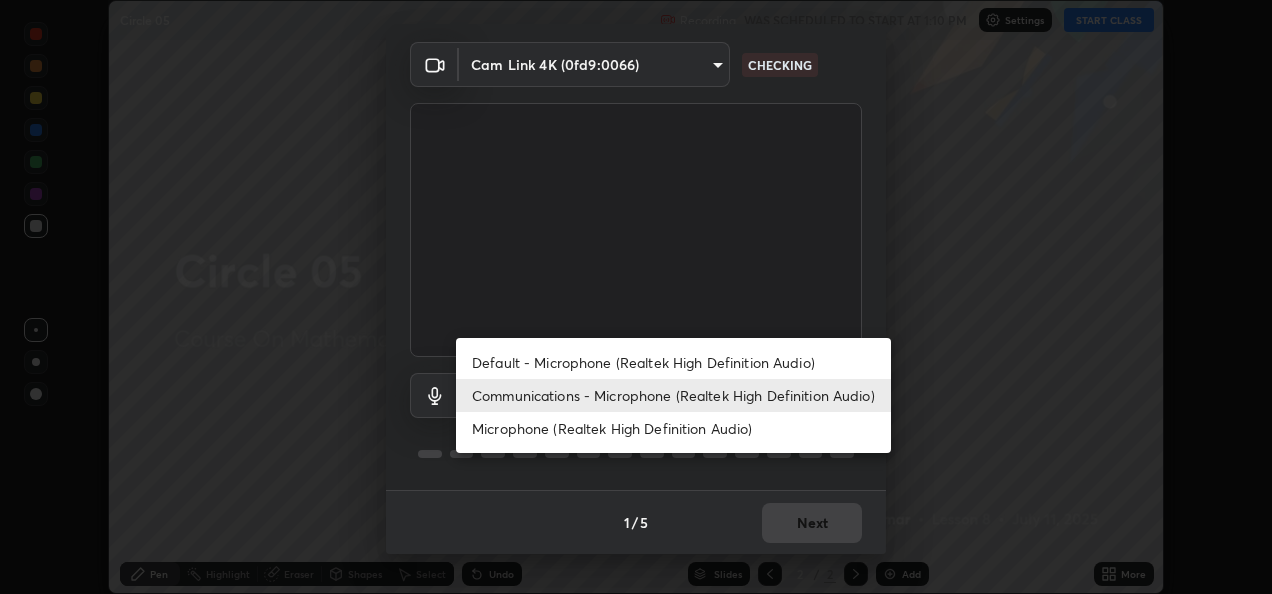 click on "Microphone (Realtek High Definition Audio)" at bounding box center [673, 428] 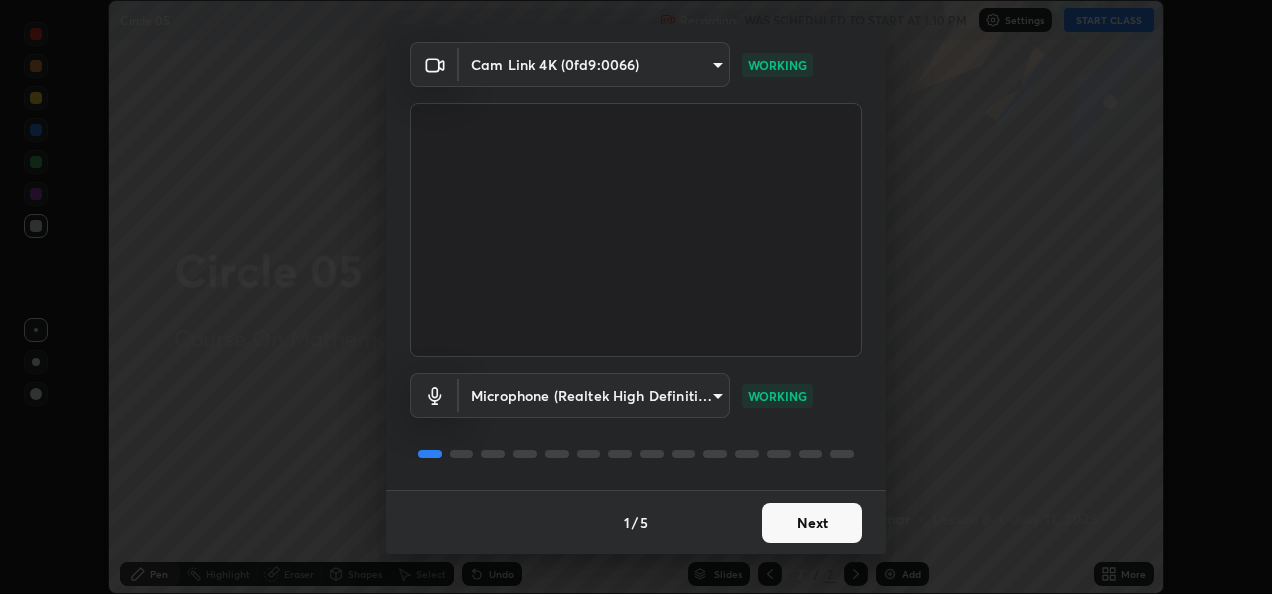 click on "Next" at bounding box center [812, 523] 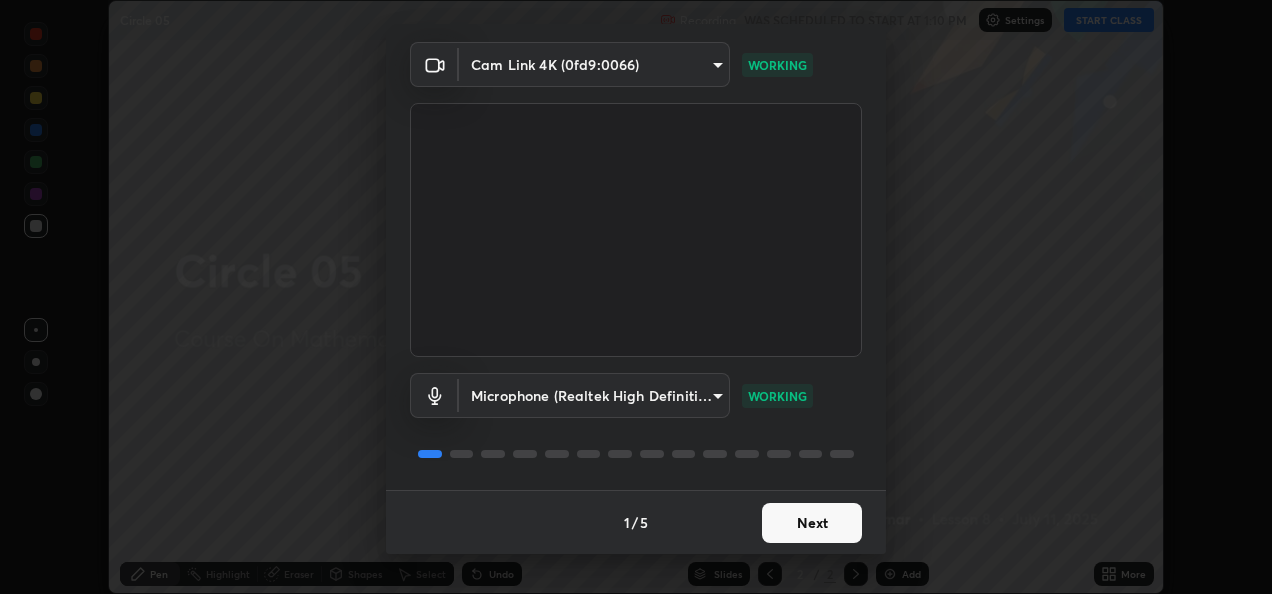 scroll, scrollTop: 0, scrollLeft: 0, axis: both 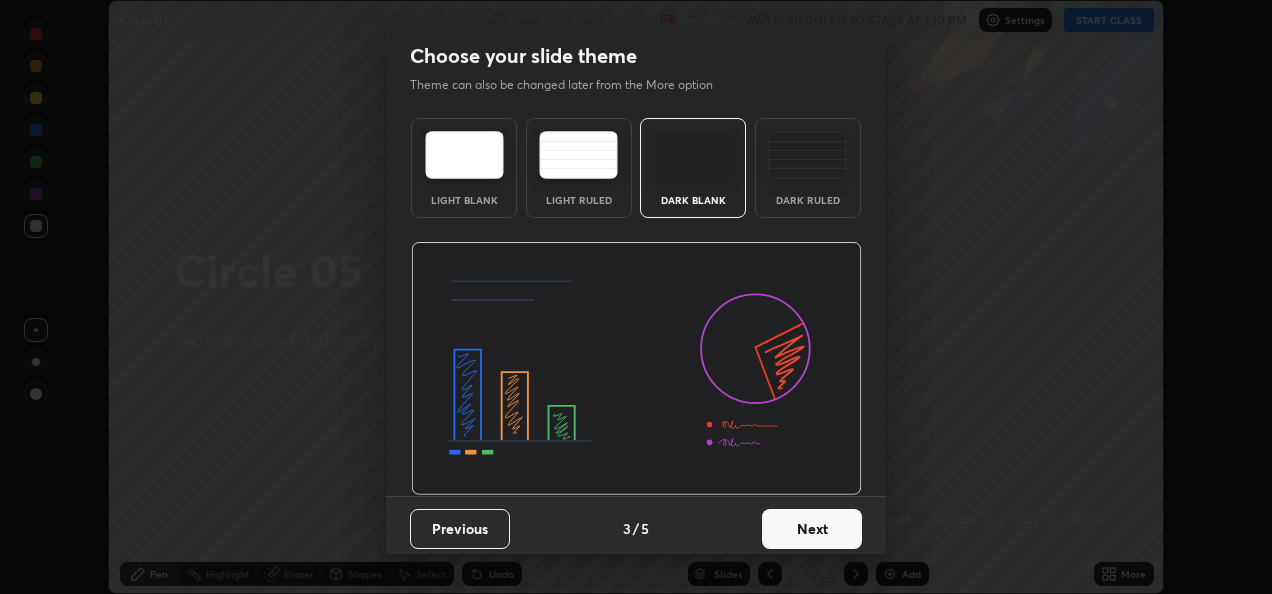 click on "Next" at bounding box center [812, 529] 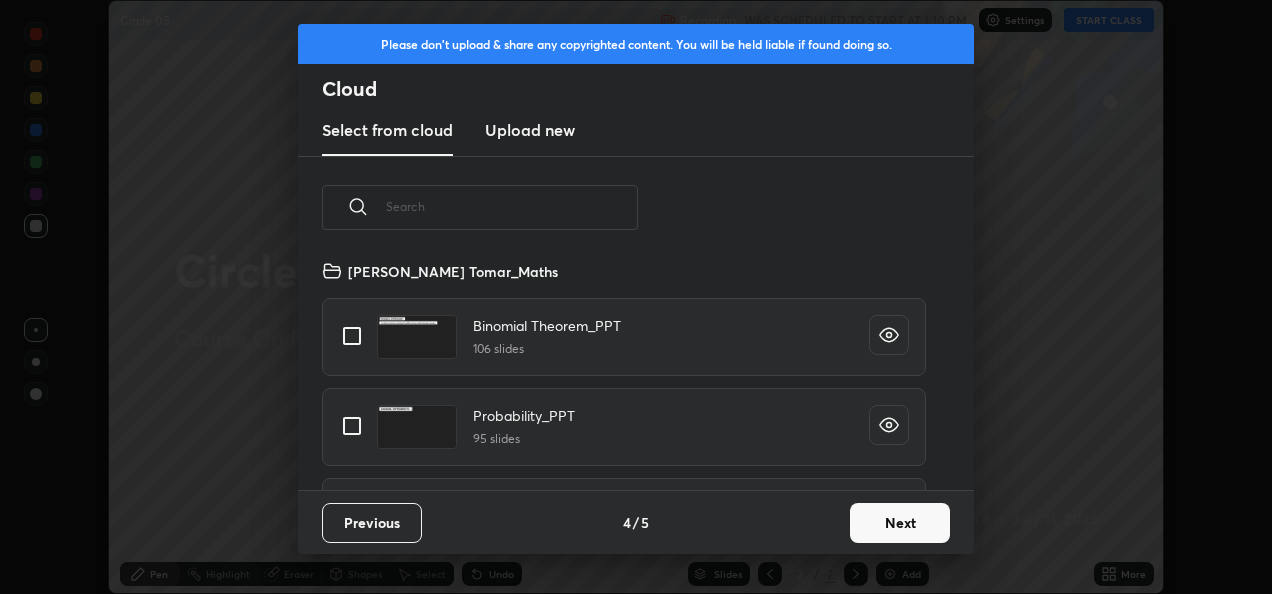 scroll, scrollTop: 7, scrollLeft: 11, axis: both 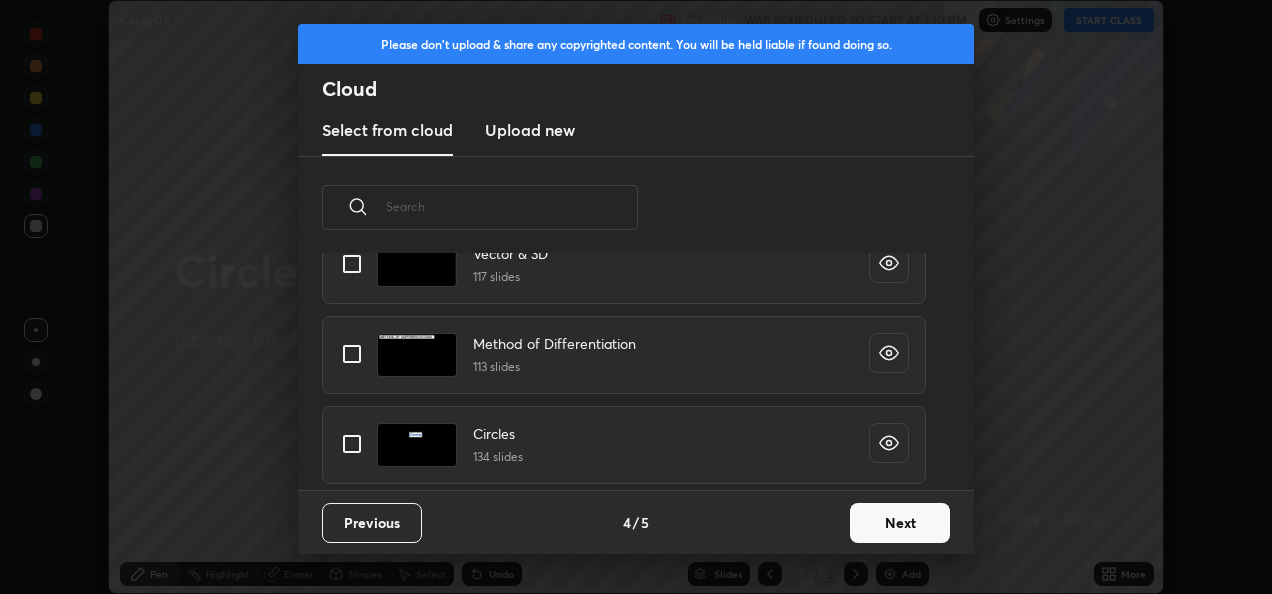 click at bounding box center (352, 444) 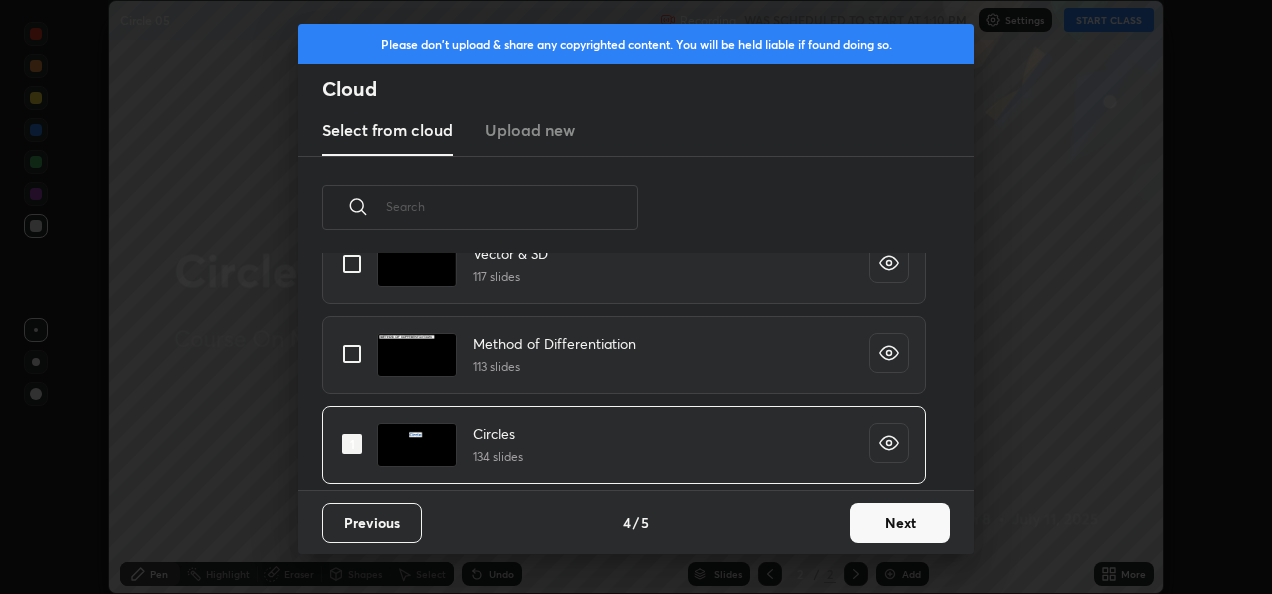 click on "Next" at bounding box center [900, 523] 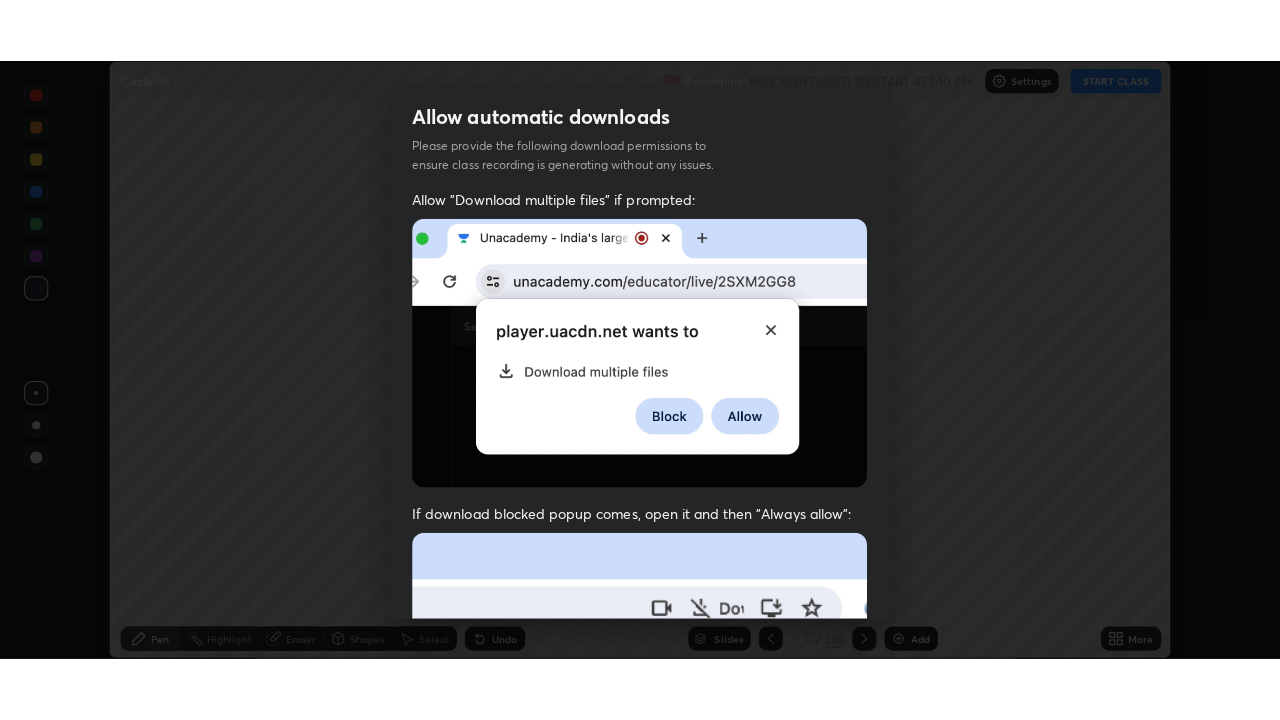 scroll, scrollTop: 470, scrollLeft: 0, axis: vertical 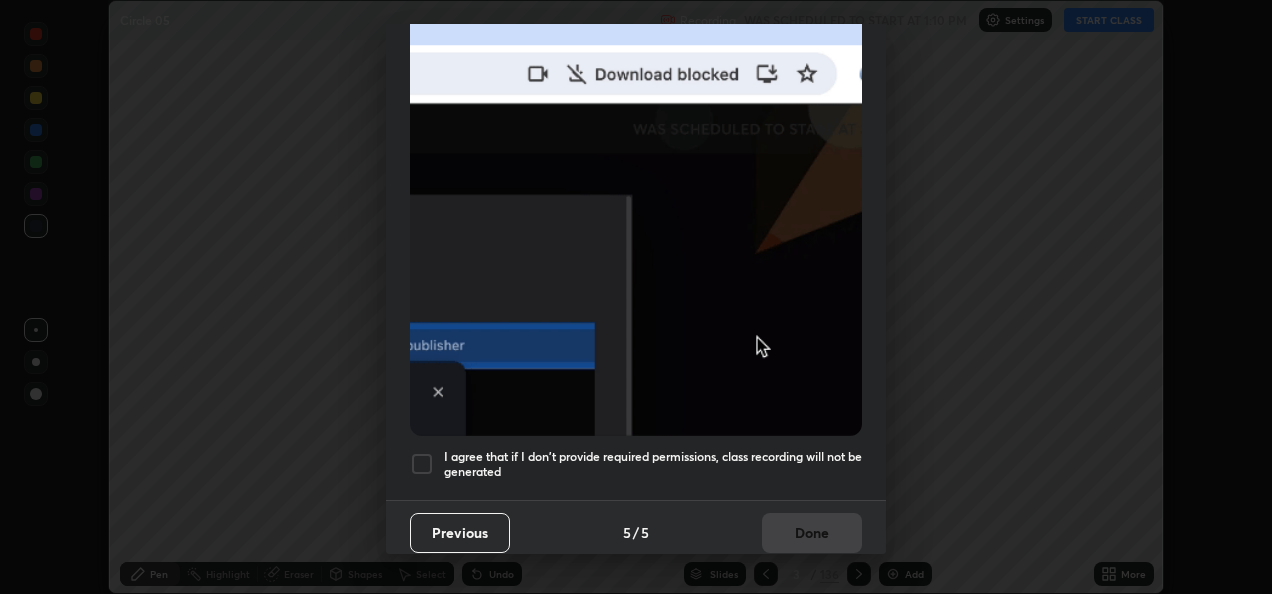 click at bounding box center (422, 464) 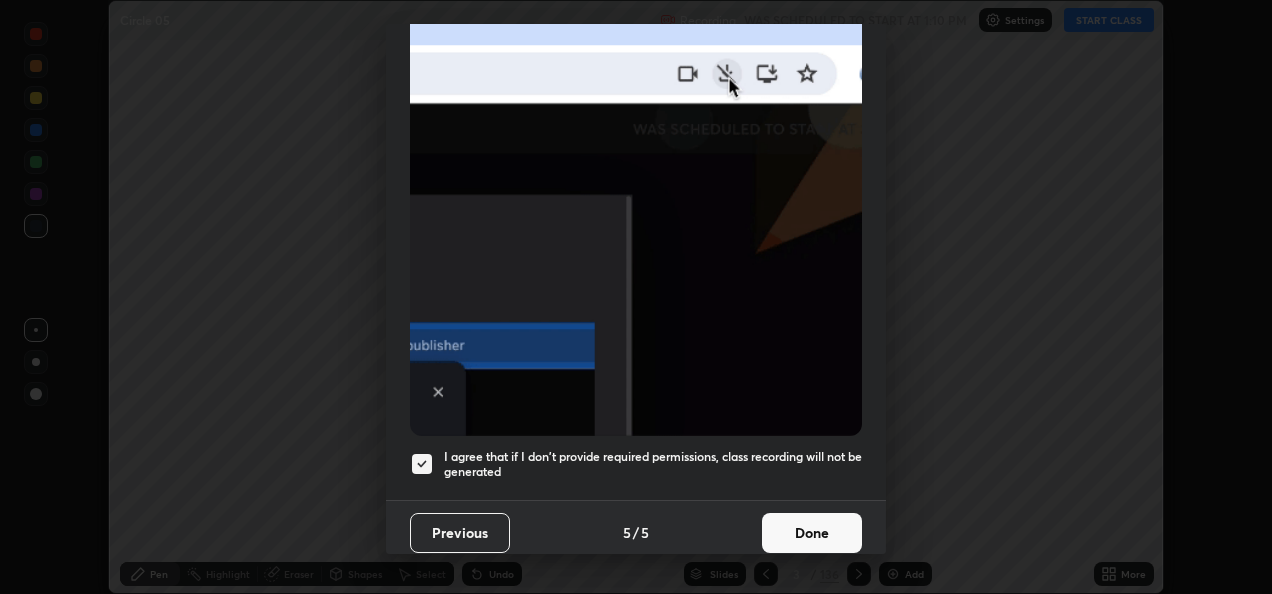 click on "Done" at bounding box center (812, 533) 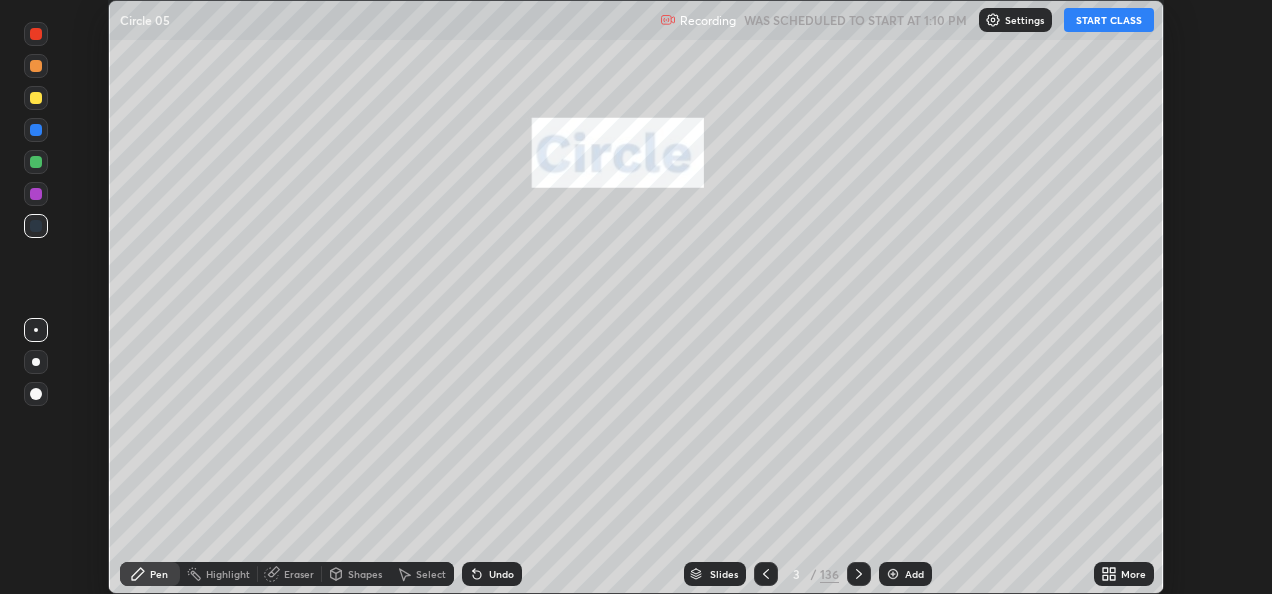 click 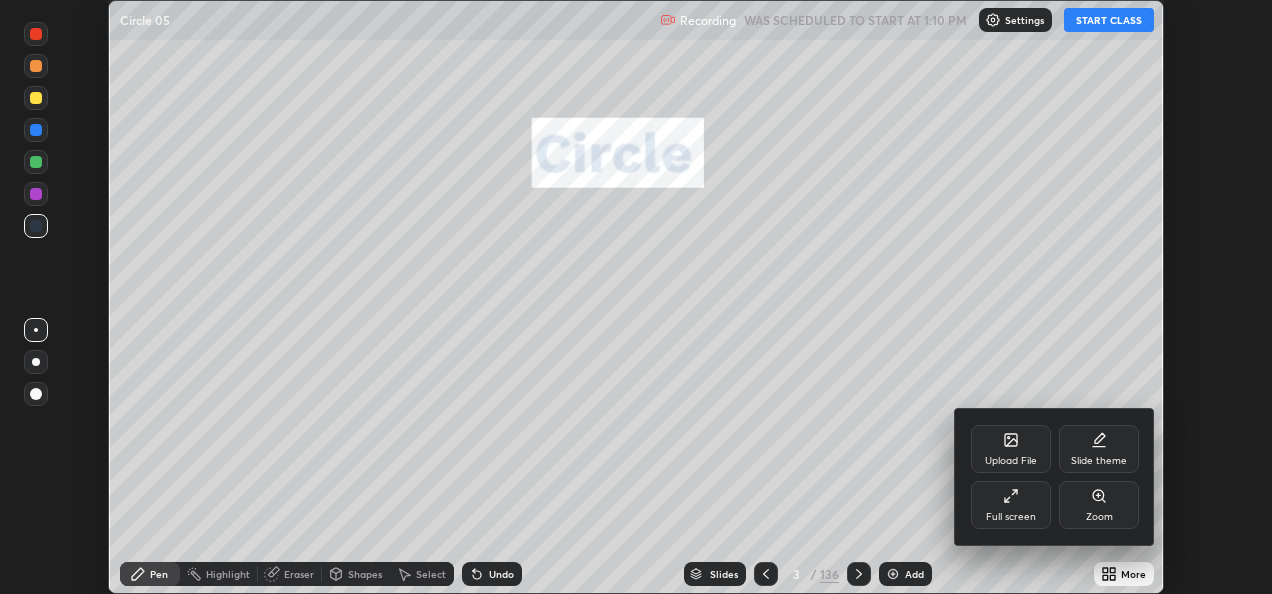 click on "Full screen" at bounding box center (1011, 517) 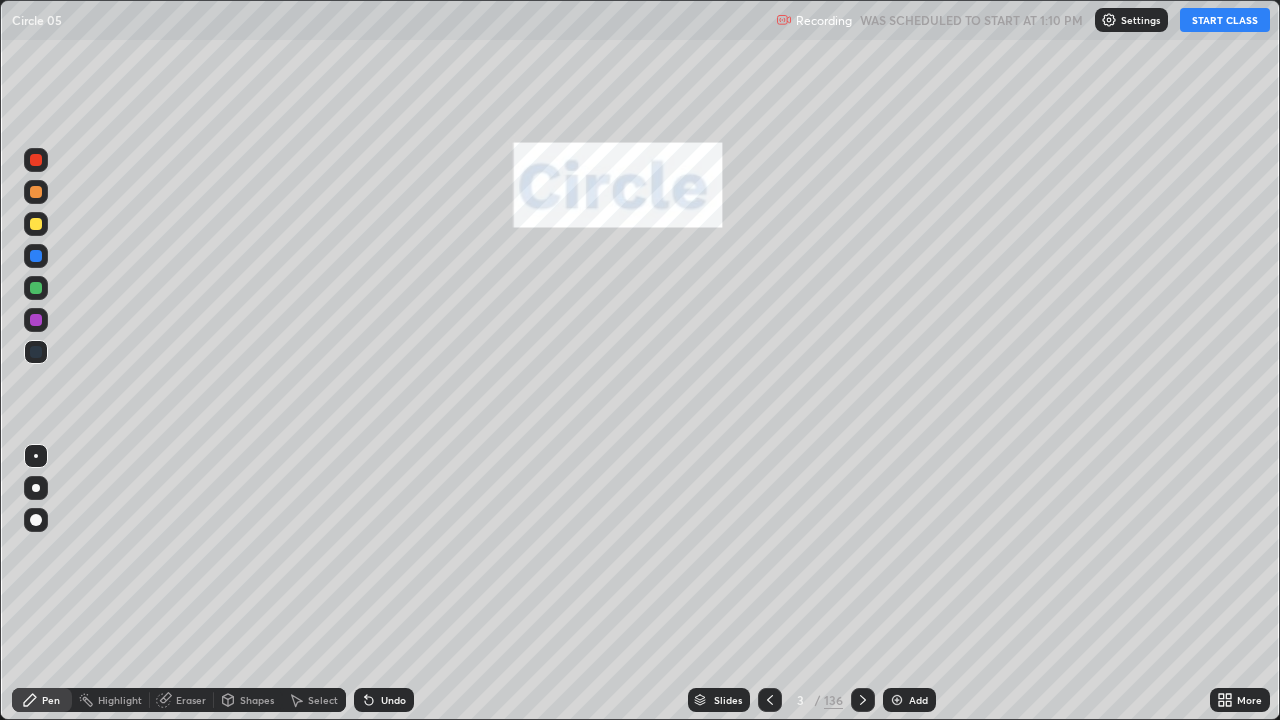 scroll, scrollTop: 99280, scrollLeft: 98720, axis: both 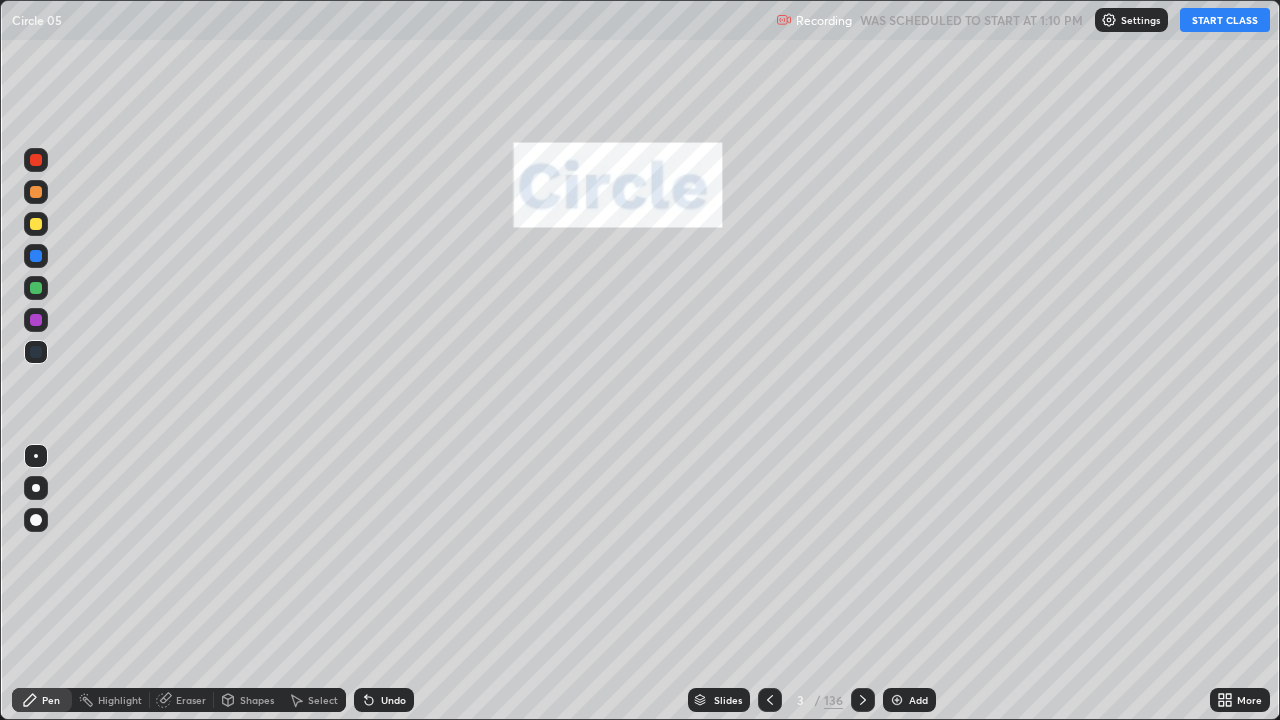 click on "START CLASS" at bounding box center [1225, 20] 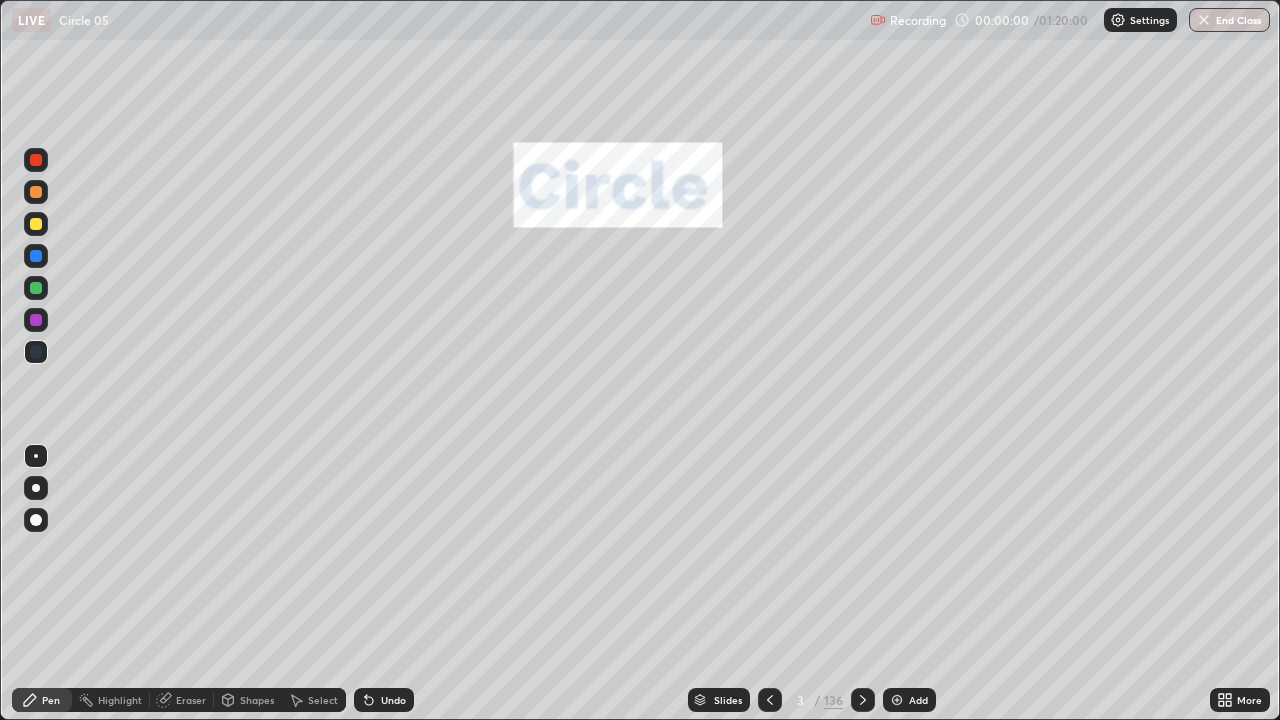 click on "136" at bounding box center (833, 700) 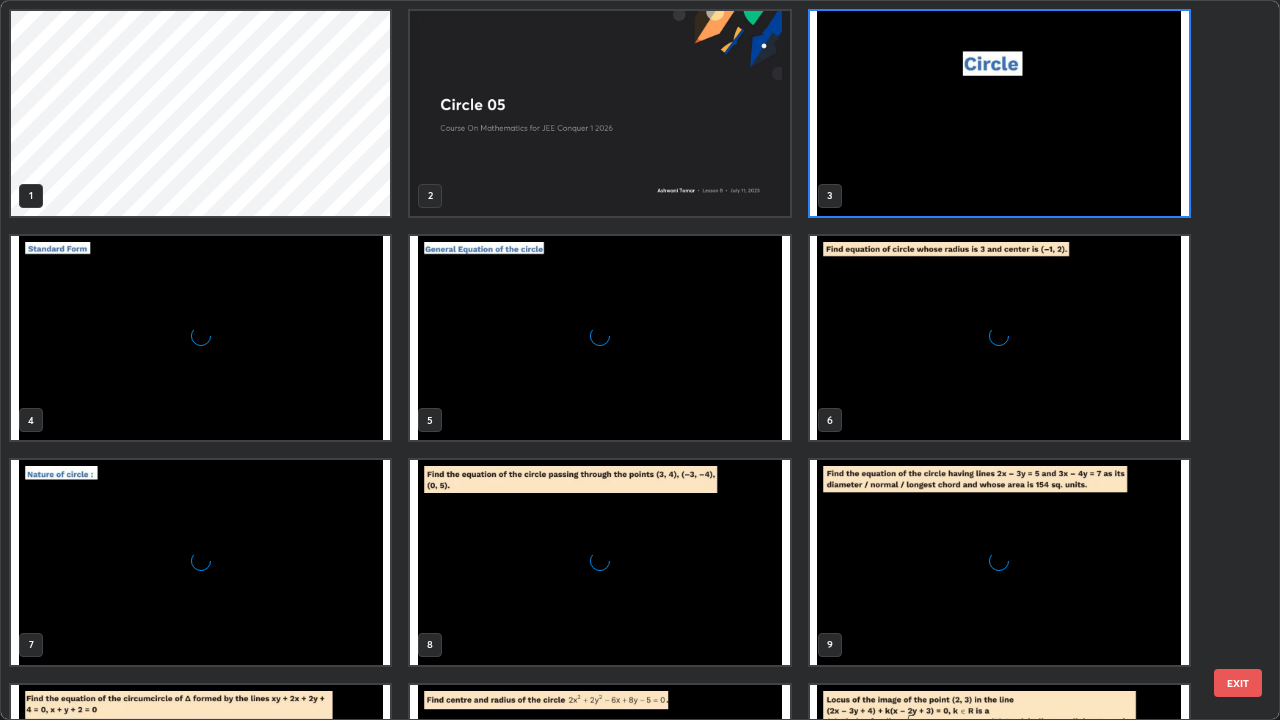 scroll, scrollTop: 7, scrollLeft: 11, axis: both 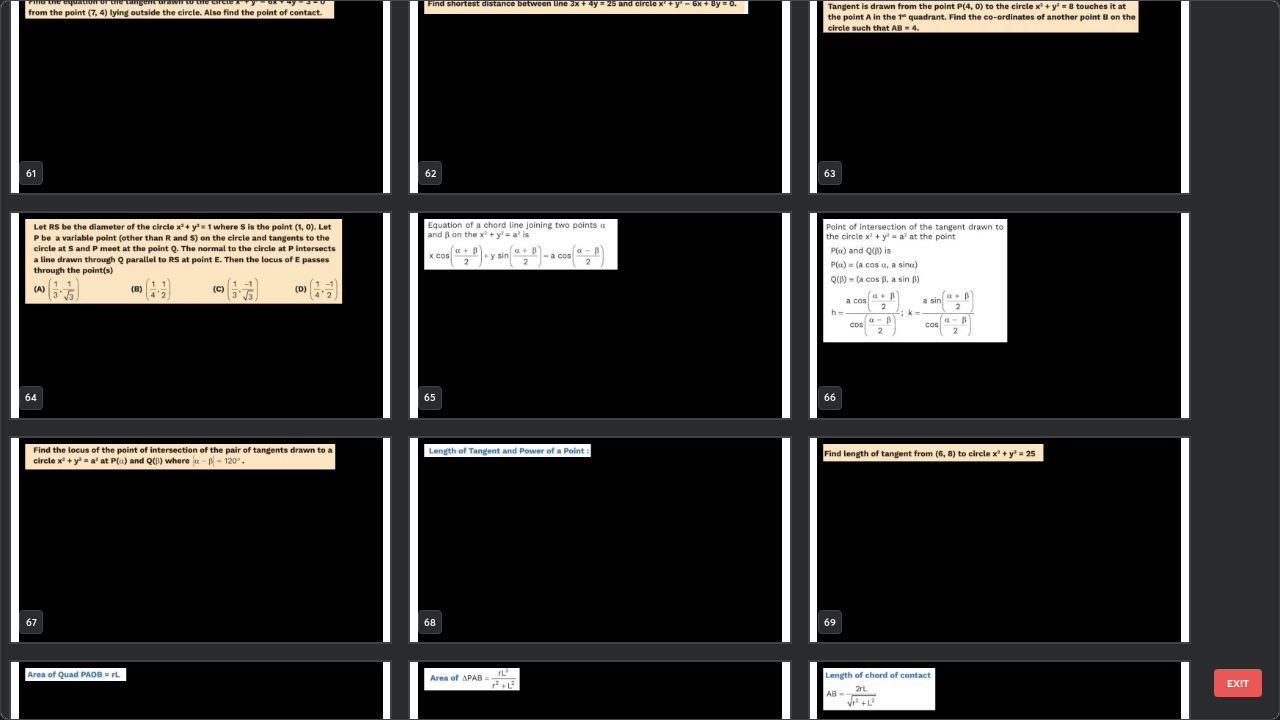 click at bounding box center (200, 540) 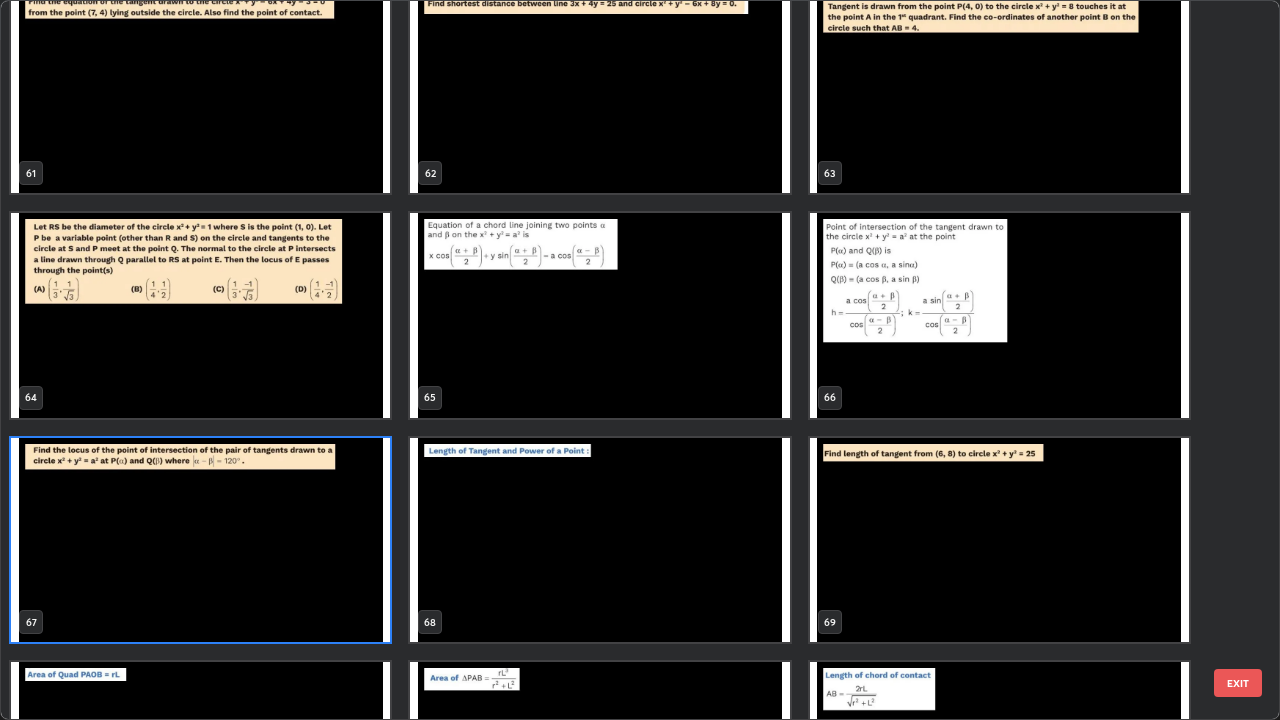 click at bounding box center (200, 540) 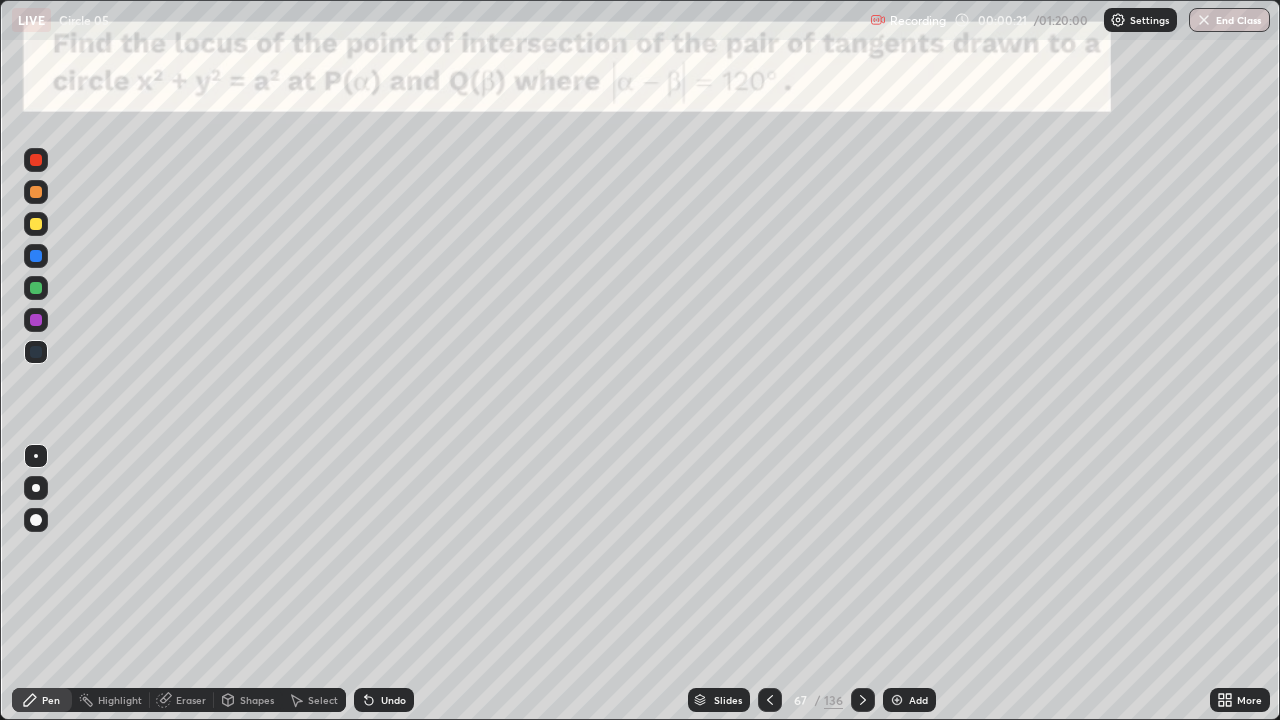 click 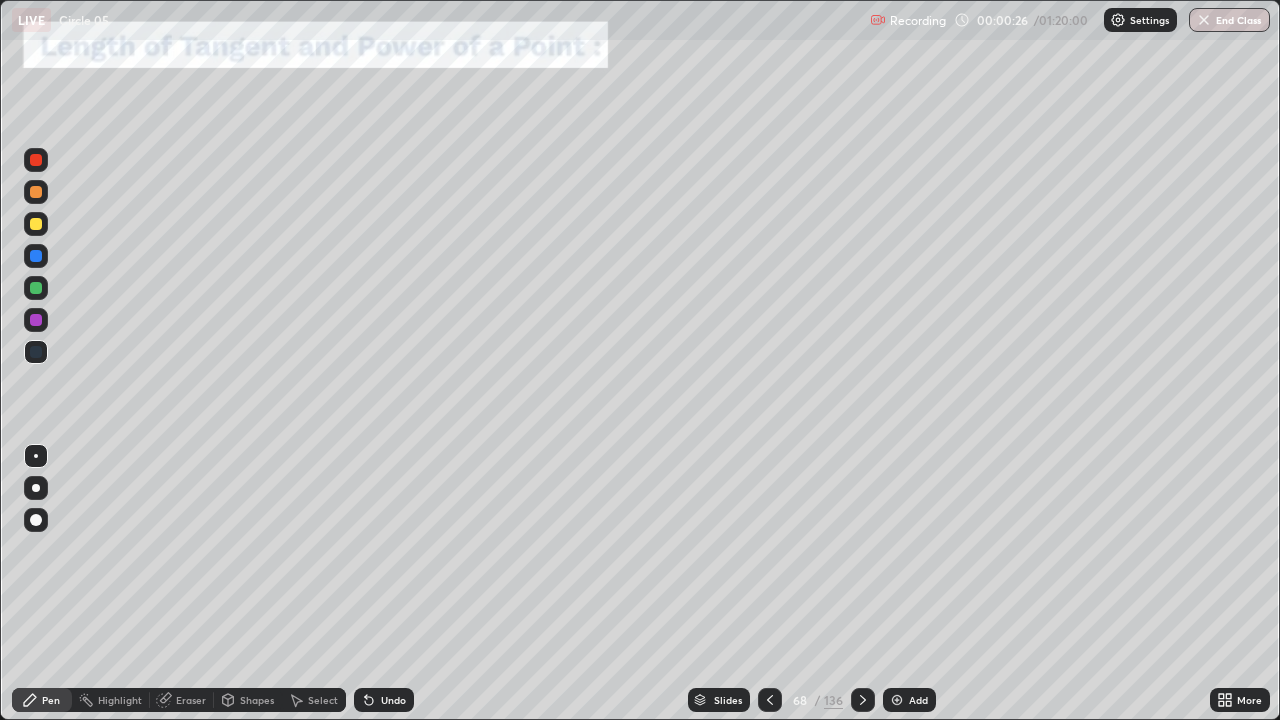 click at bounding box center [863, 700] 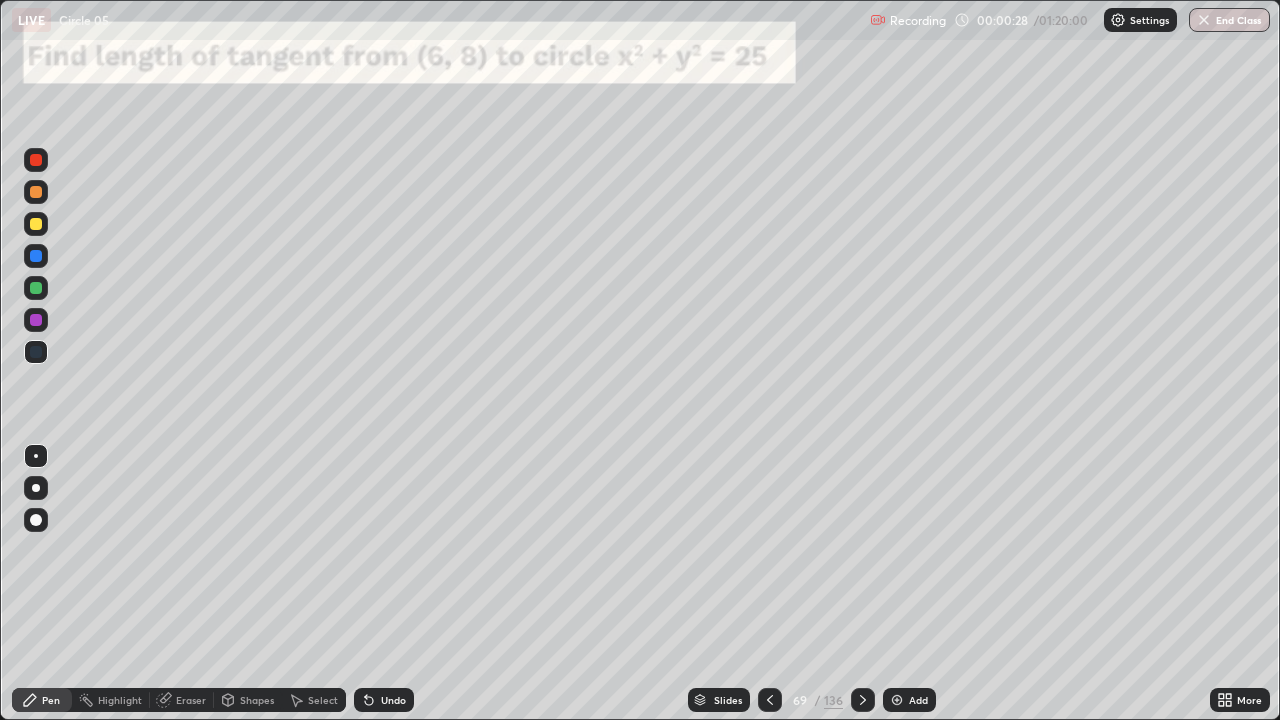 click 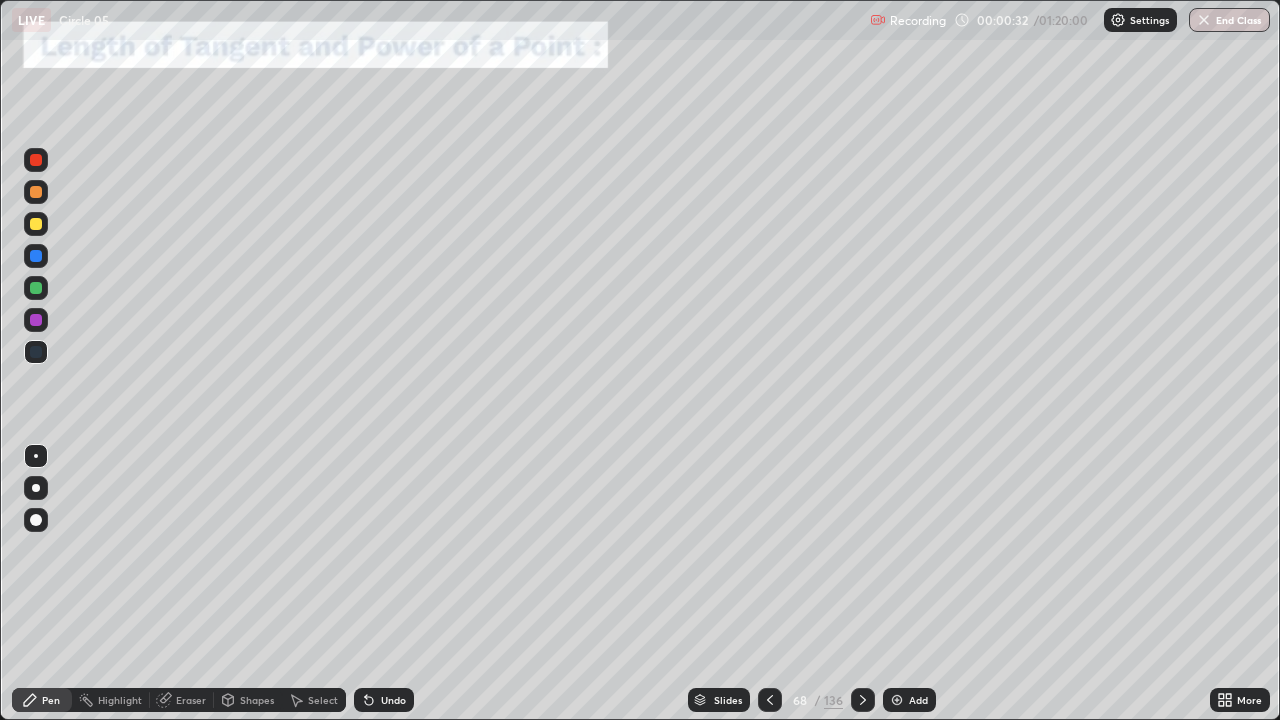 click 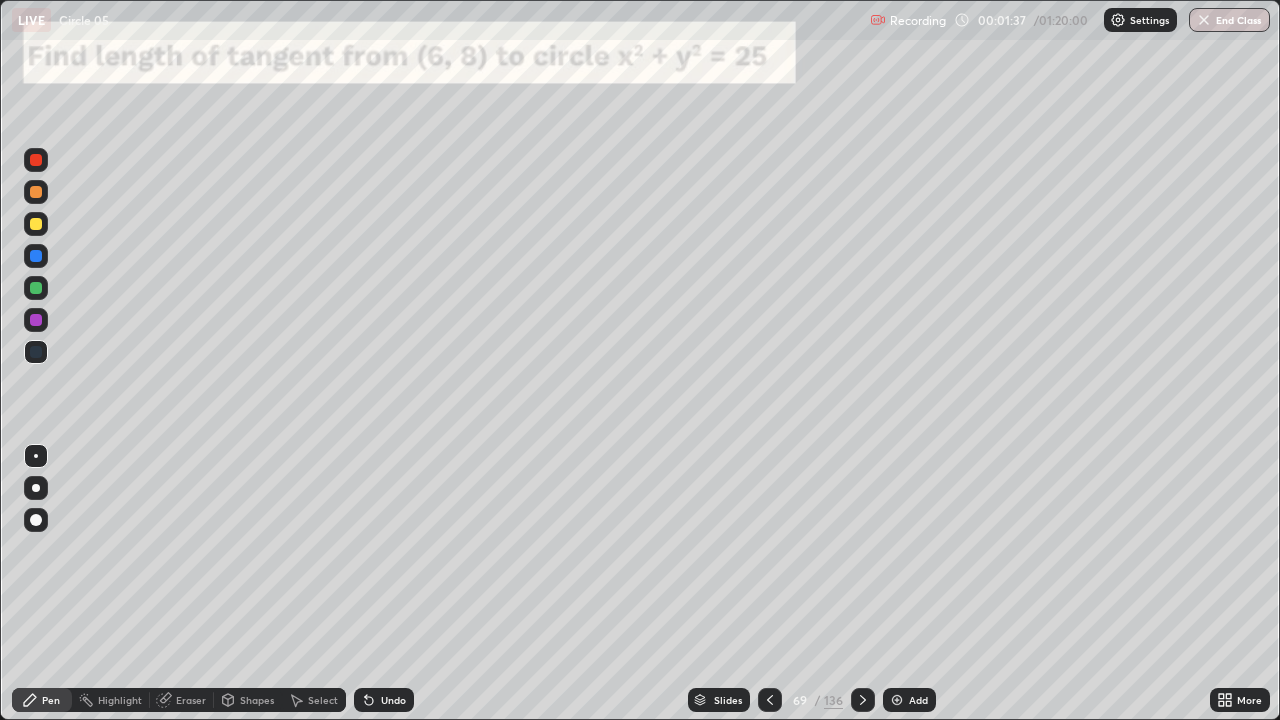click at bounding box center [36, 288] 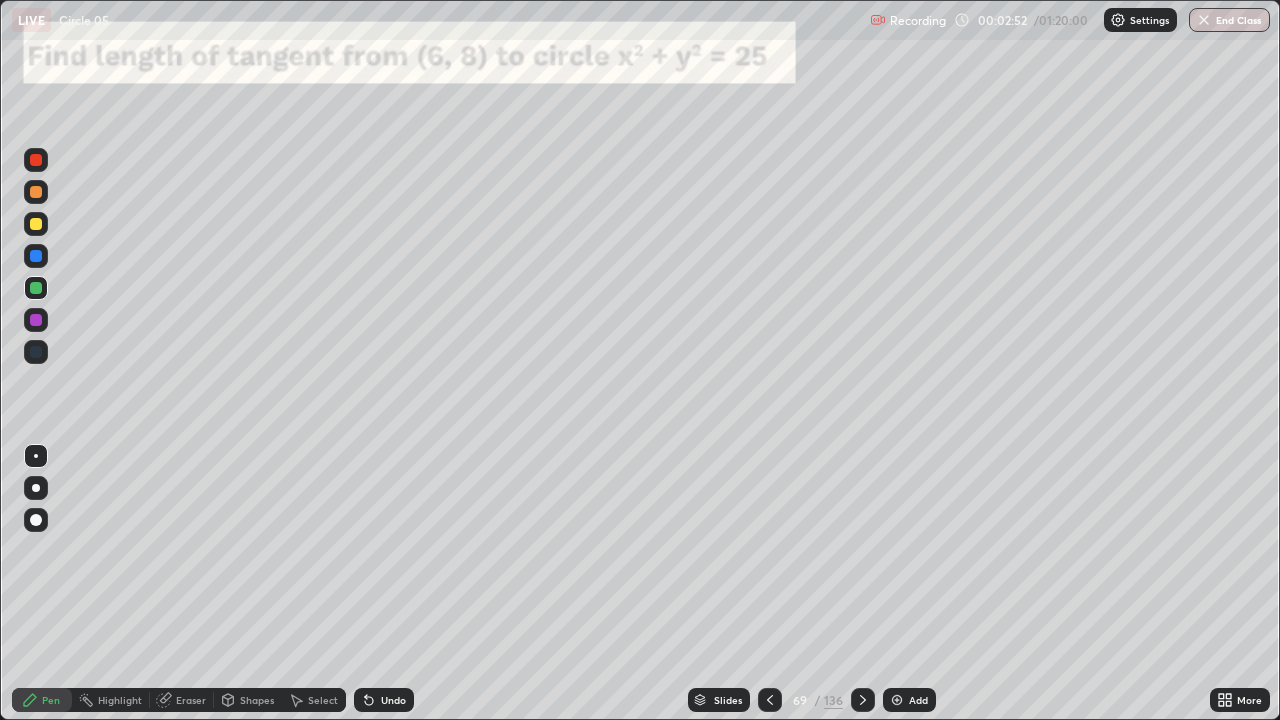 click 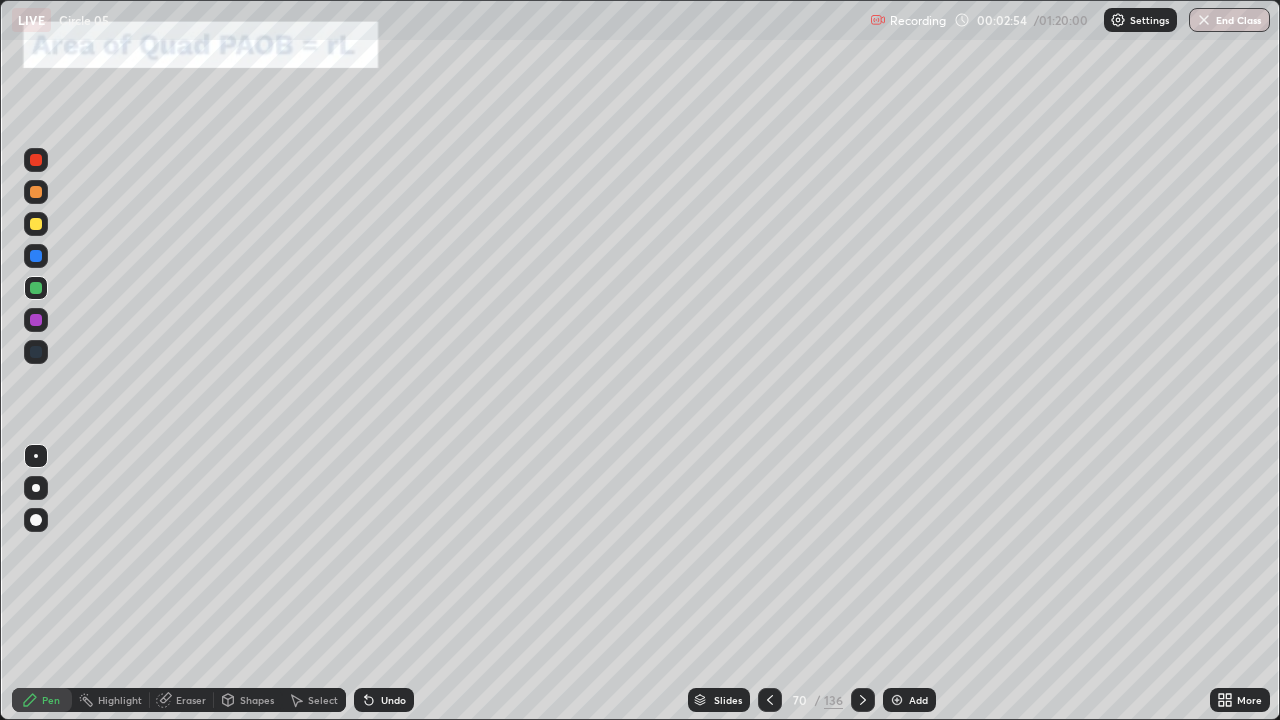 click 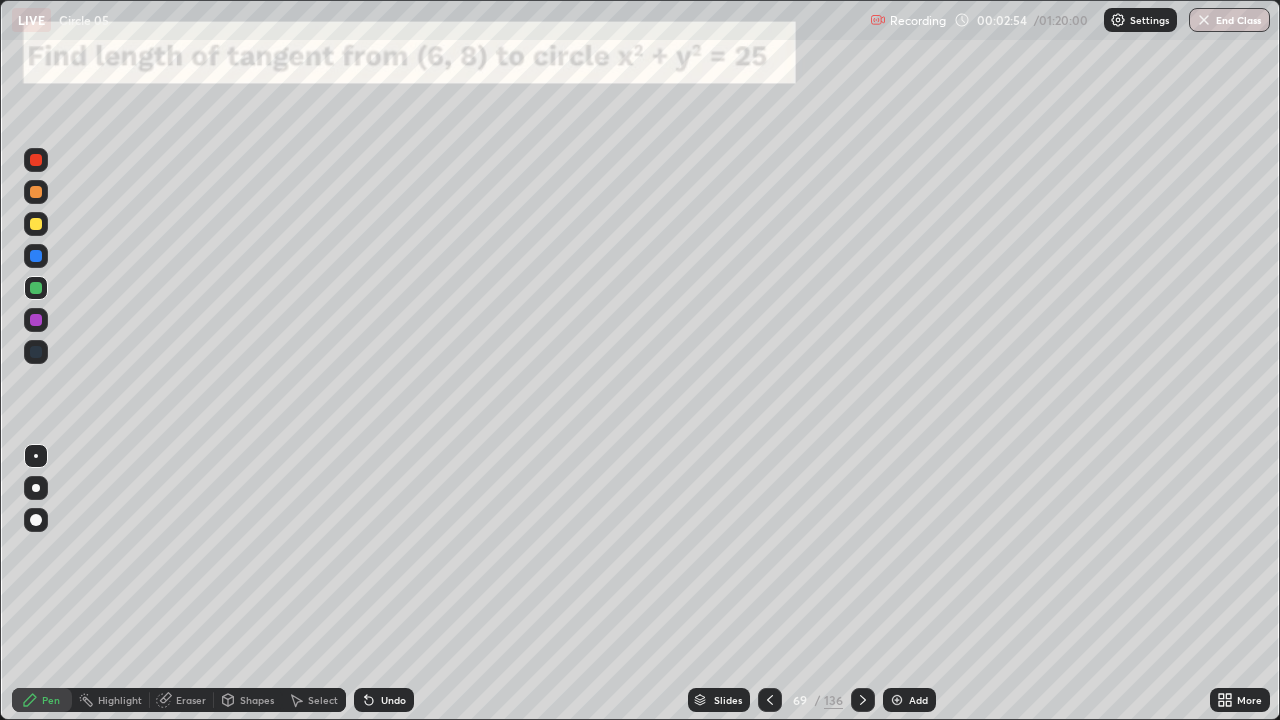 click on "Add" at bounding box center (909, 700) 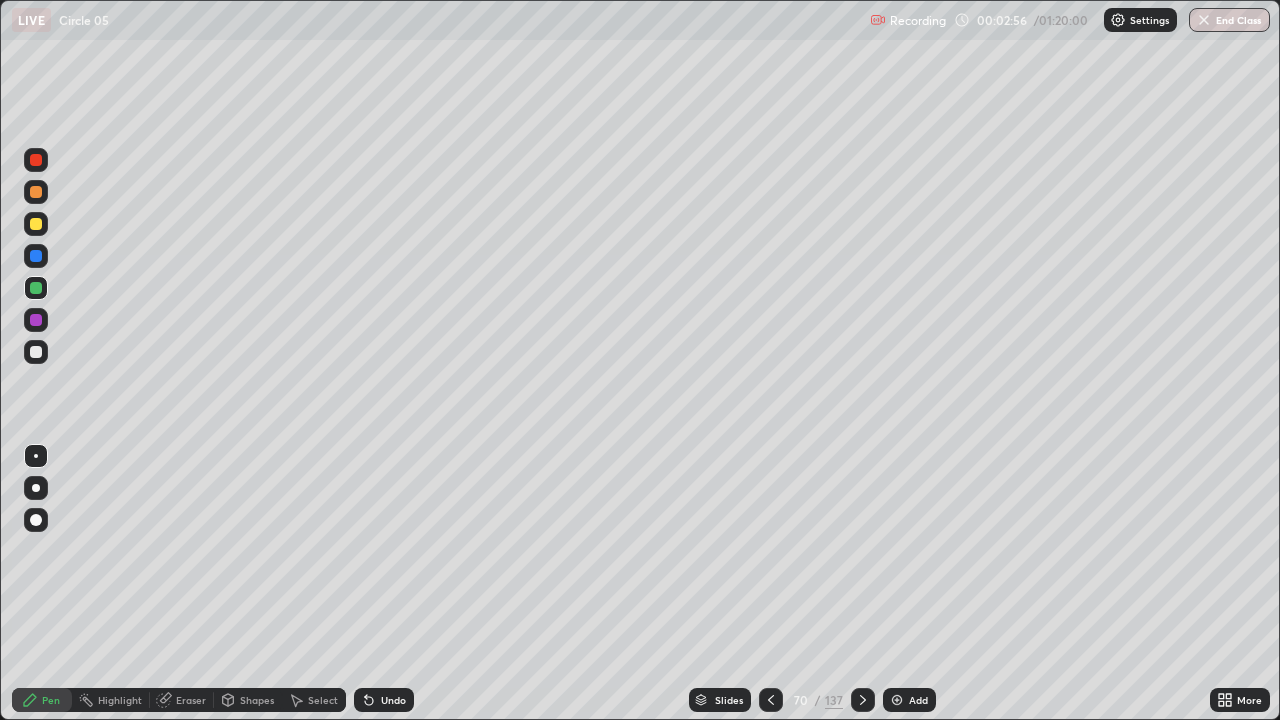 click on "Shapes" at bounding box center (257, 700) 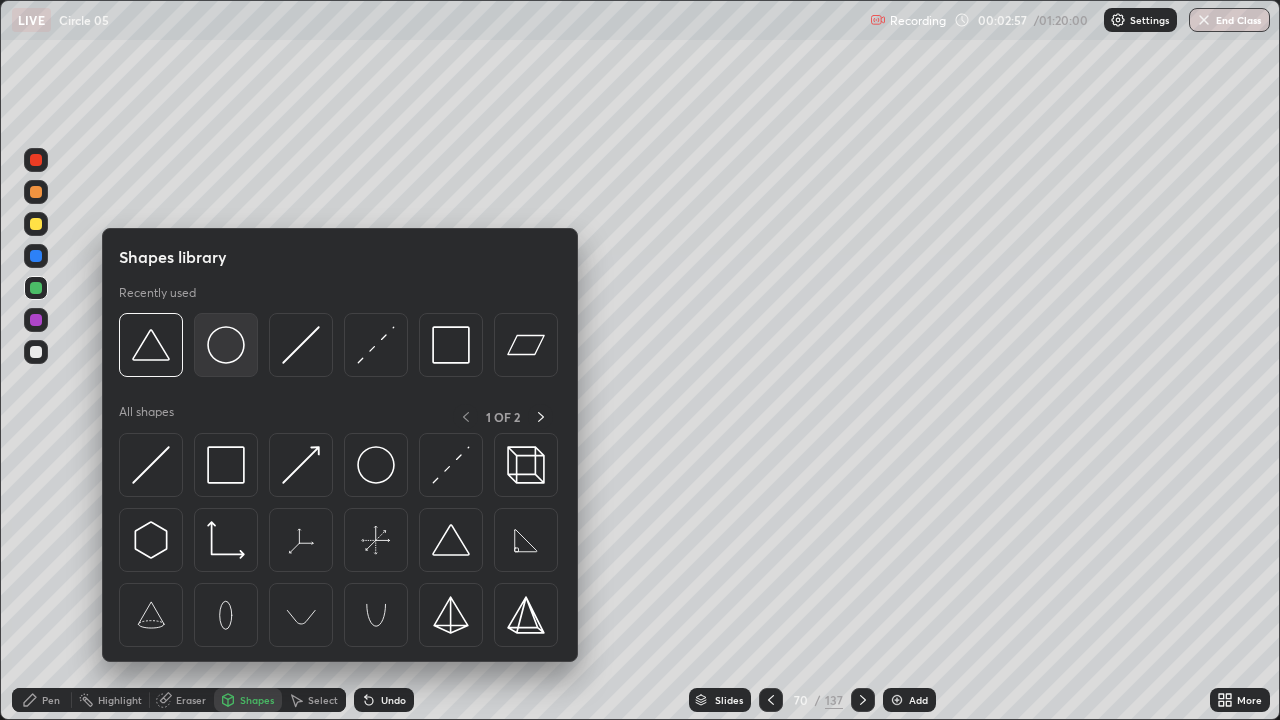 click at bounding box center (226, 345) 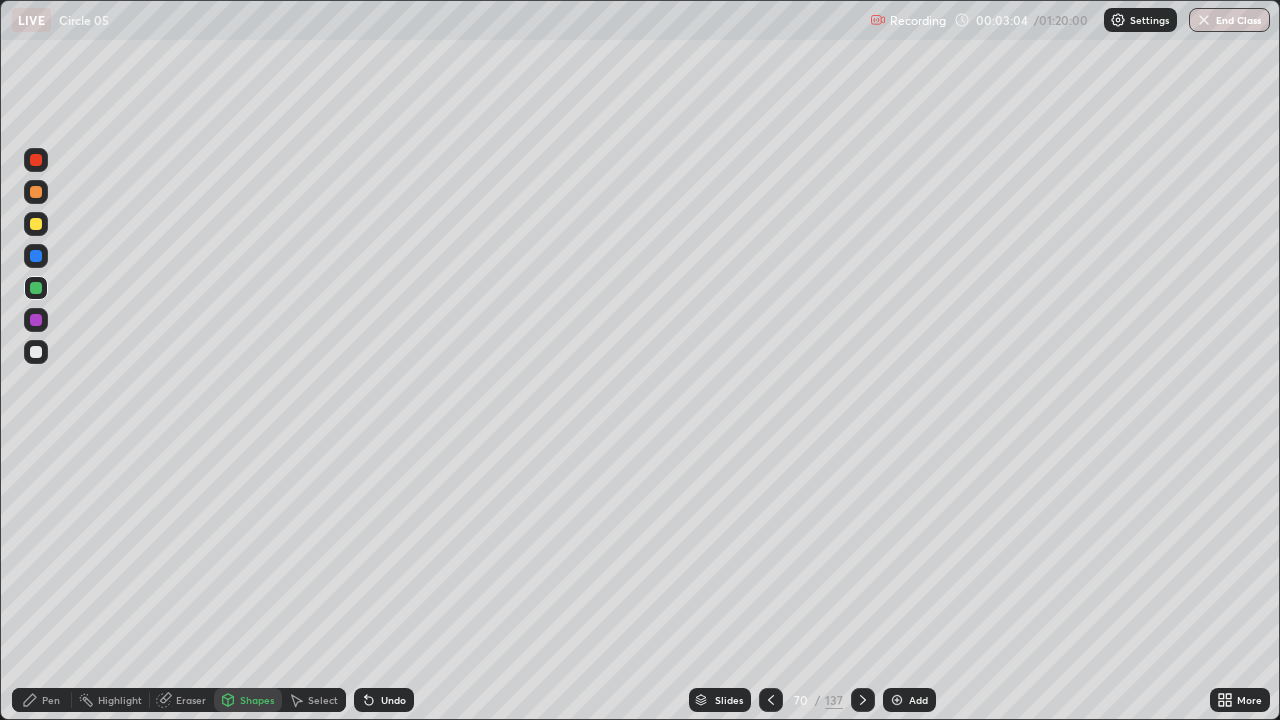 click at bounding box center (36, 224) 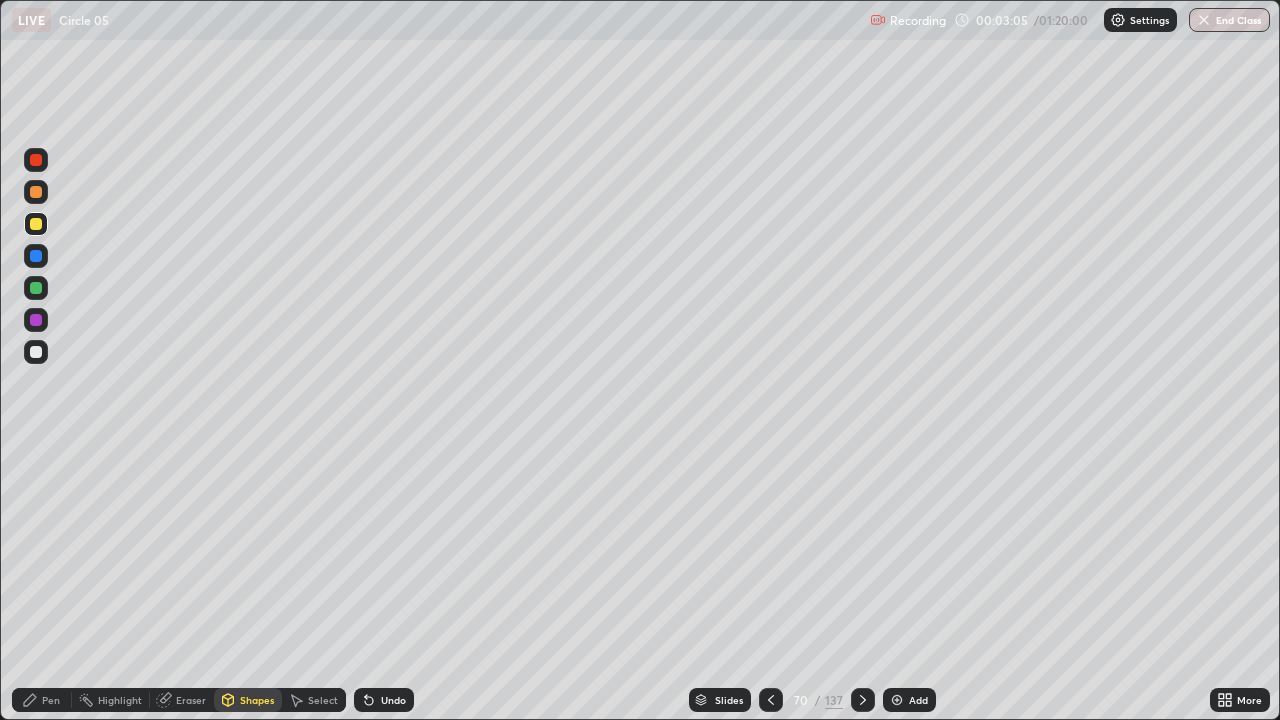 click on "Shapes" at bounding box center (257, 700) 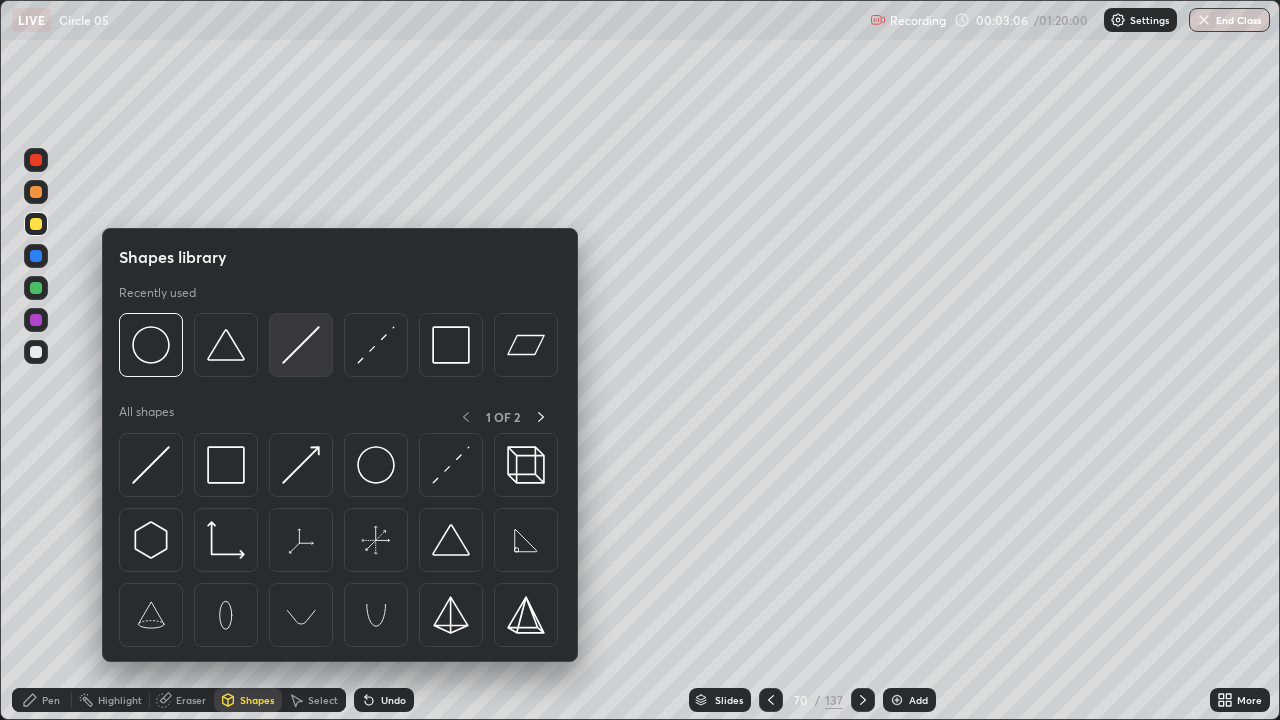 click at bounding box center [301, 345] 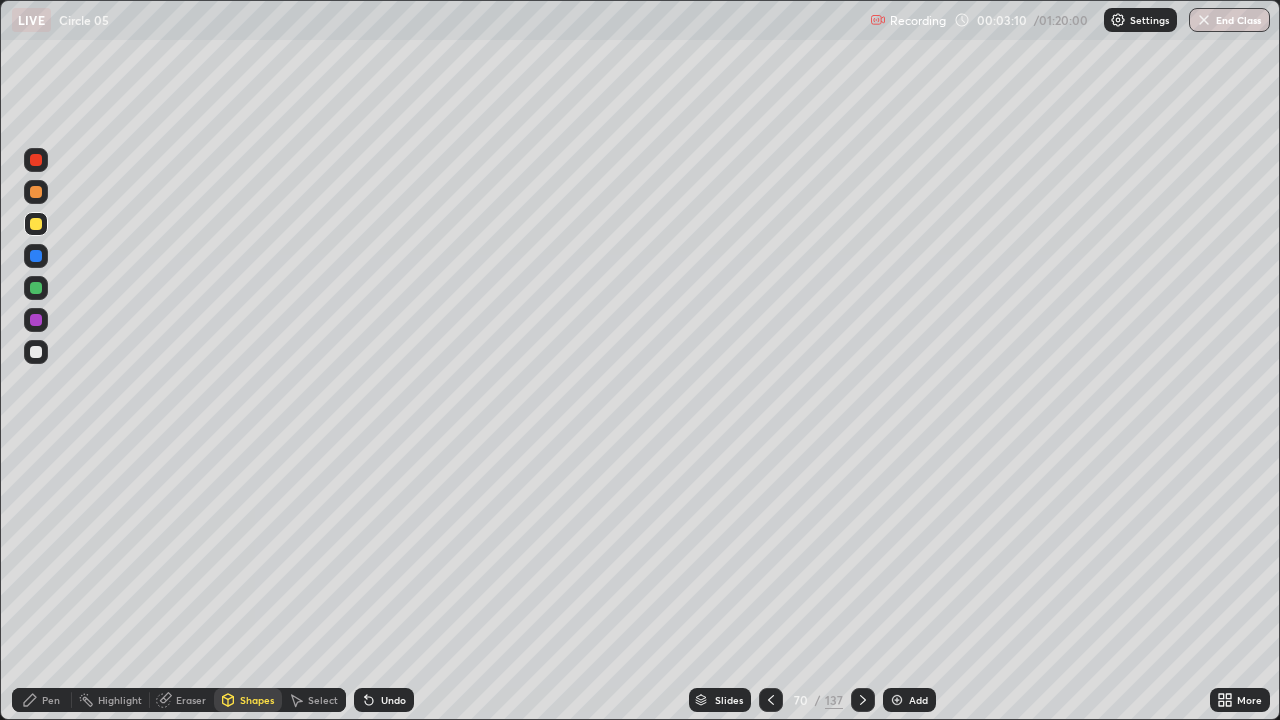 click 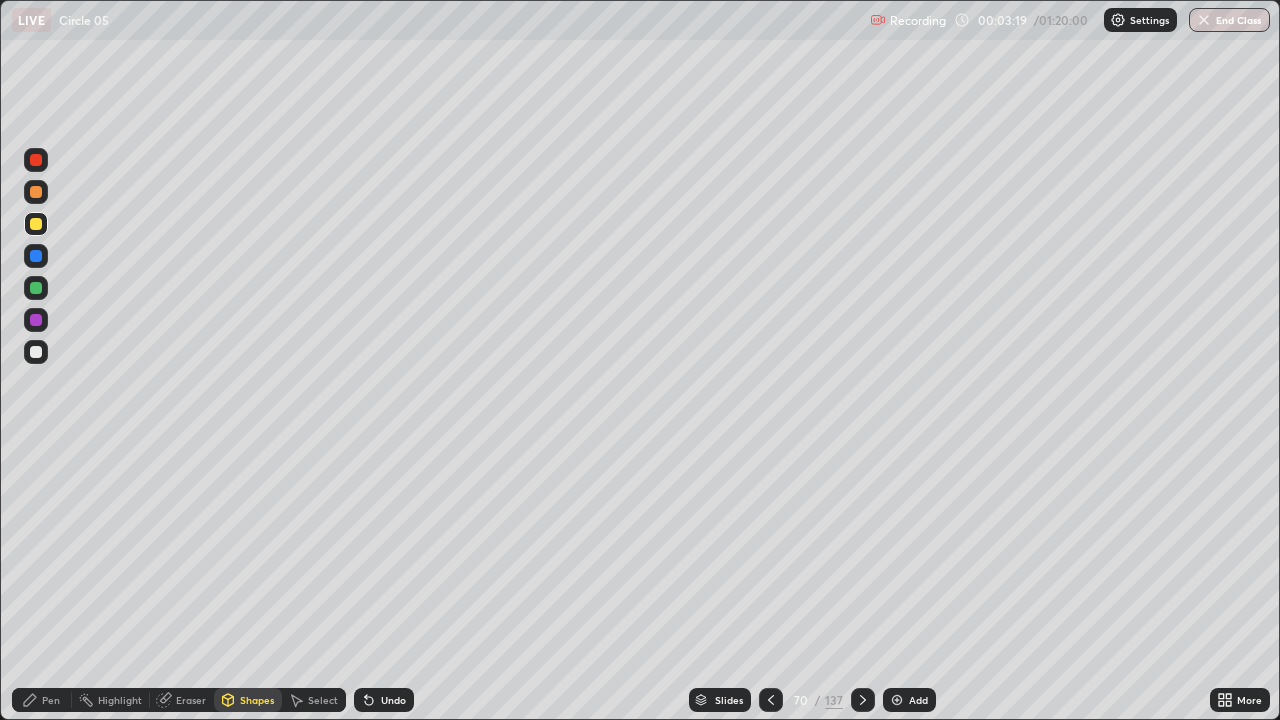 click at bounding box center (36, 288) 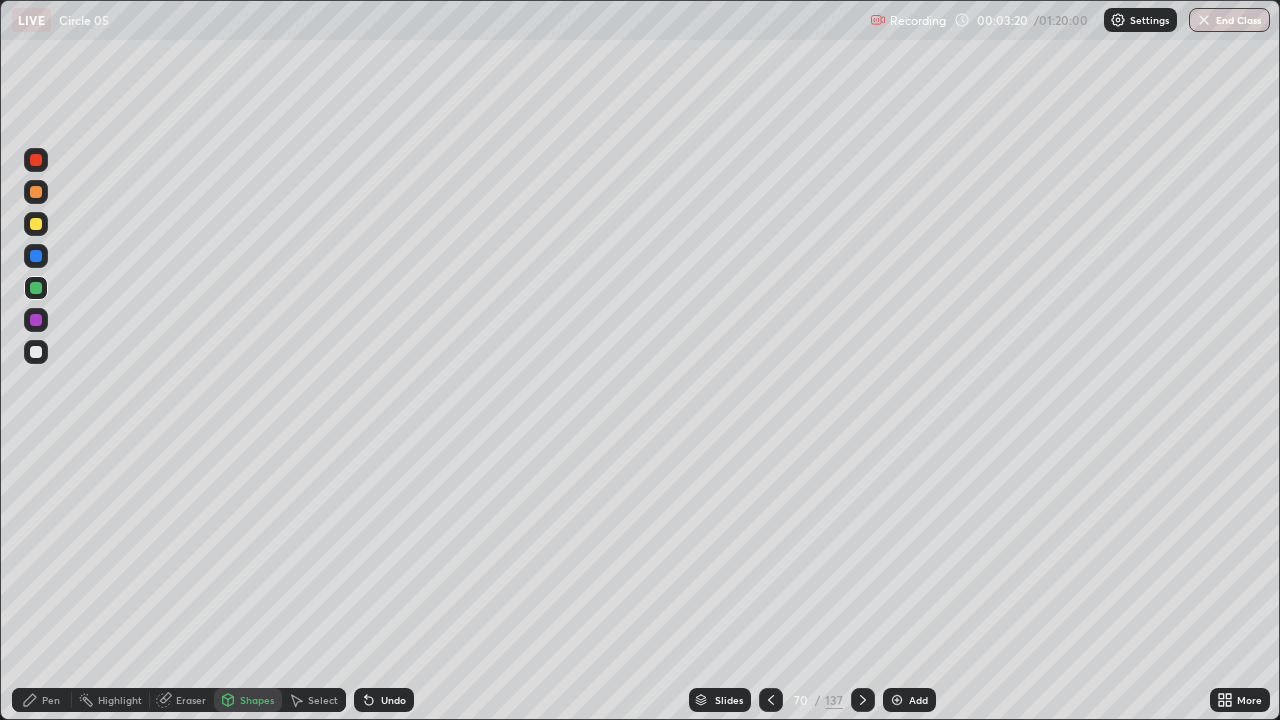 click on "Shapes" at bounding box center (257, 700) 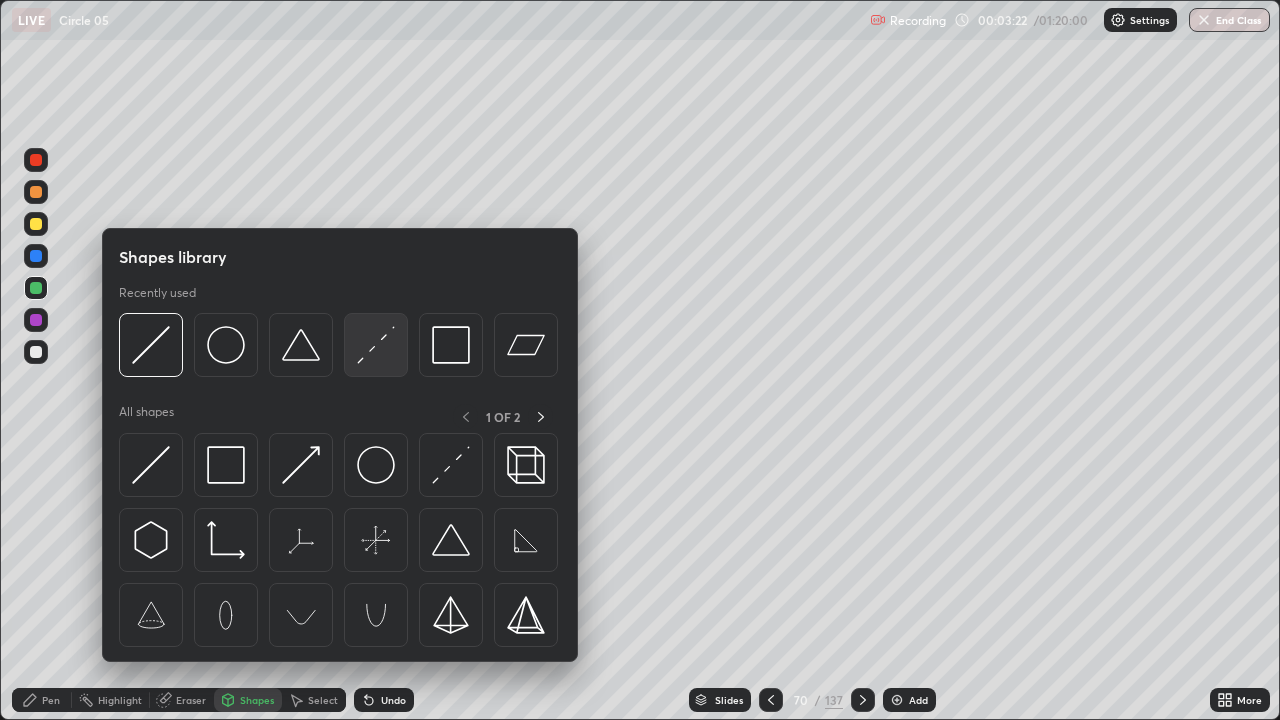 click at bounding box center (376, 345) 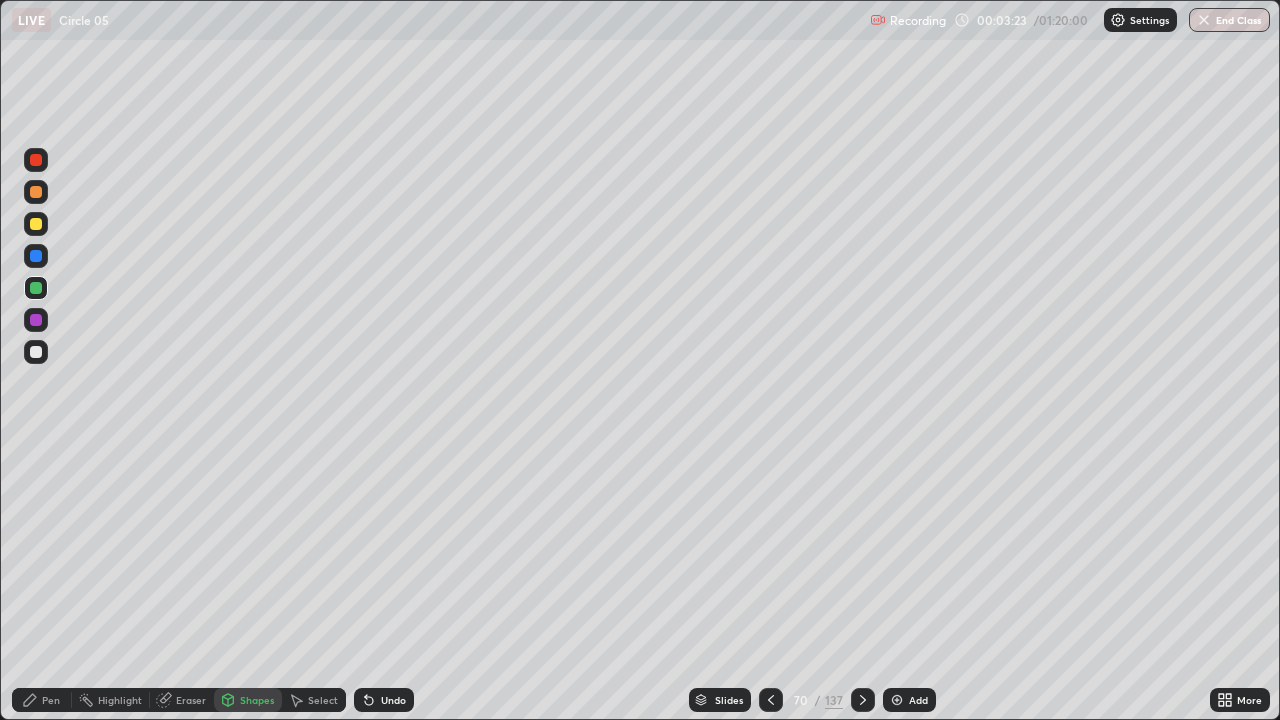 click at bounding box center [36, 352] 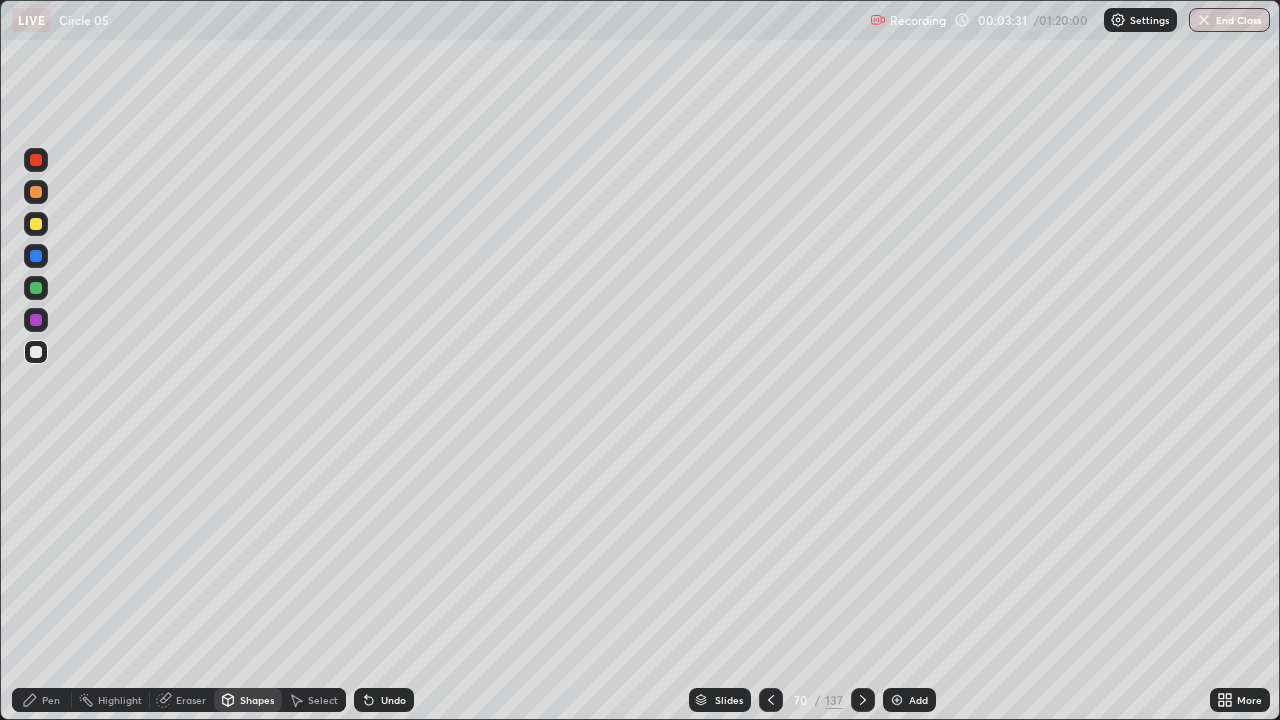 click on "Undo" at bounding box center [384, 700] 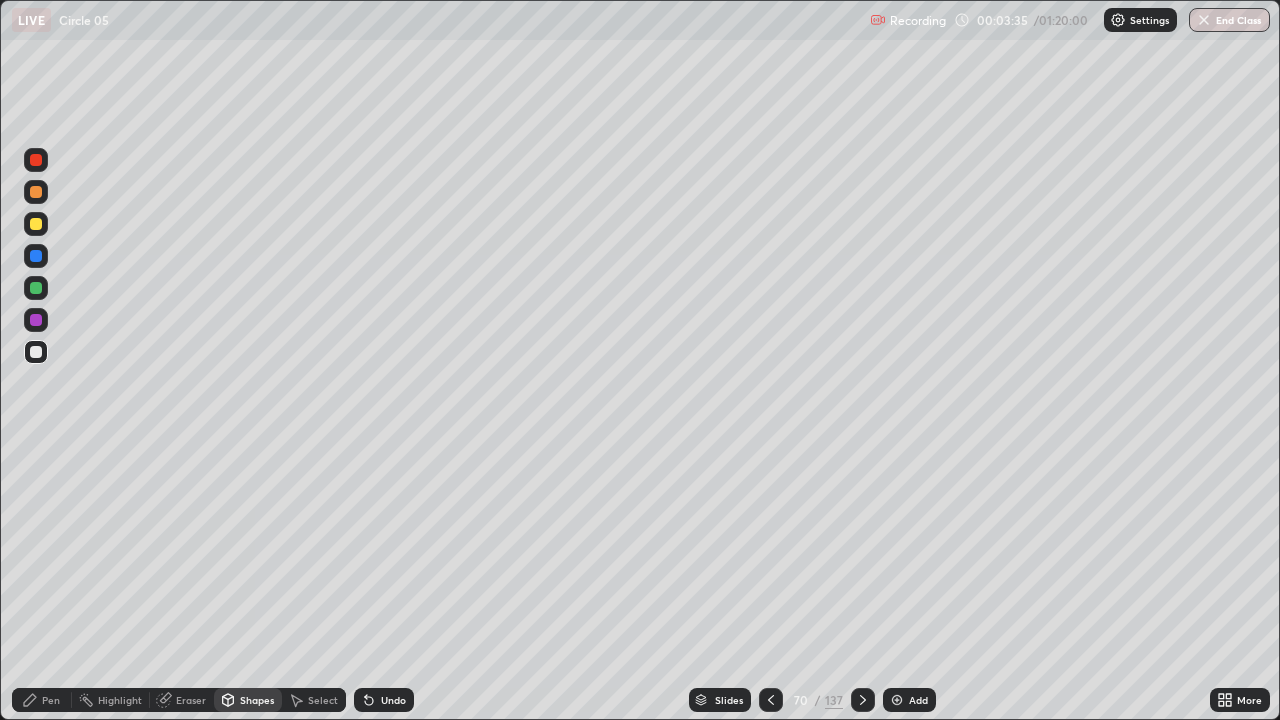 click at bounding box center (36, 288) 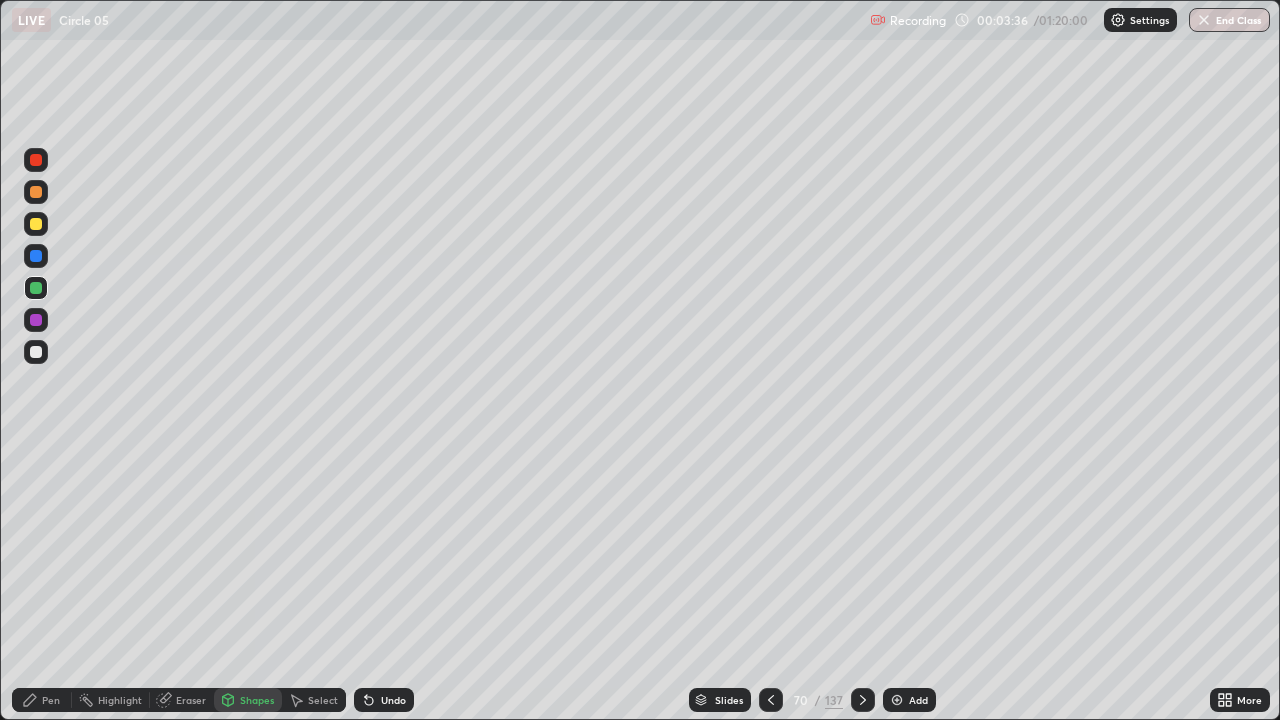 click 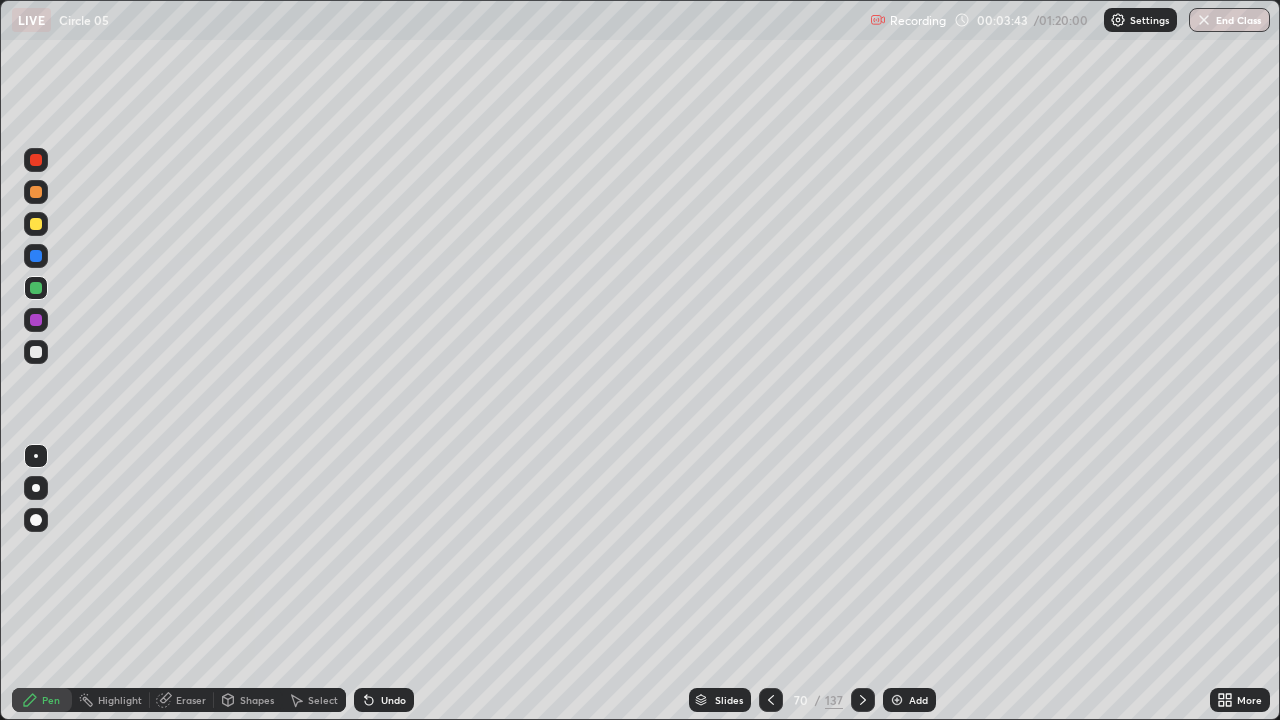 click on "Shapes" at bounding box center [248, 700] 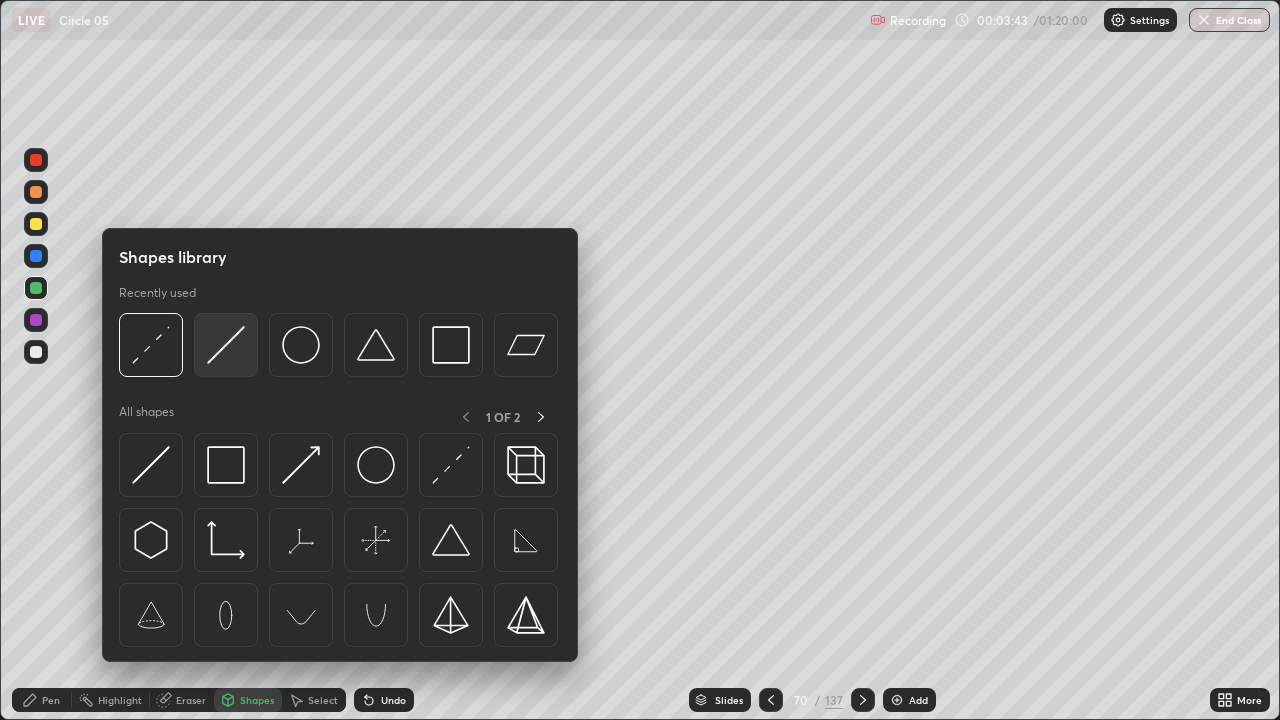click at bounding box center [226, 345] 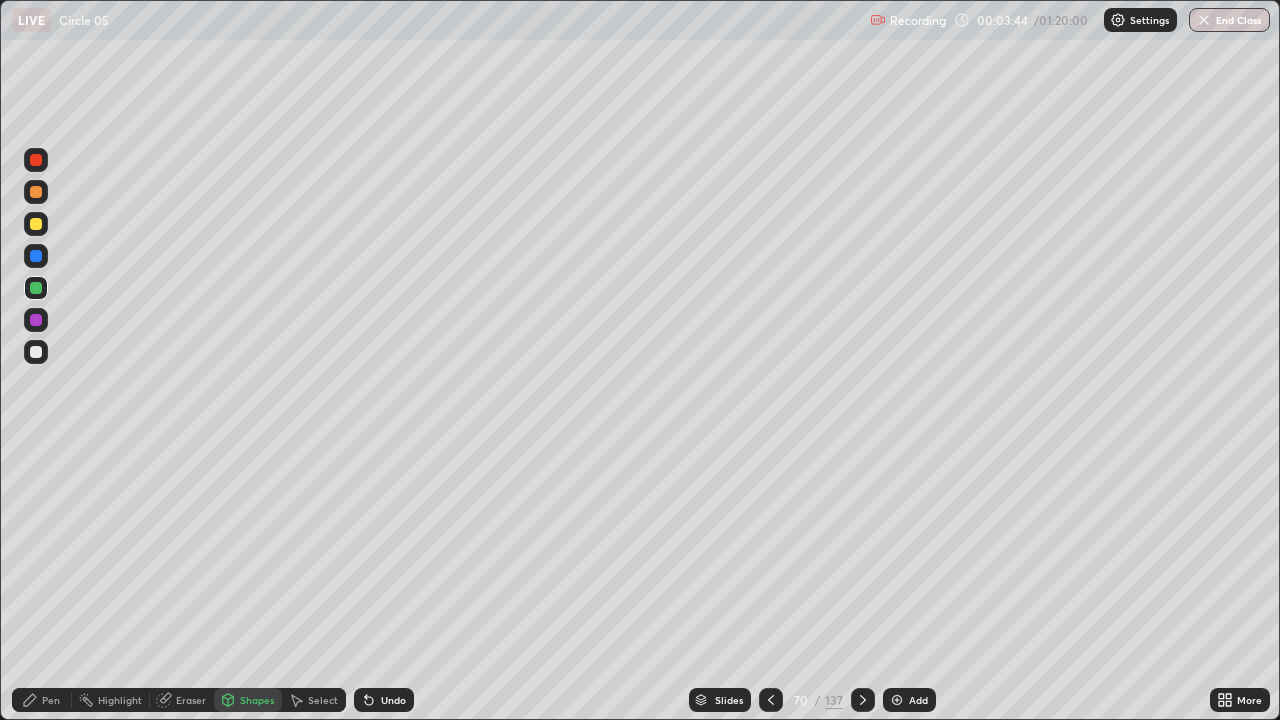 click at bounding box center [36, 352] 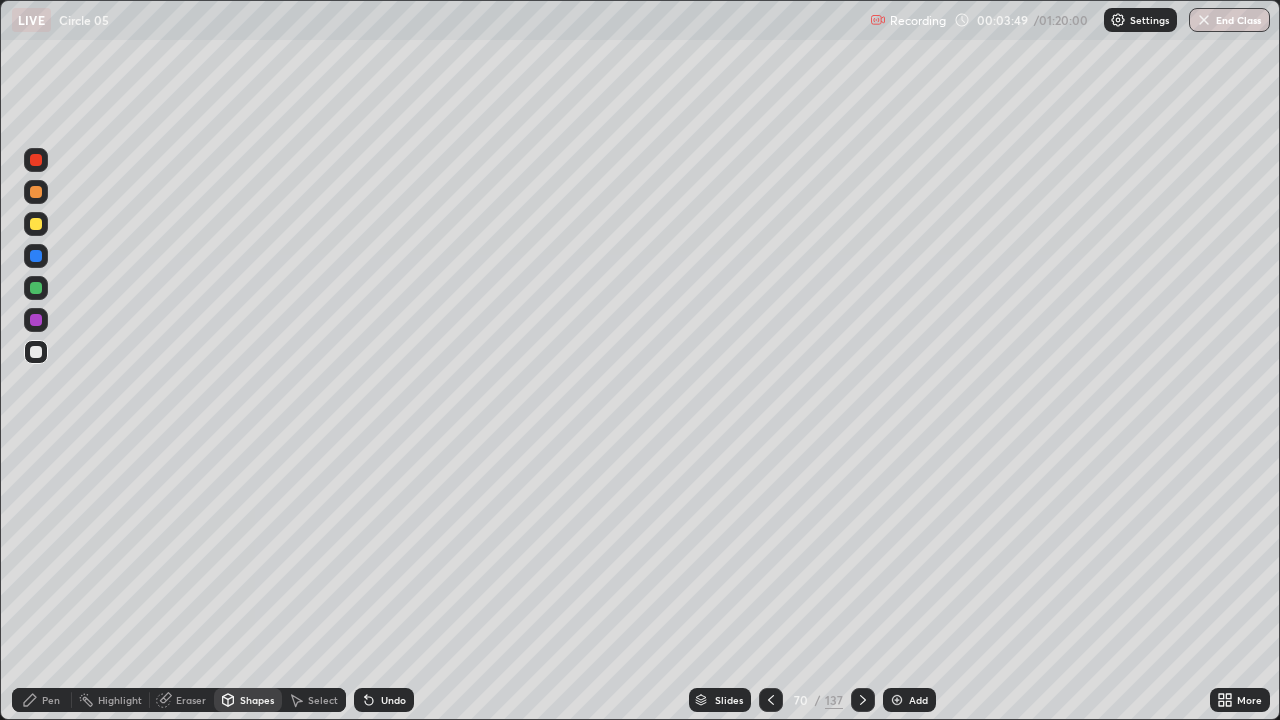 click on "Pen" at bounding box center (51, 700) 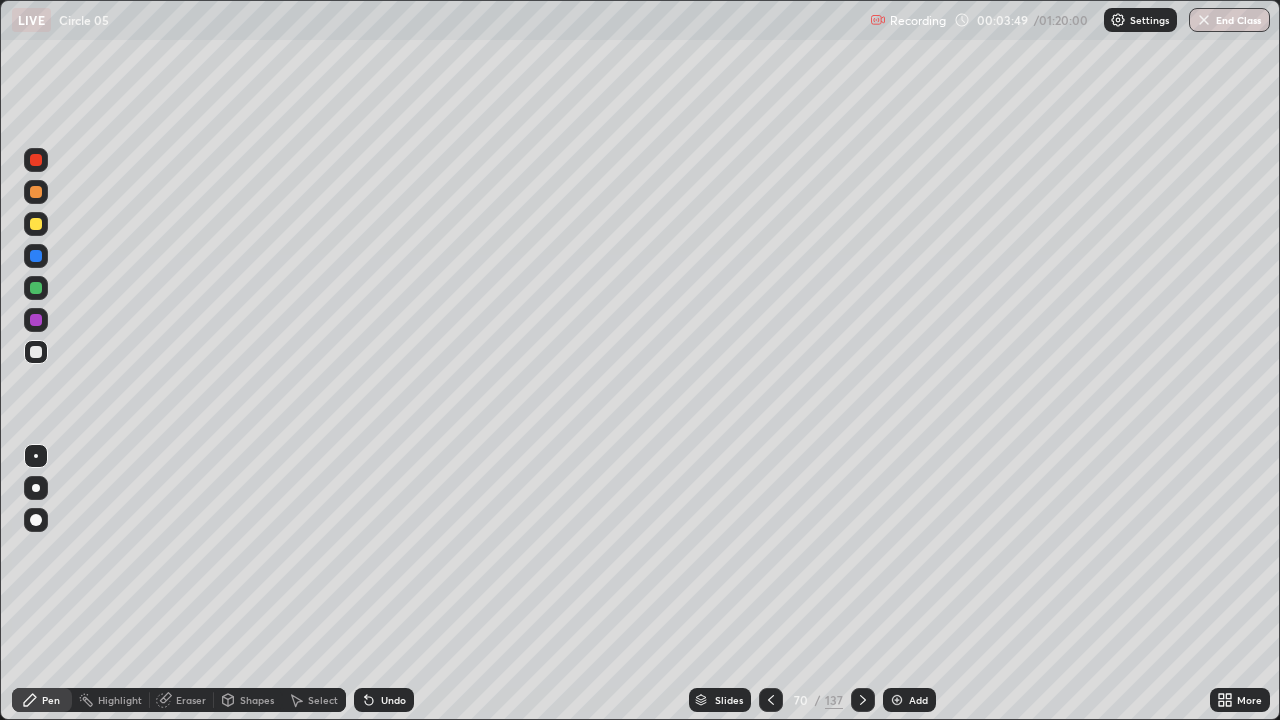 click at bounding box center (36, 288) 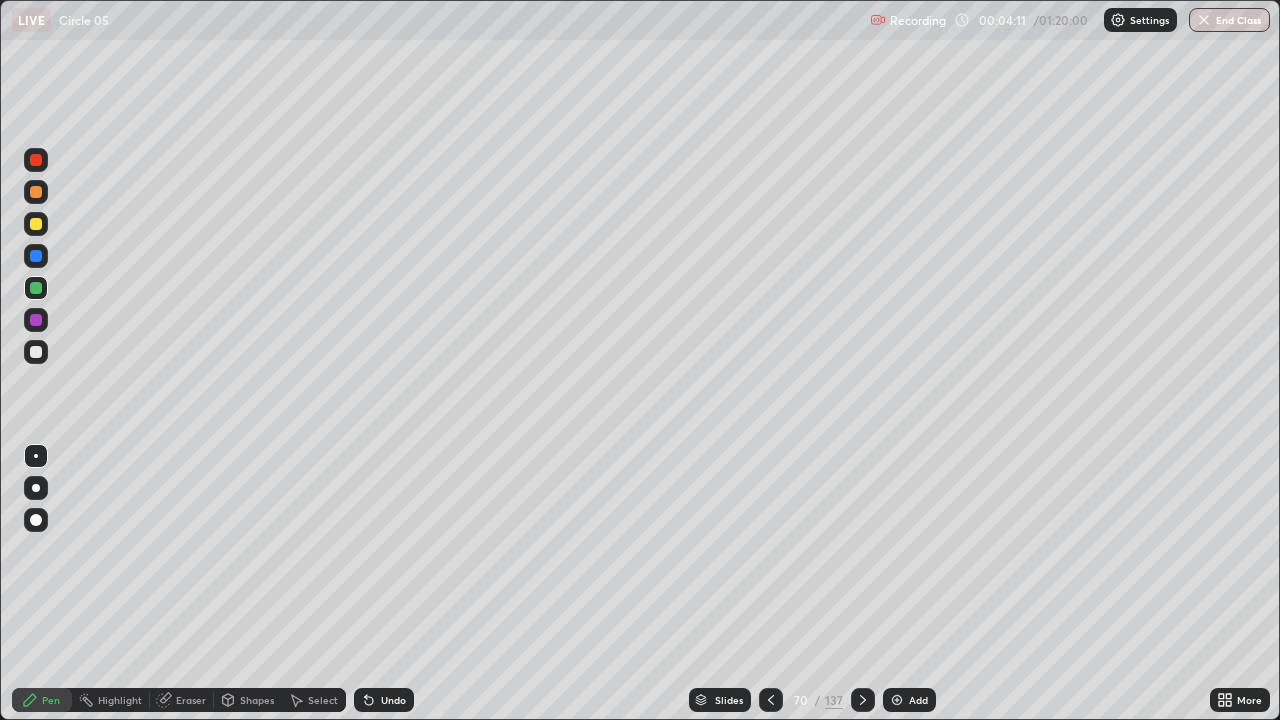 click at bounding box center (36, 192) 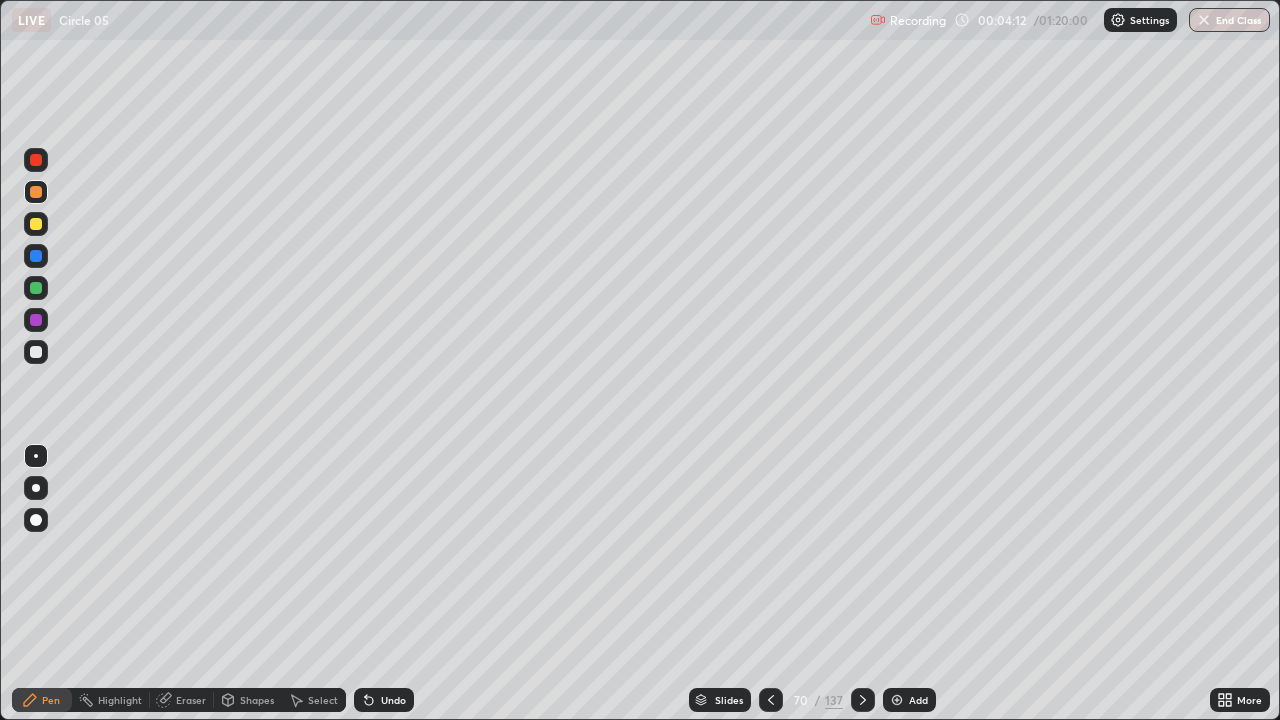 click on "Shapes" at bounding box center [257, 700] 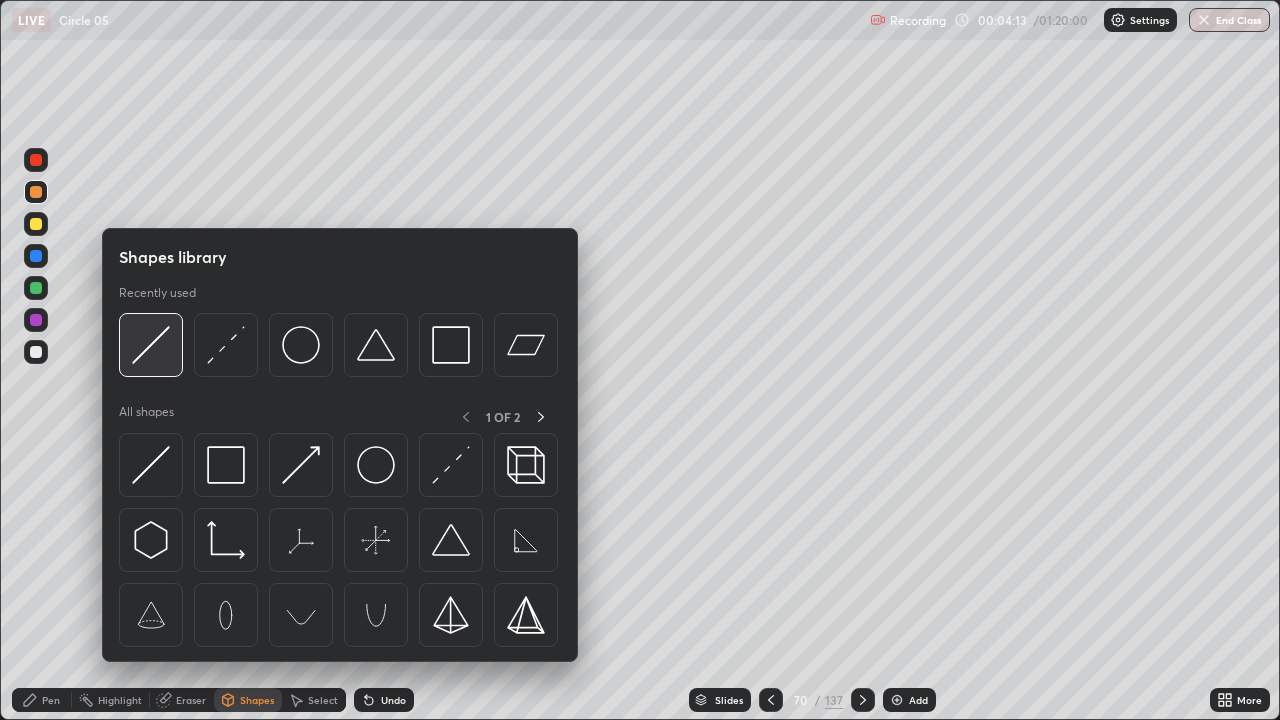click at bounding box center (151, 345) 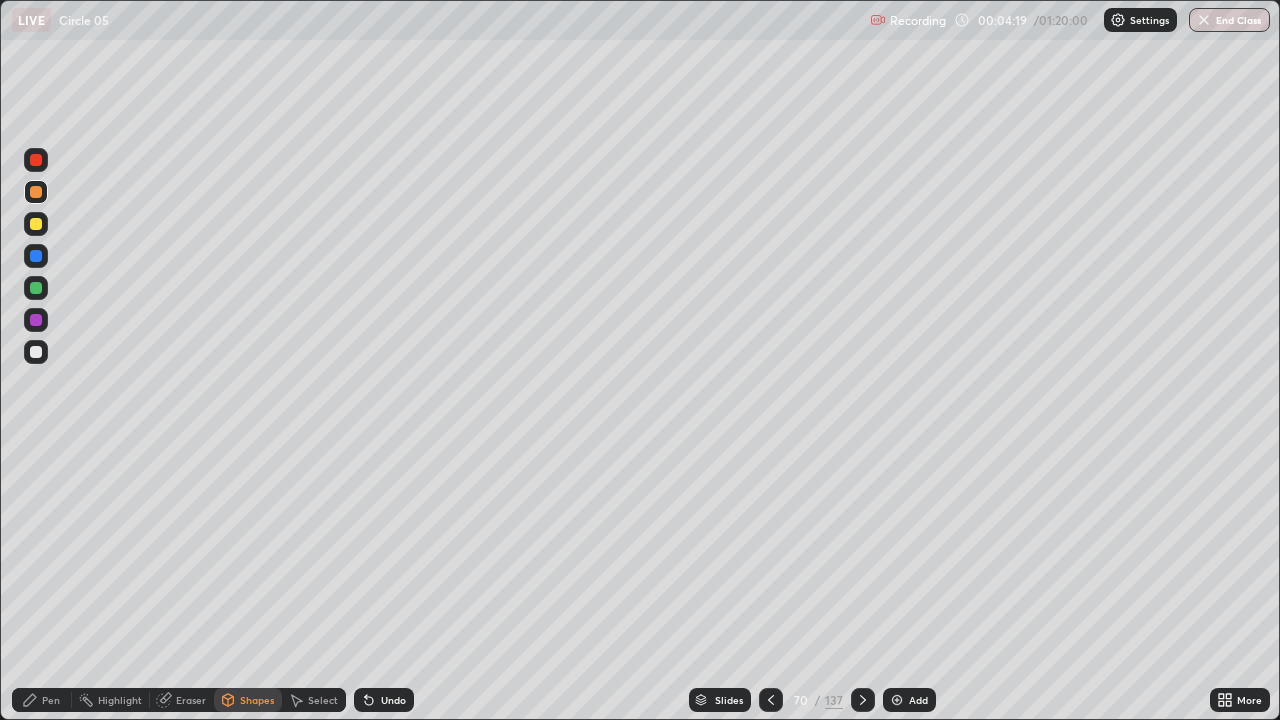 click at bounding box center [36, 224] 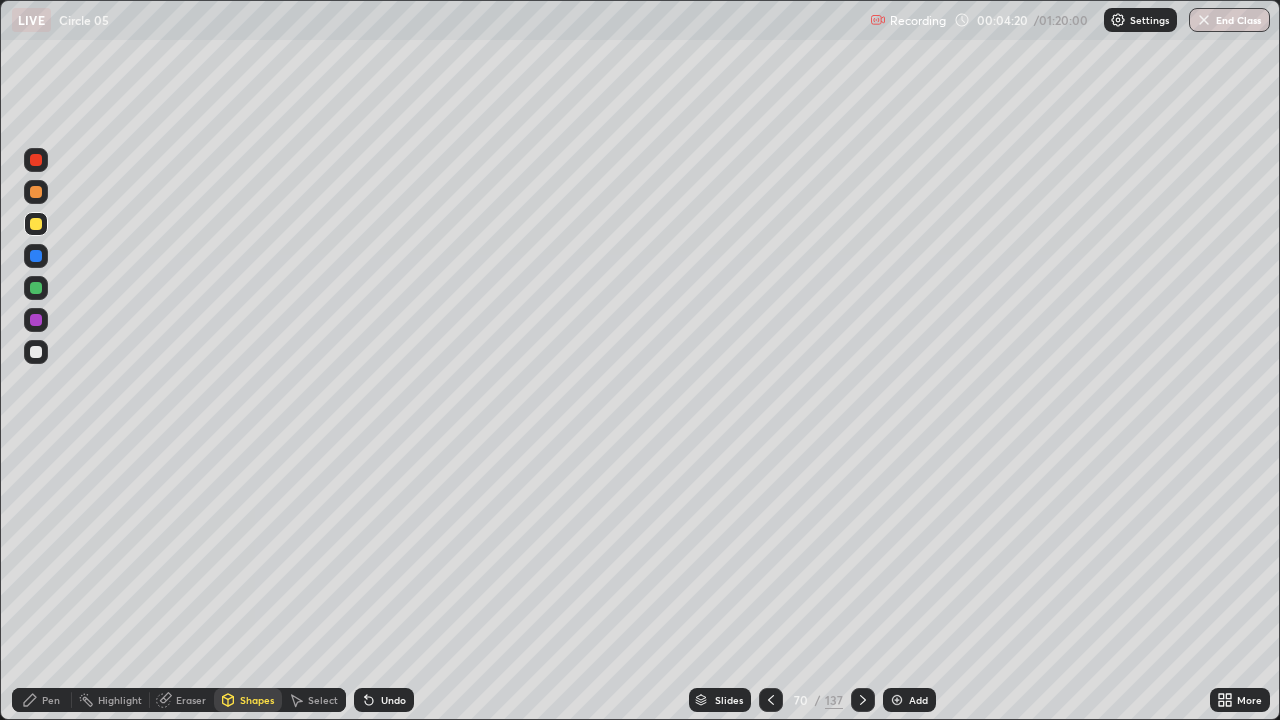 click on "Pen" at bounding box center [42, 700] 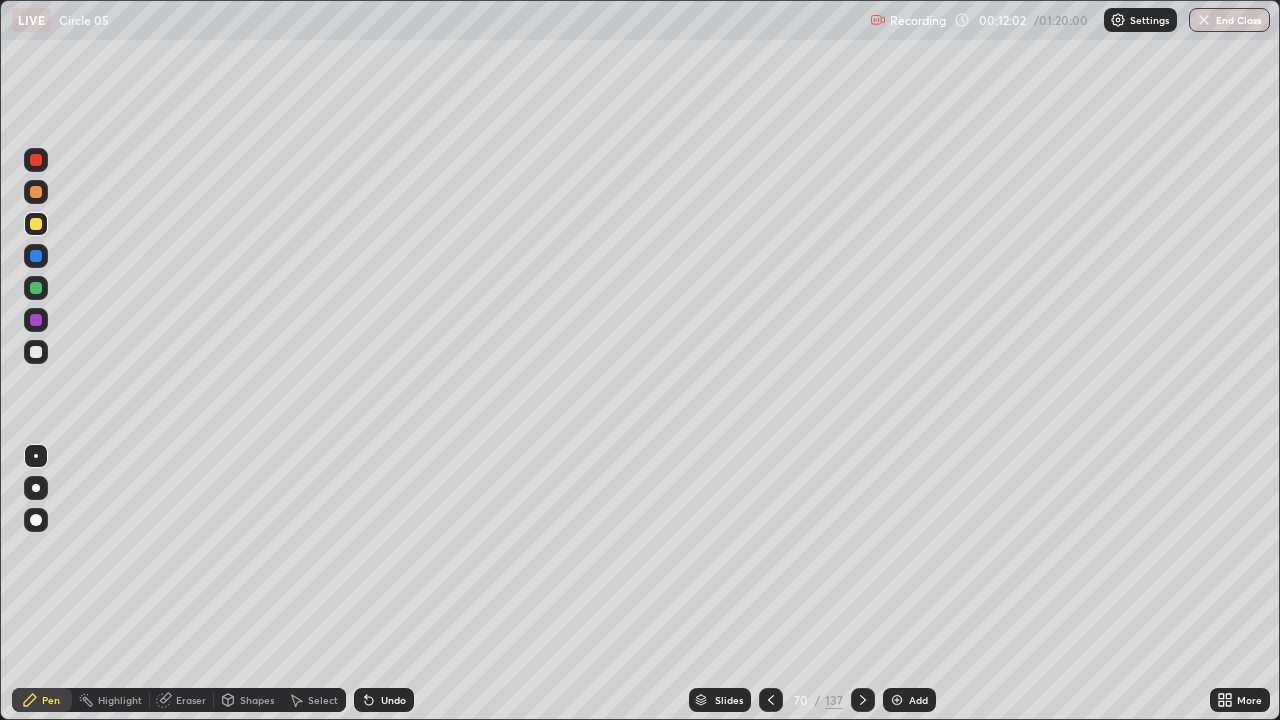 click at bounding box center [36, 256] 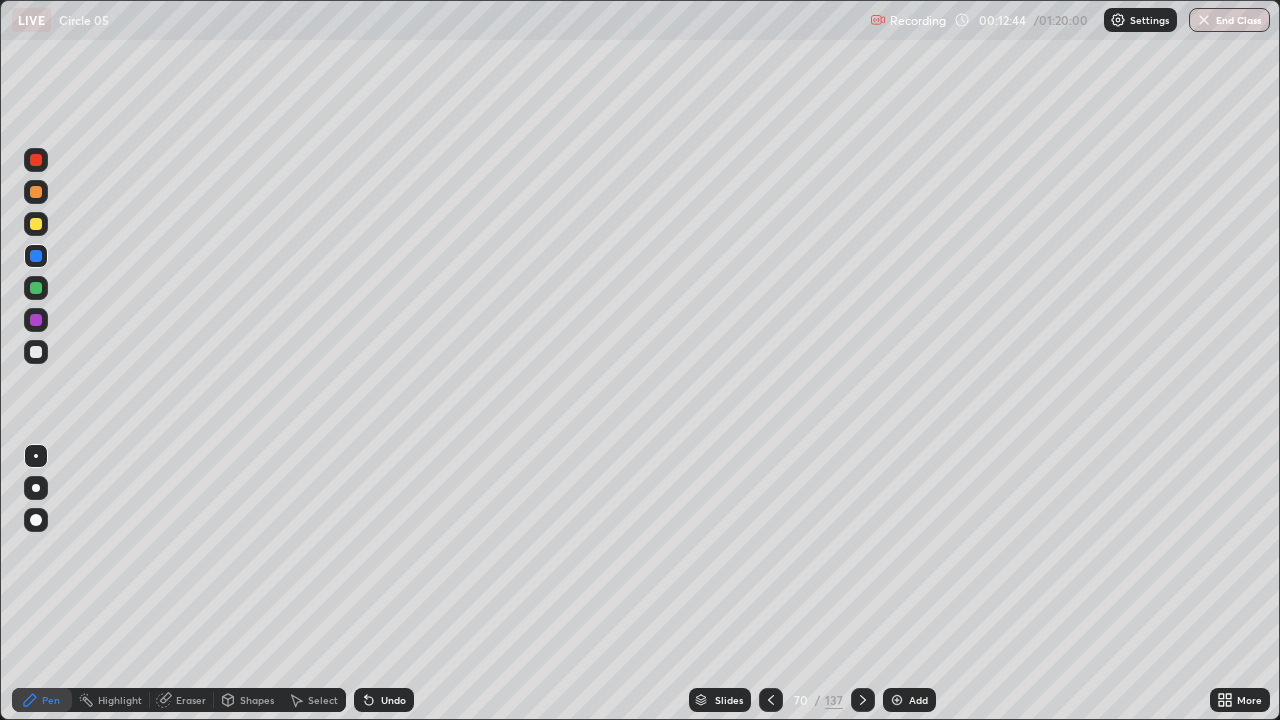 click at bounding box center [36, 224] 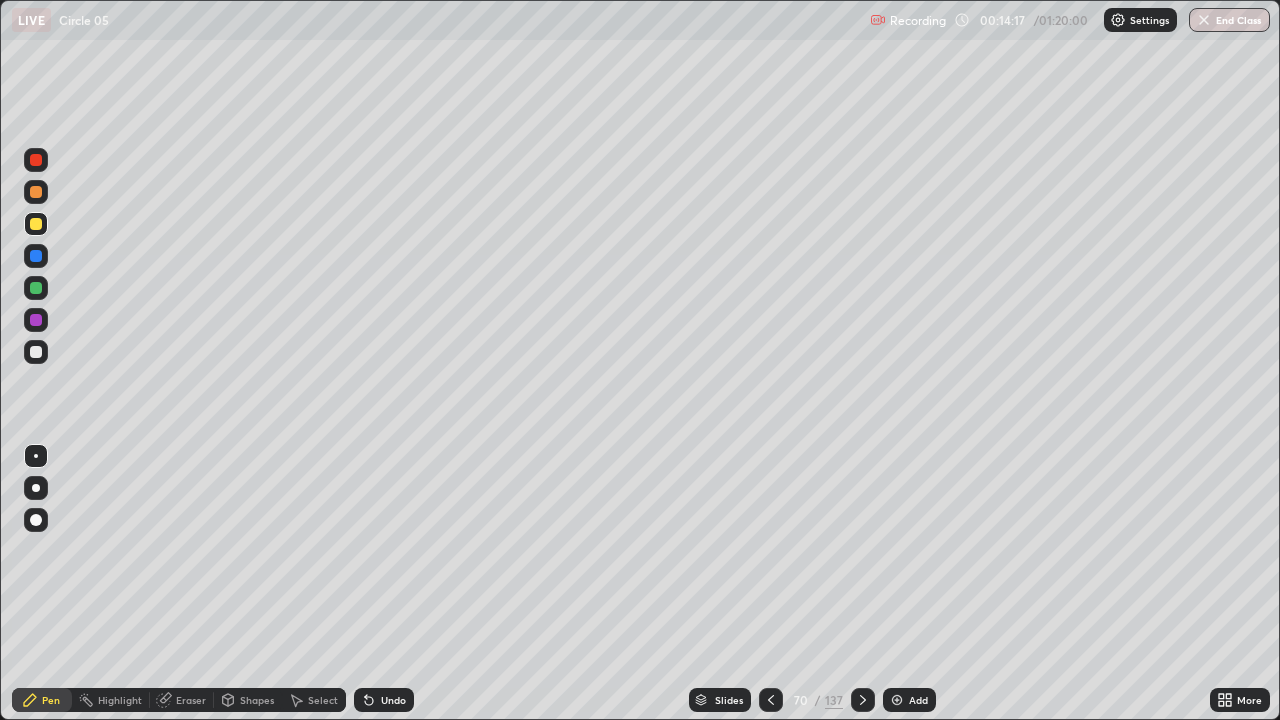 click at bounding box center [36, 352] 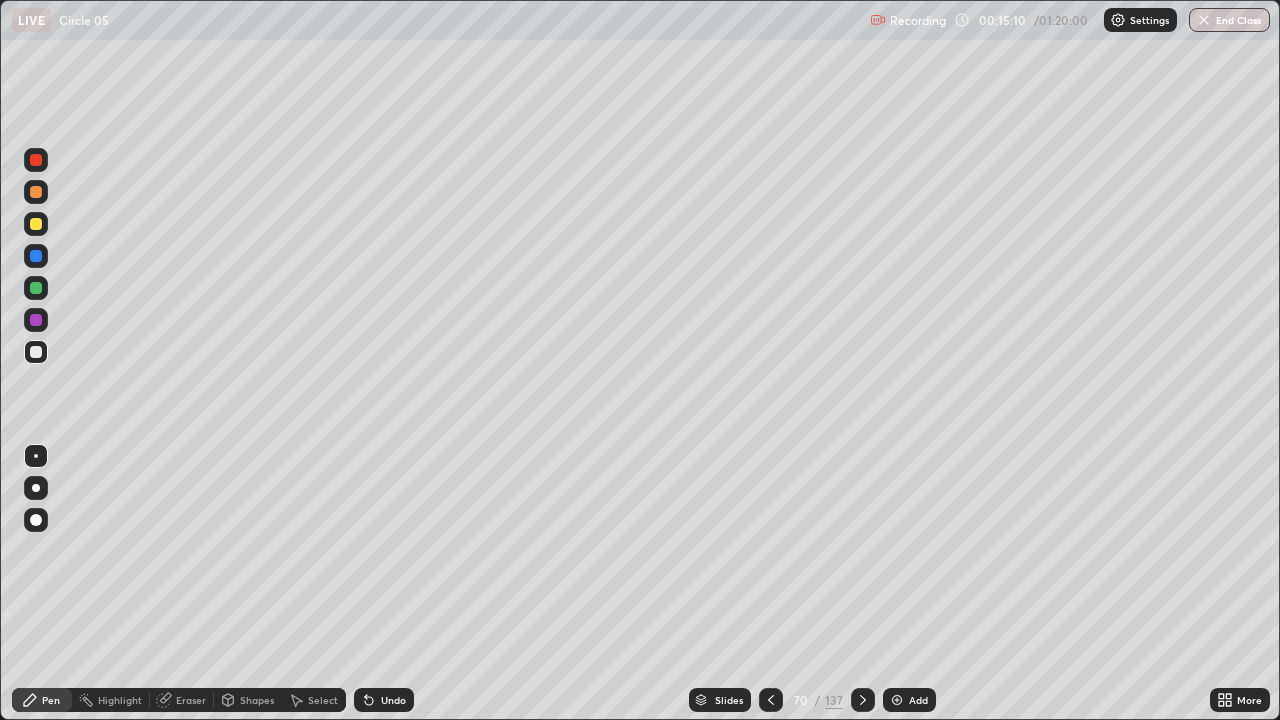 click at bounding box center (36, 288) 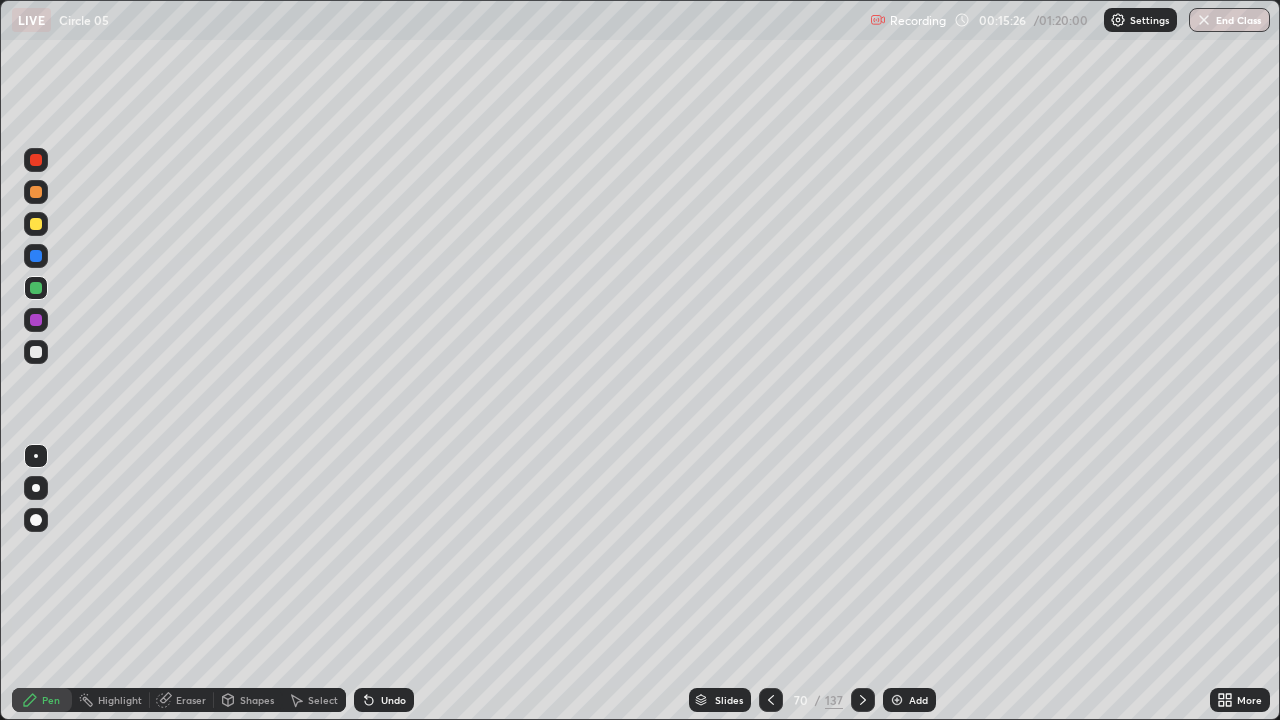 click at bounding box center [36, 320] 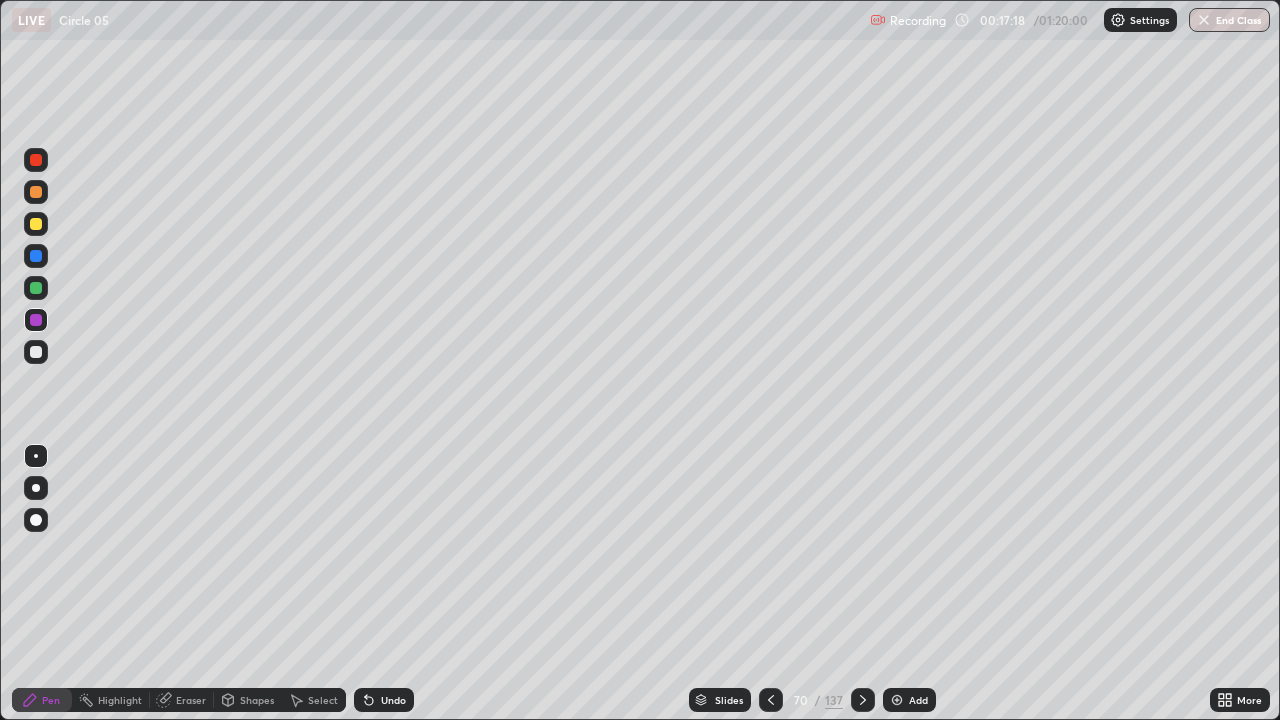 click on "Undo" at bounding box center [393, 700] 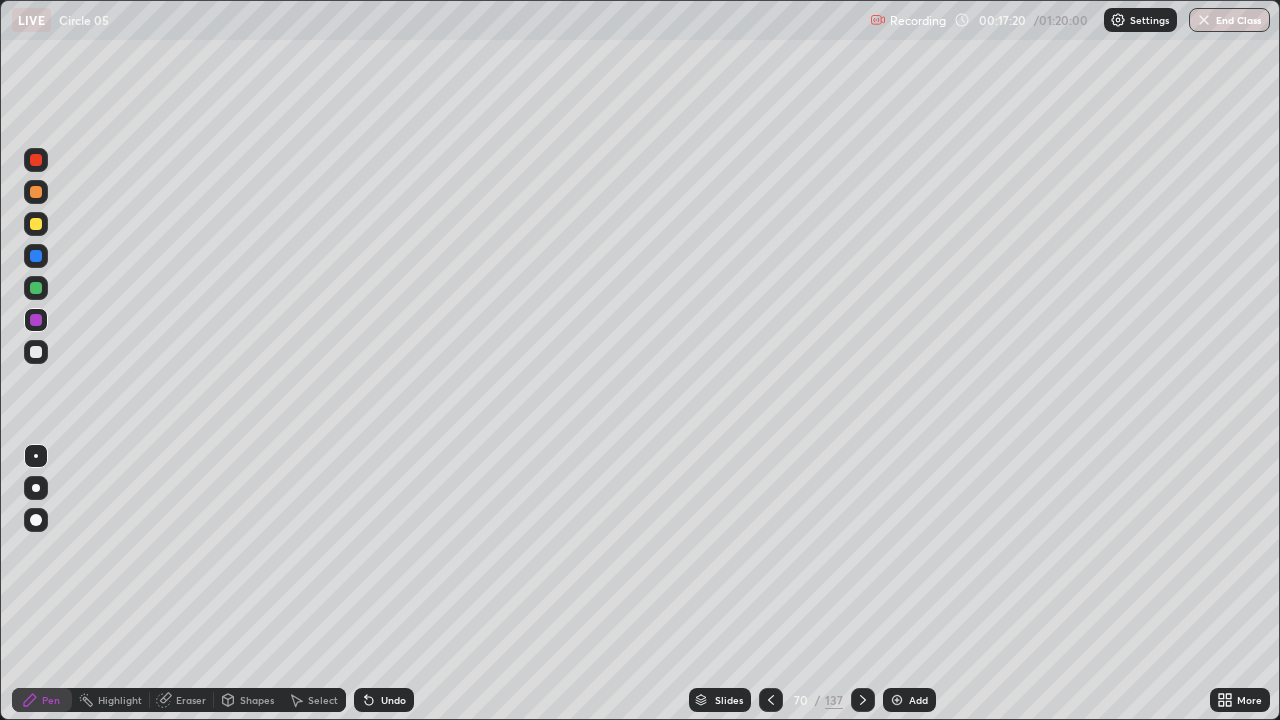 click at bounding box center (897, 700) 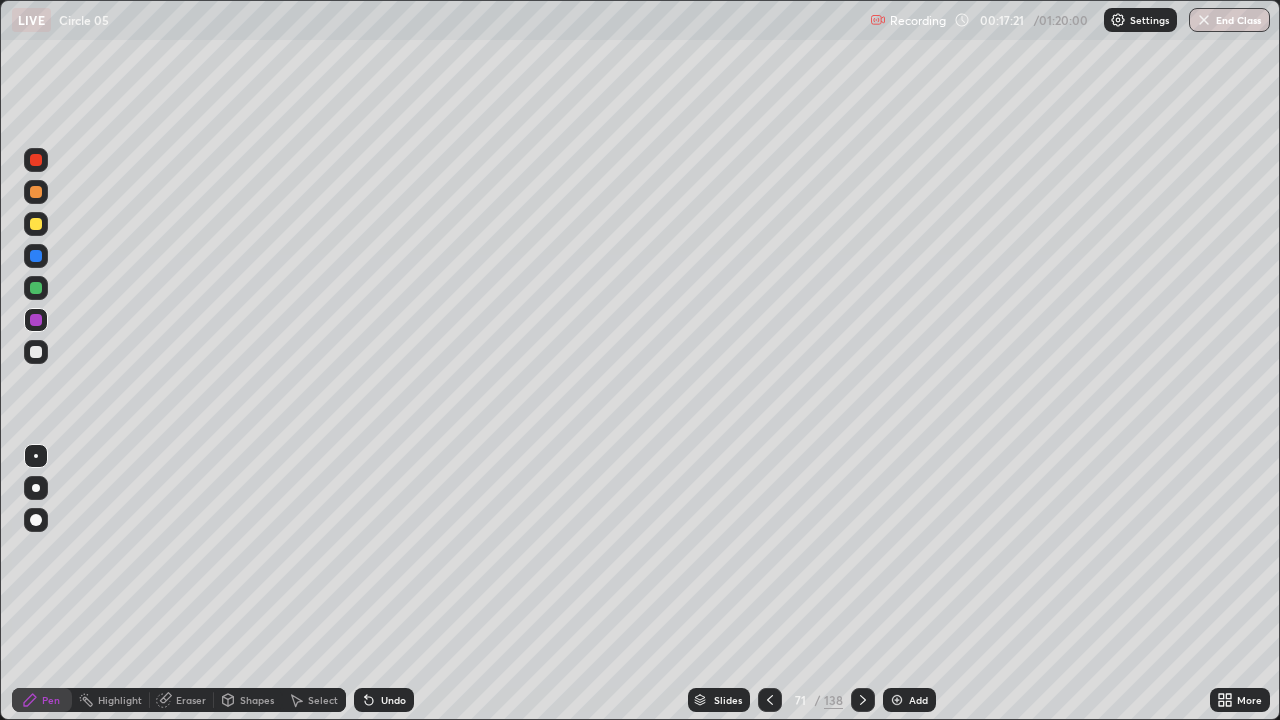 click at bounding box center [36, 288] 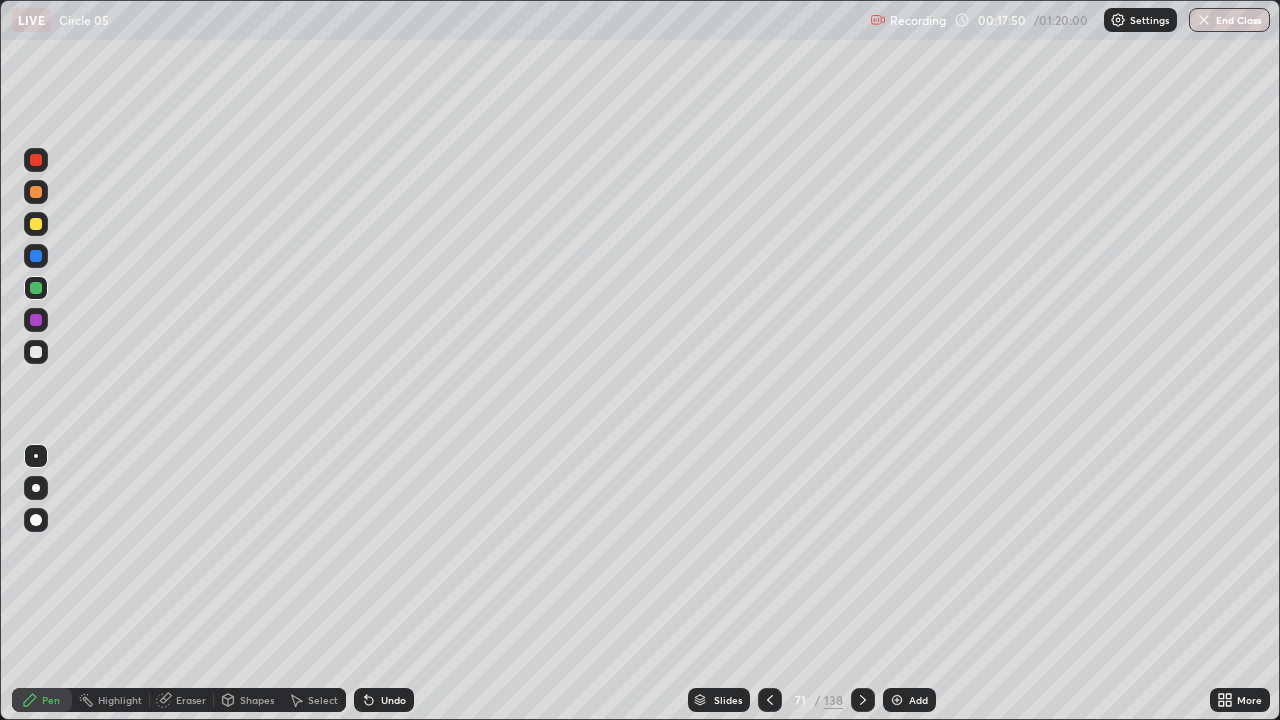 click on "Undo" at bounding box center [384, 700] 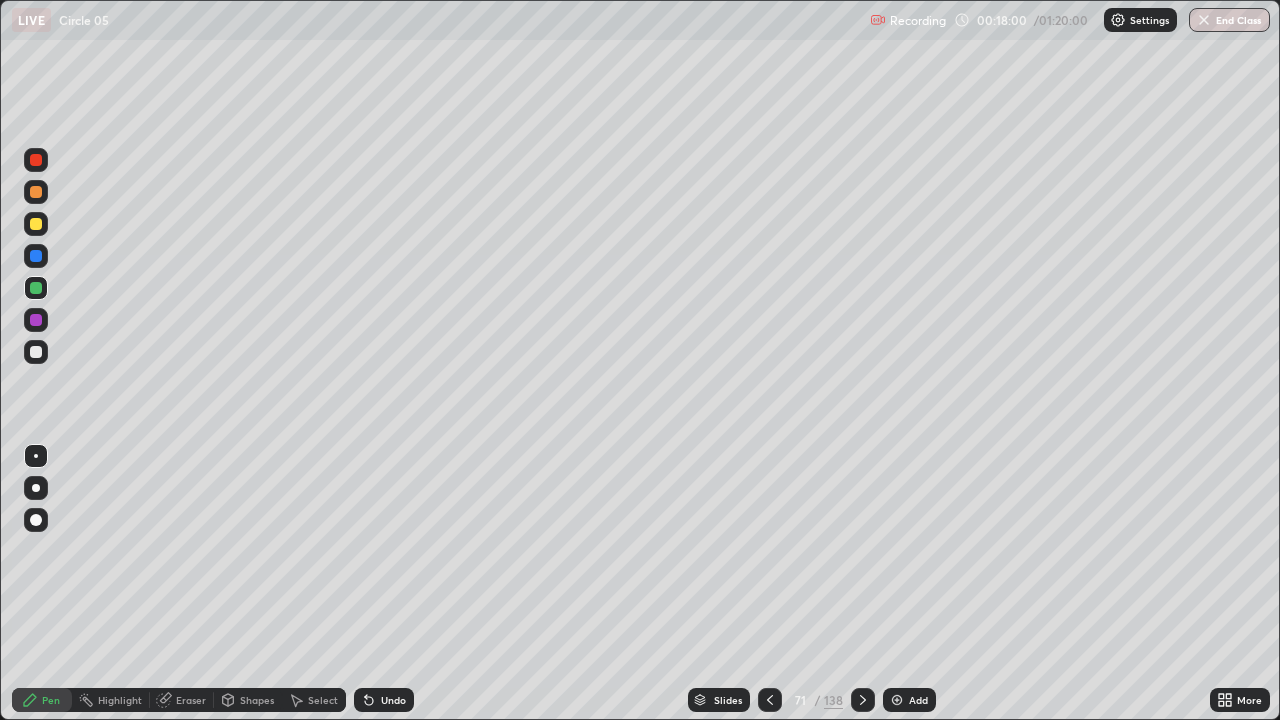 click 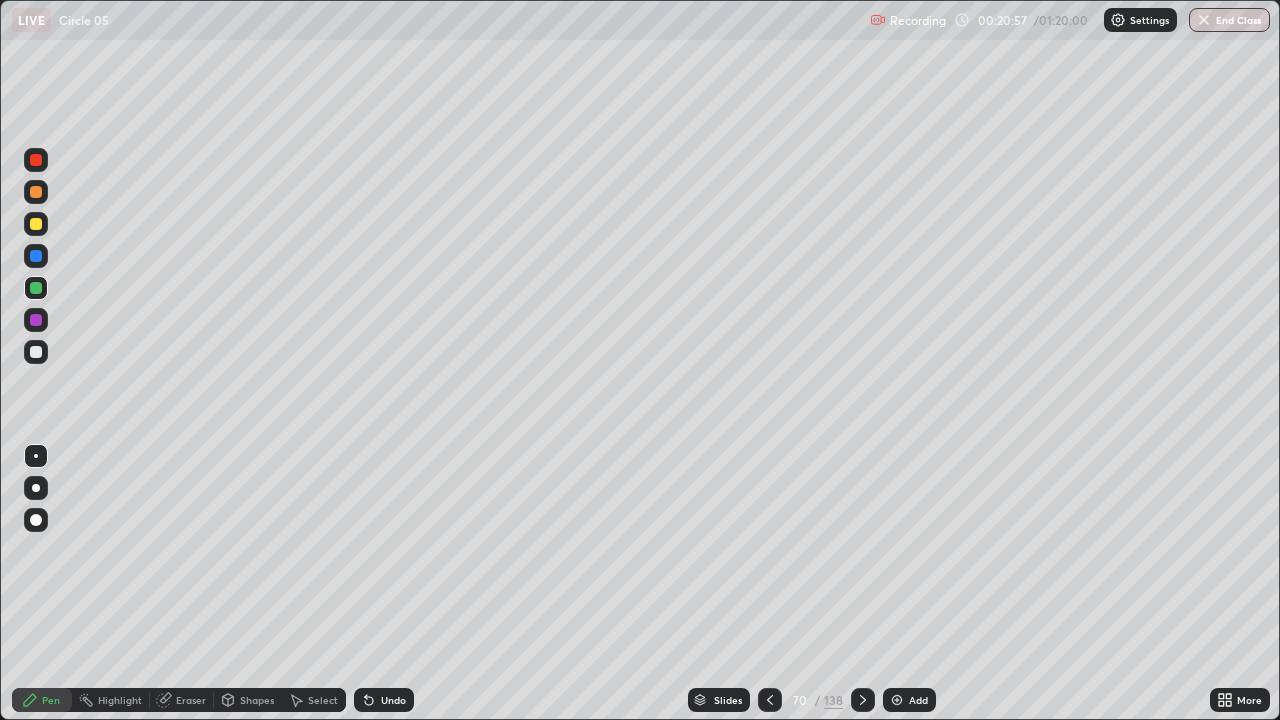 click 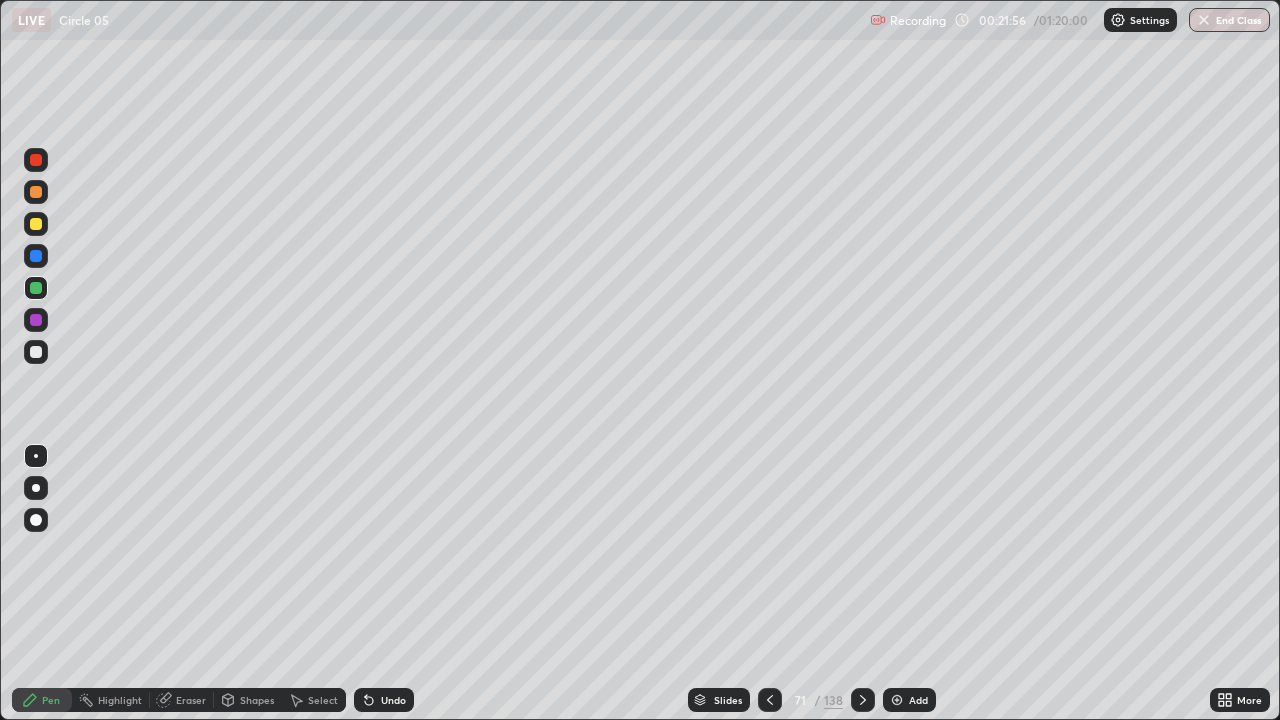 click 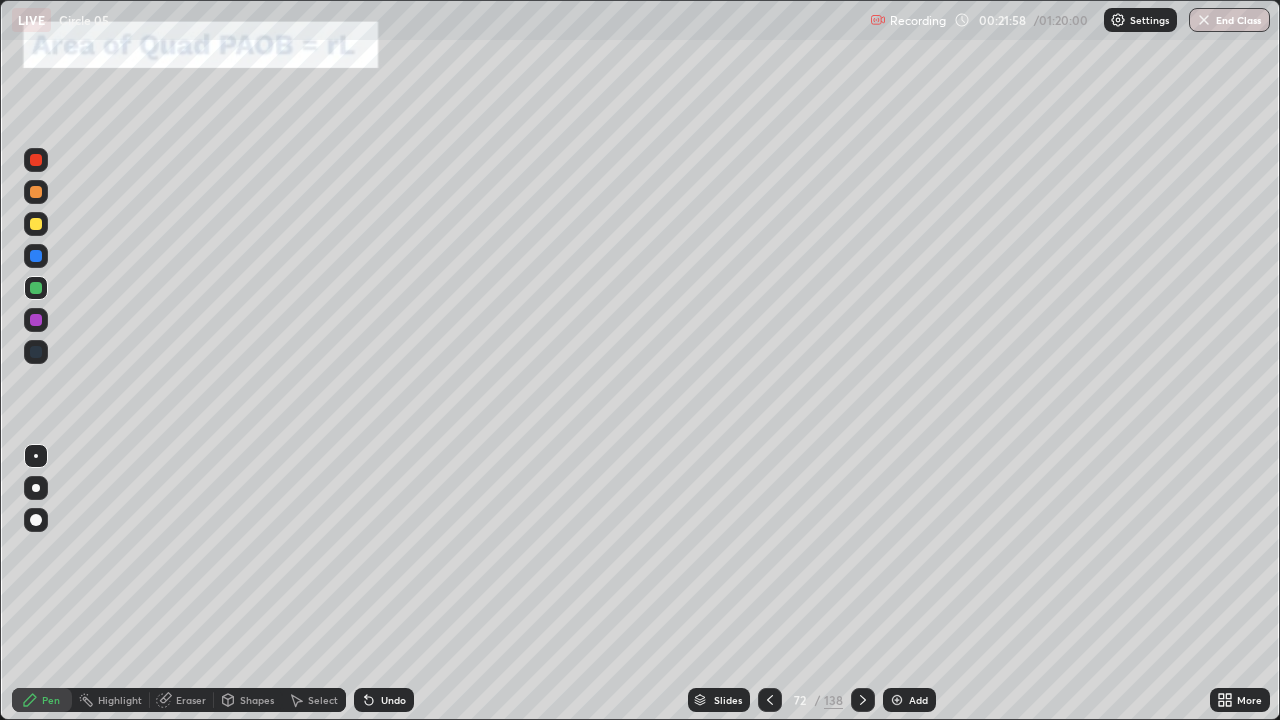 click 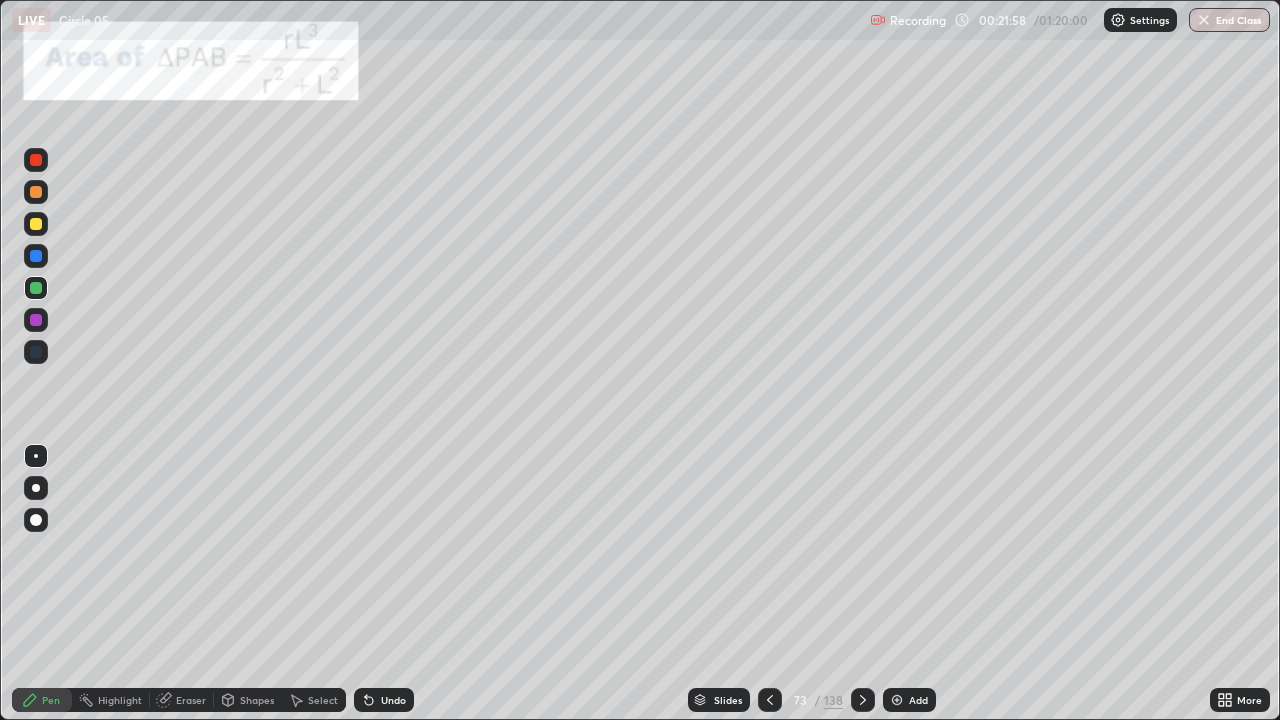 click 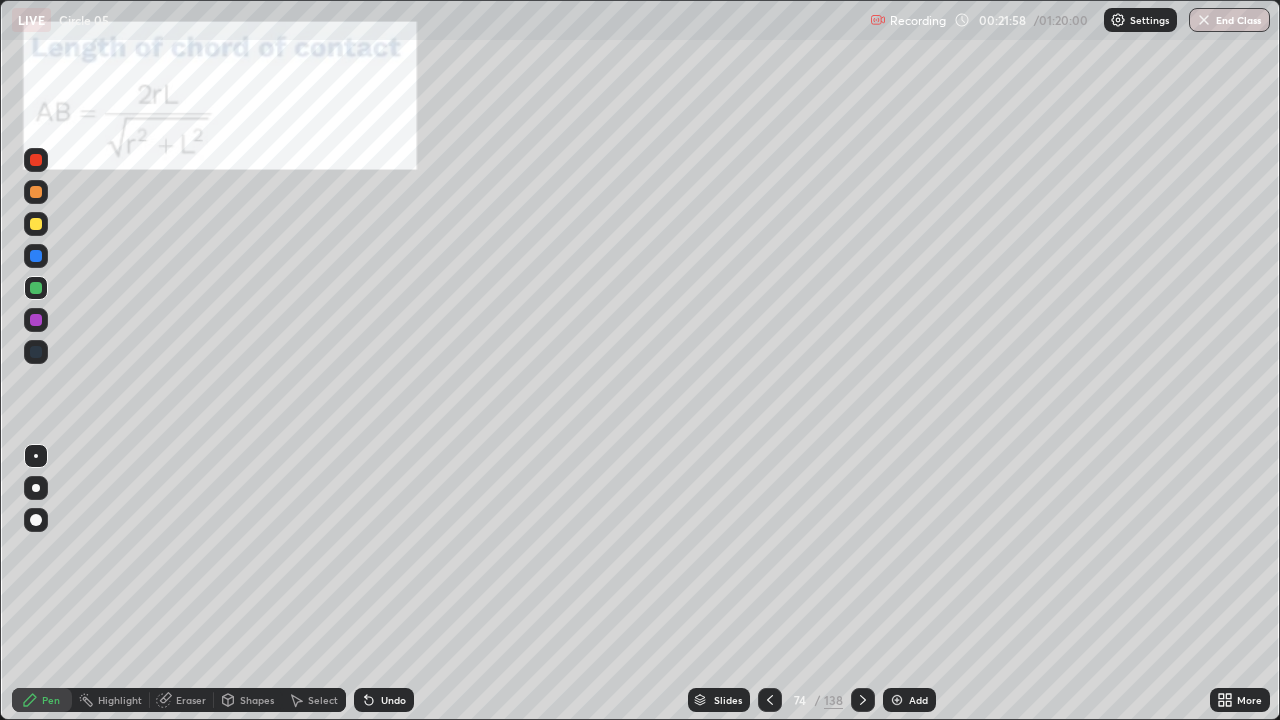 click 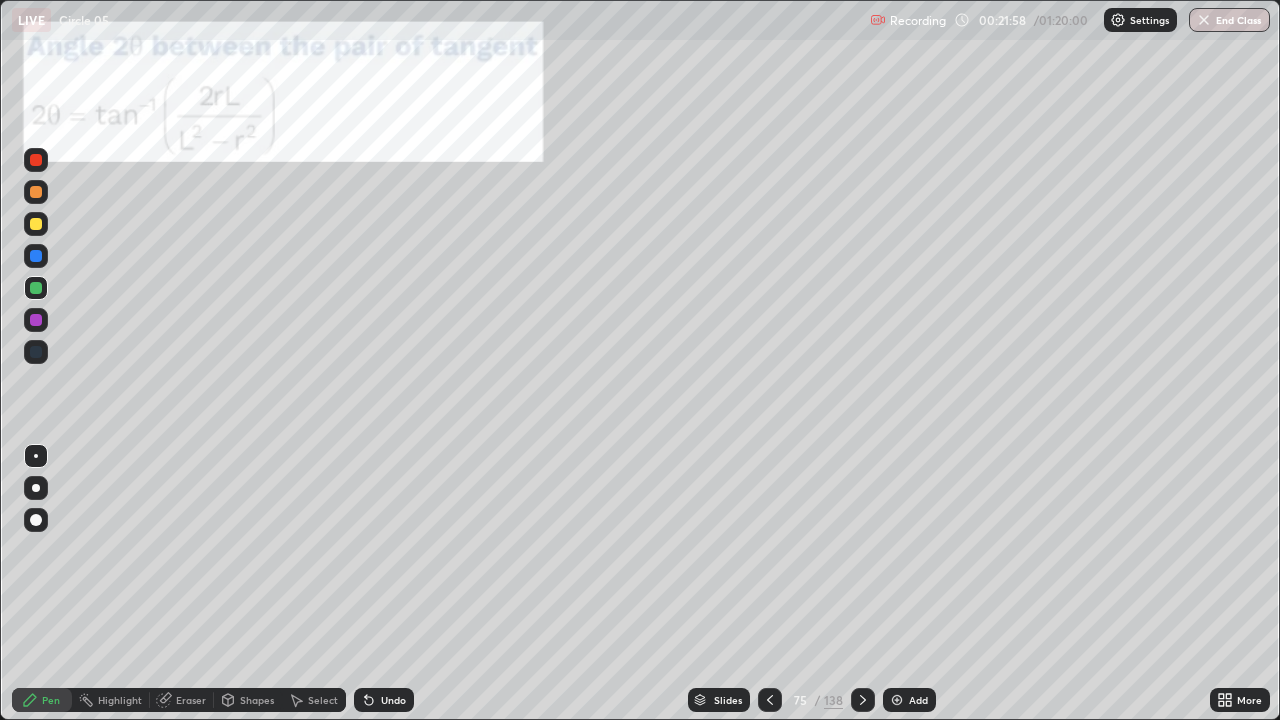 click 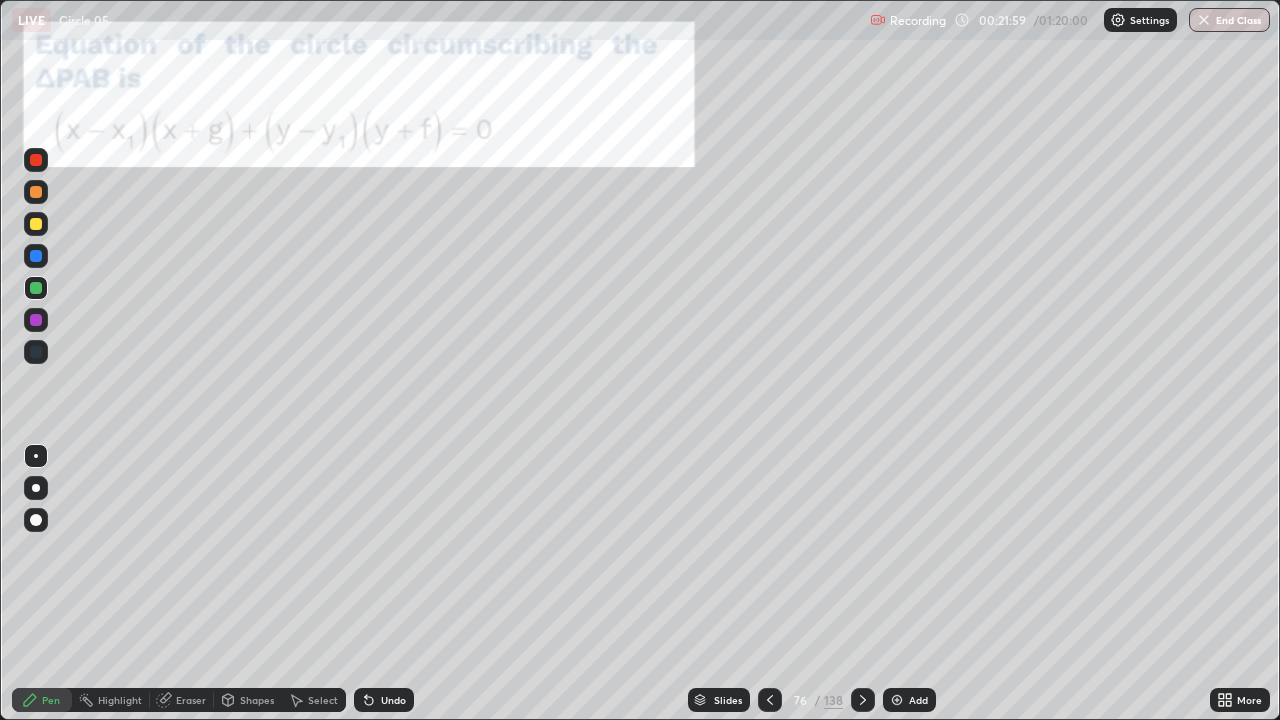 click 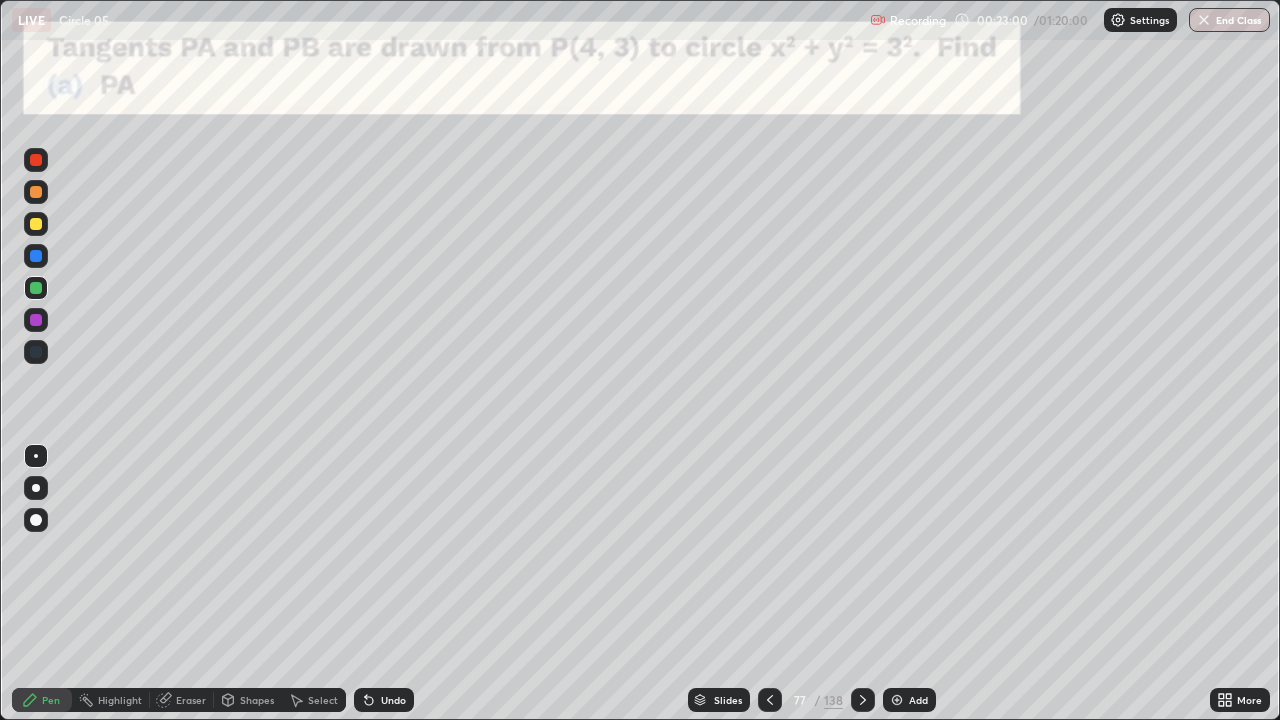 click 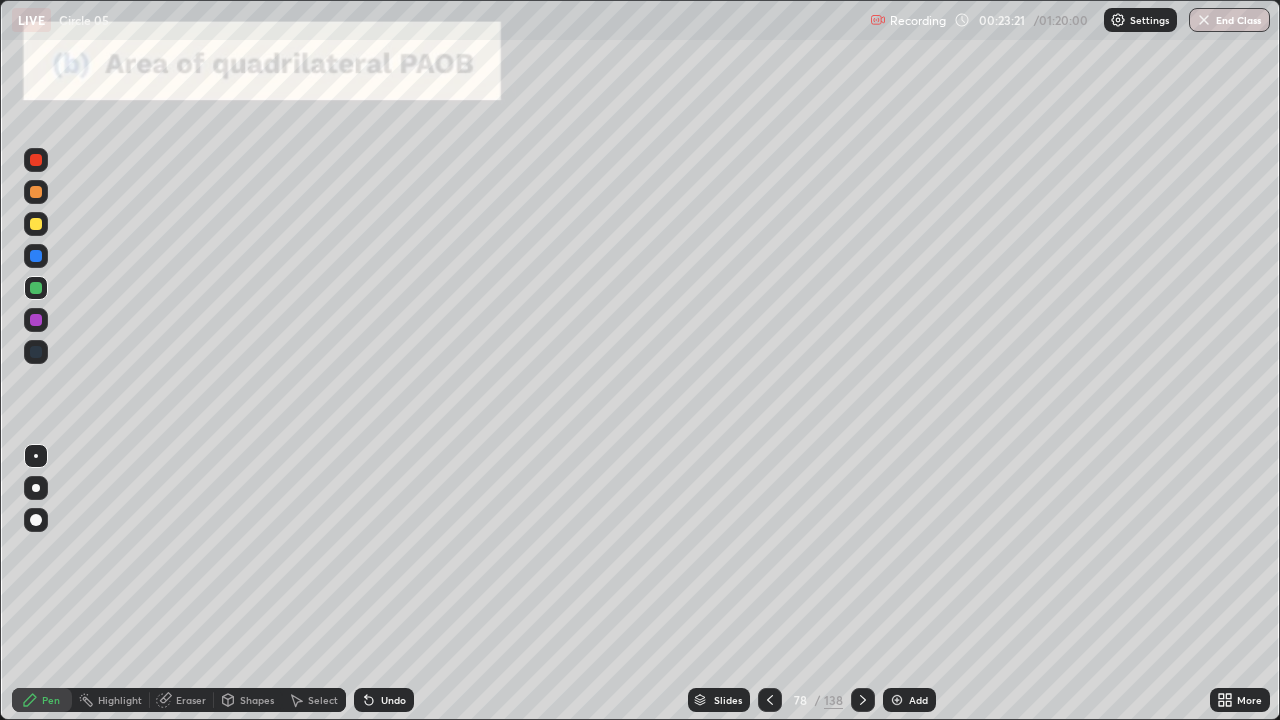 click 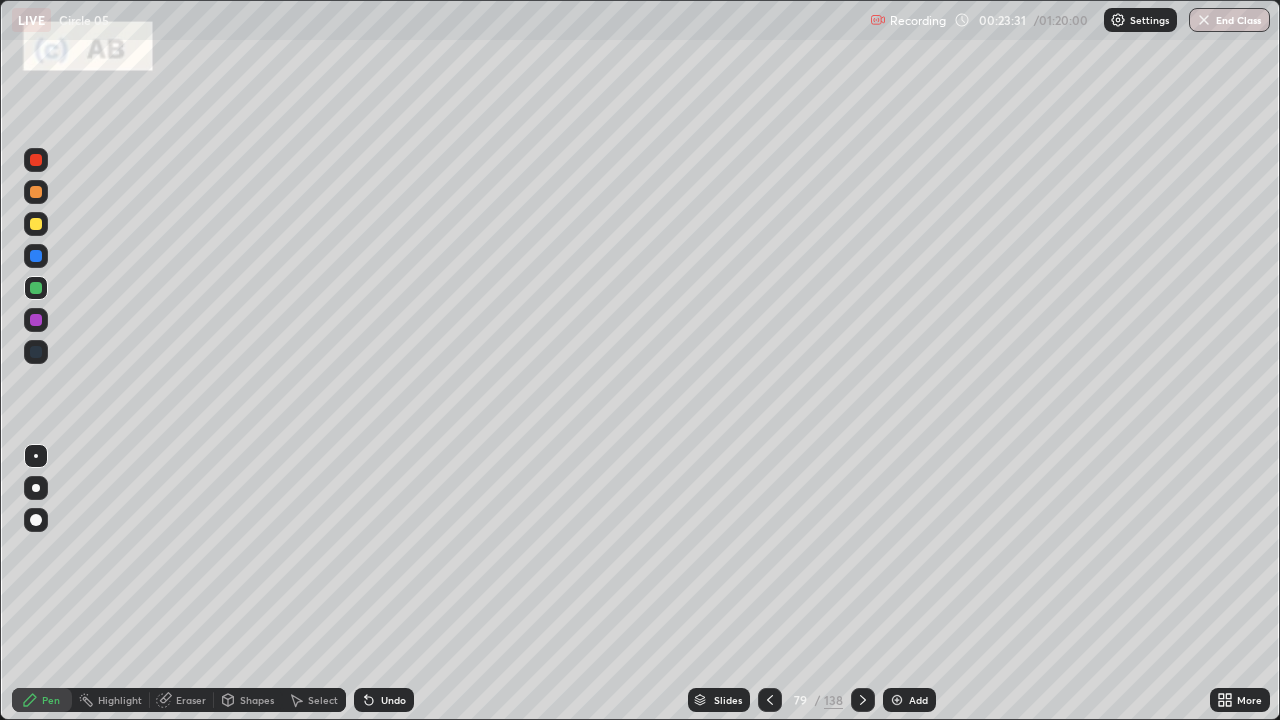 click 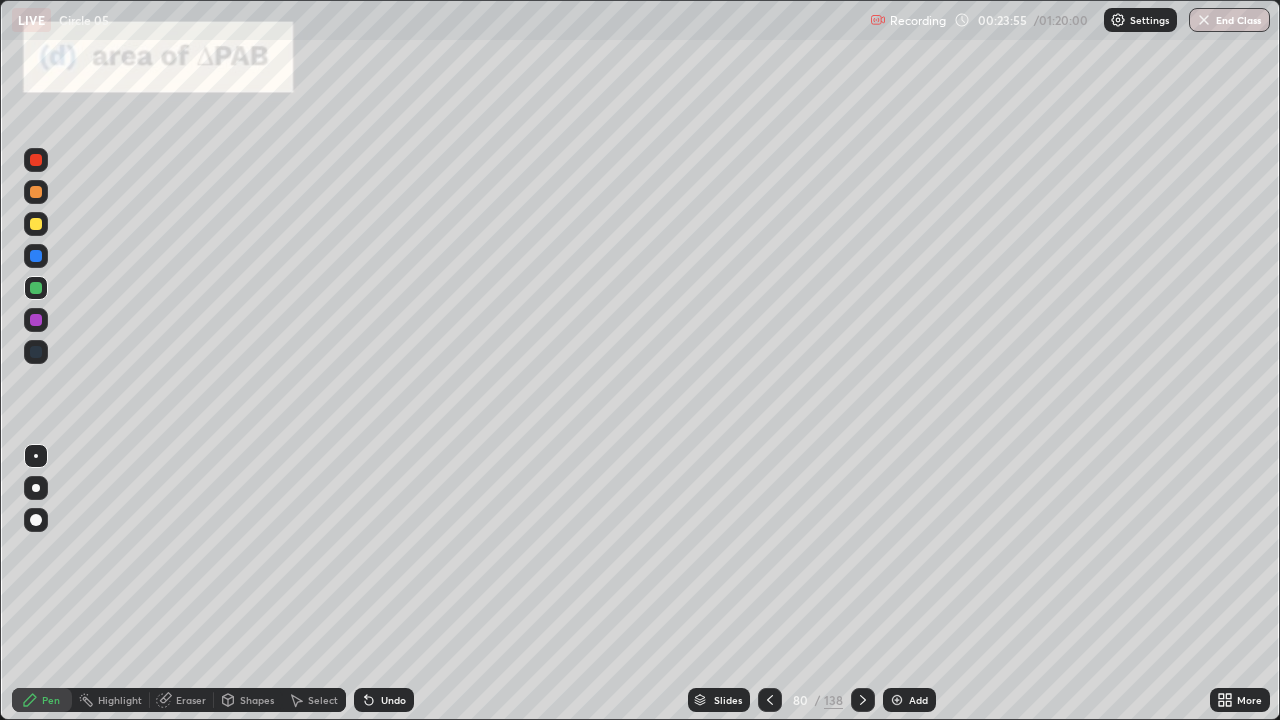 click 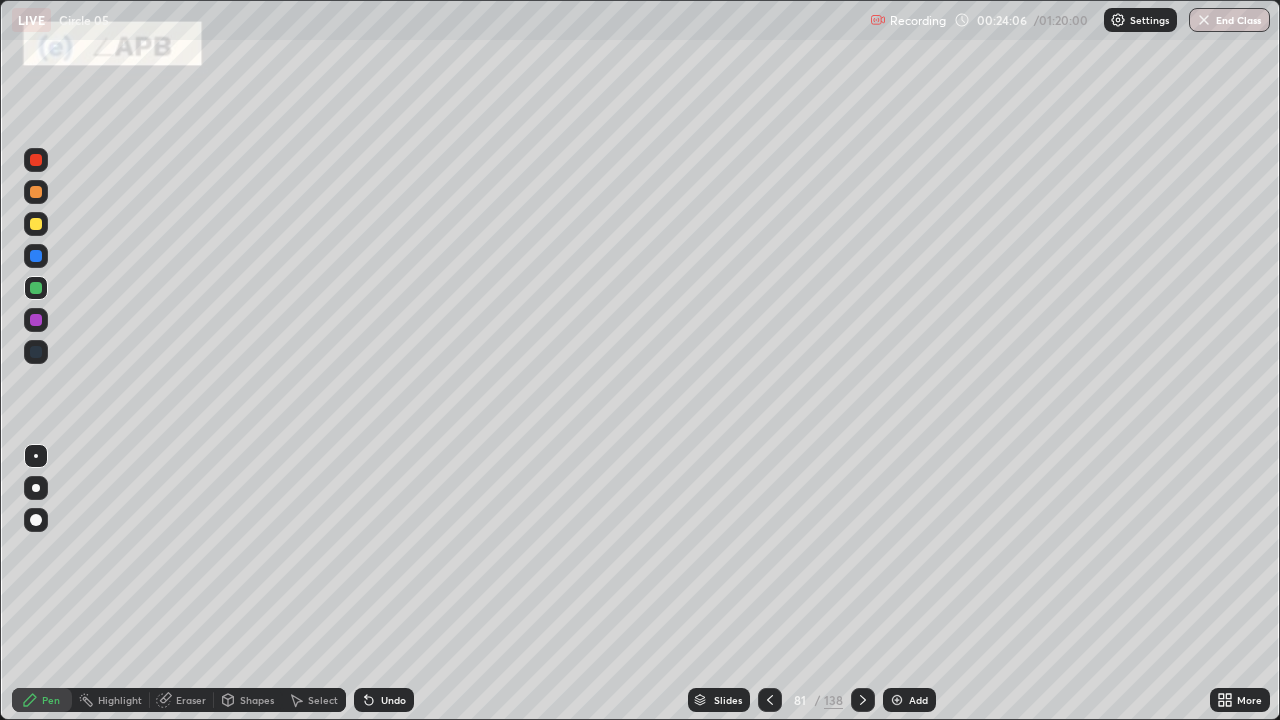 click 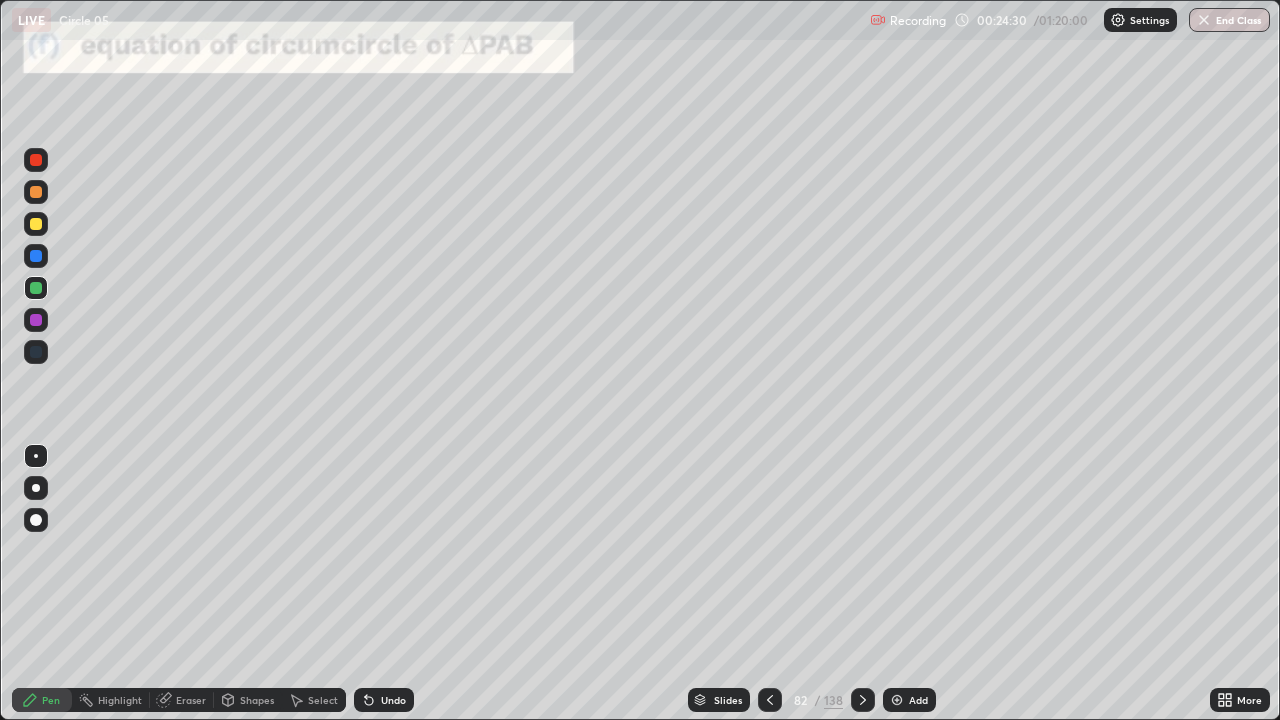 click 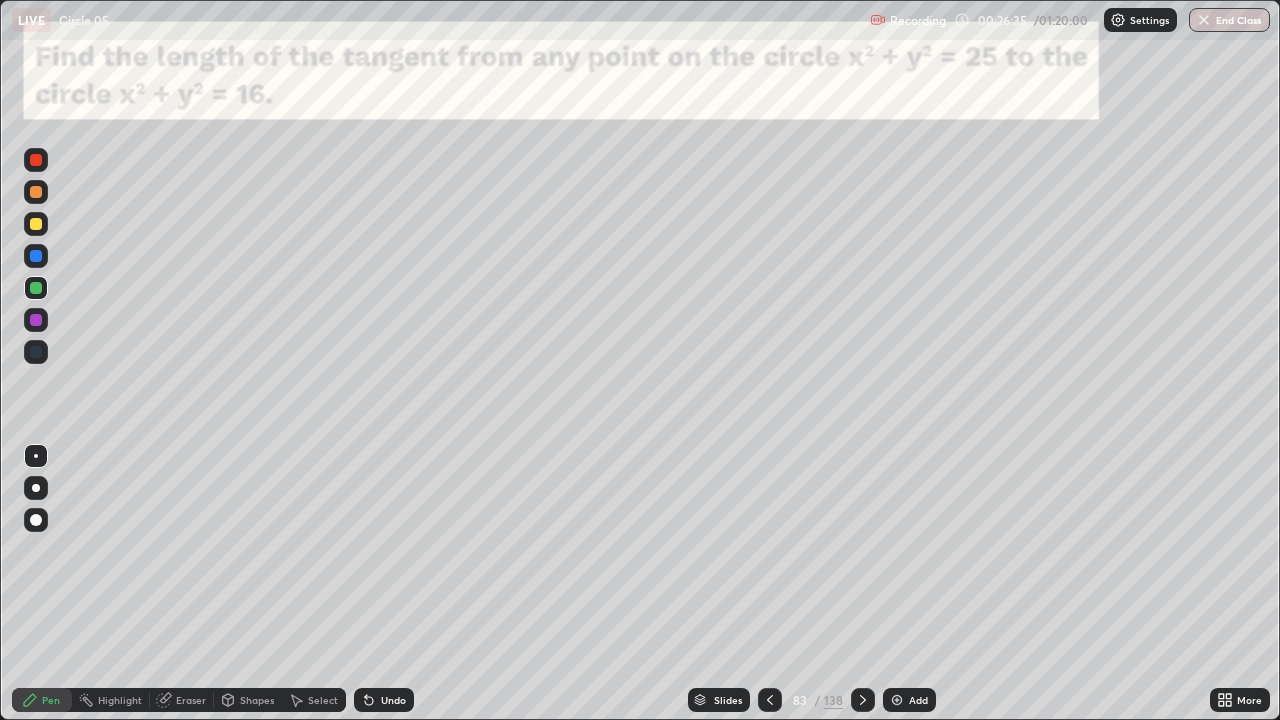 click on "Shapes" at bounding box center [257, 700] 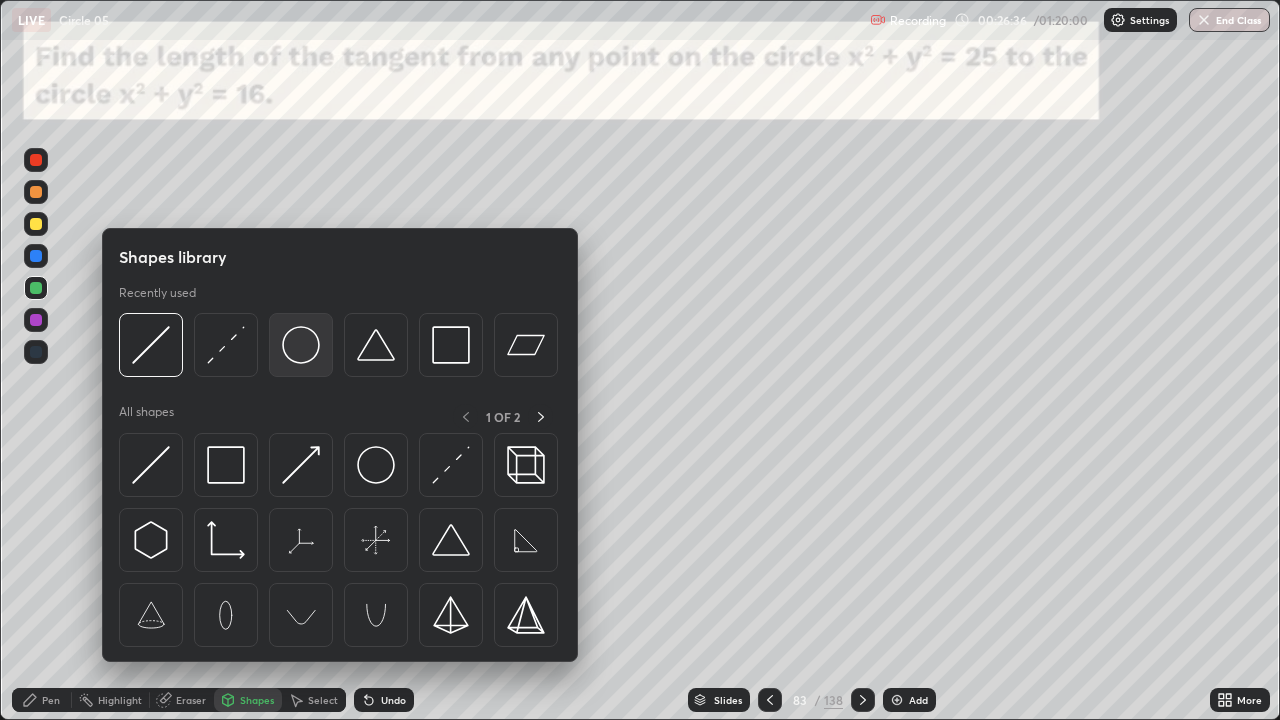 click at bounding box center (301, 345) 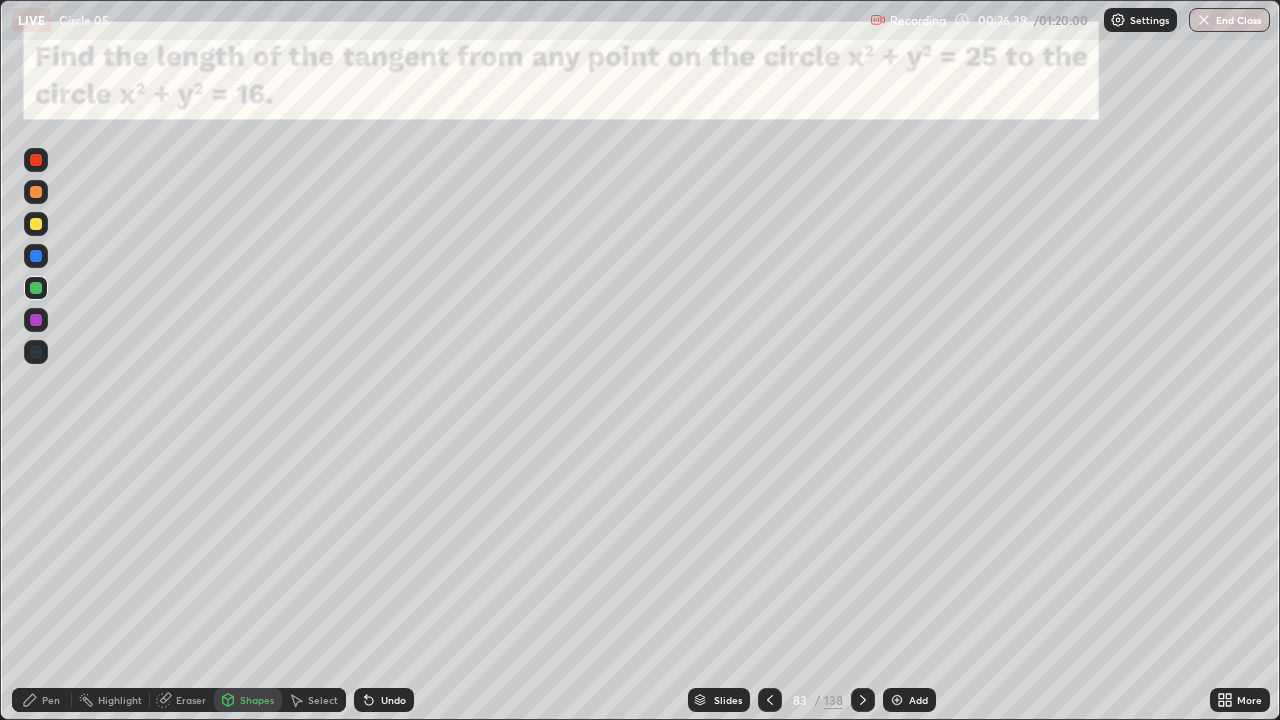 click on "Pen" at bounding box center [51, 700] 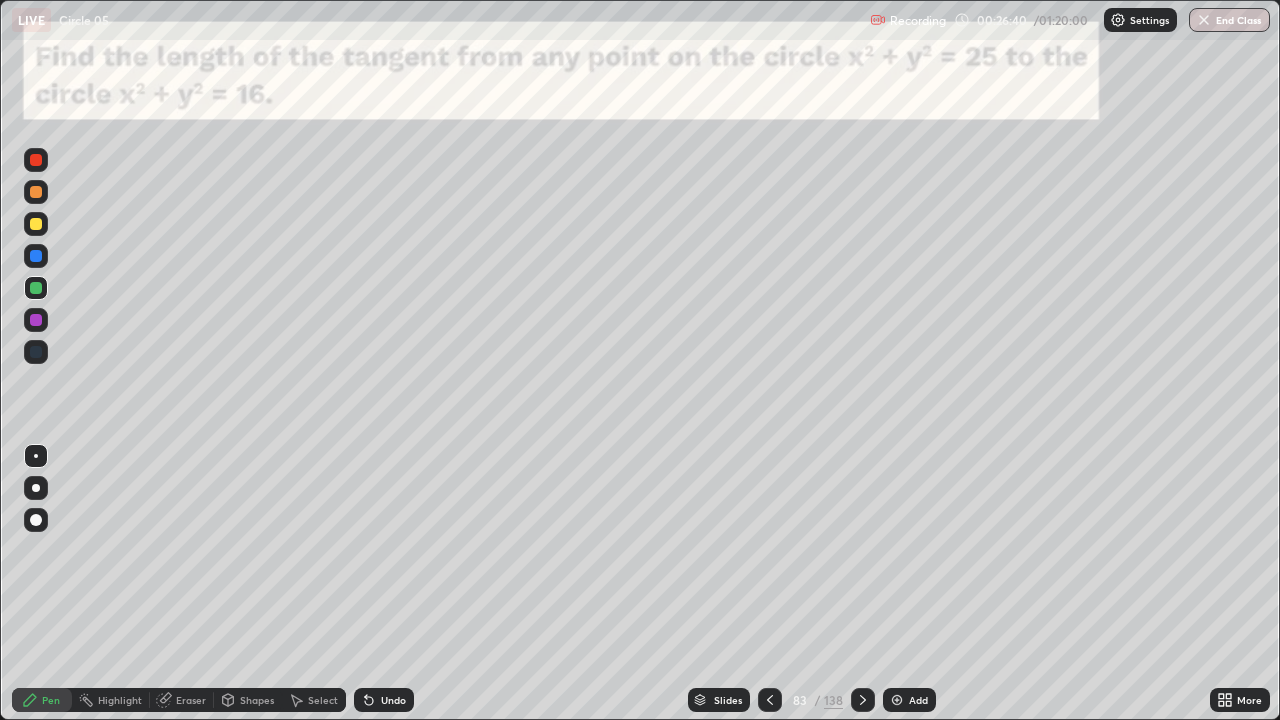 click at bounding box center (36, 320) 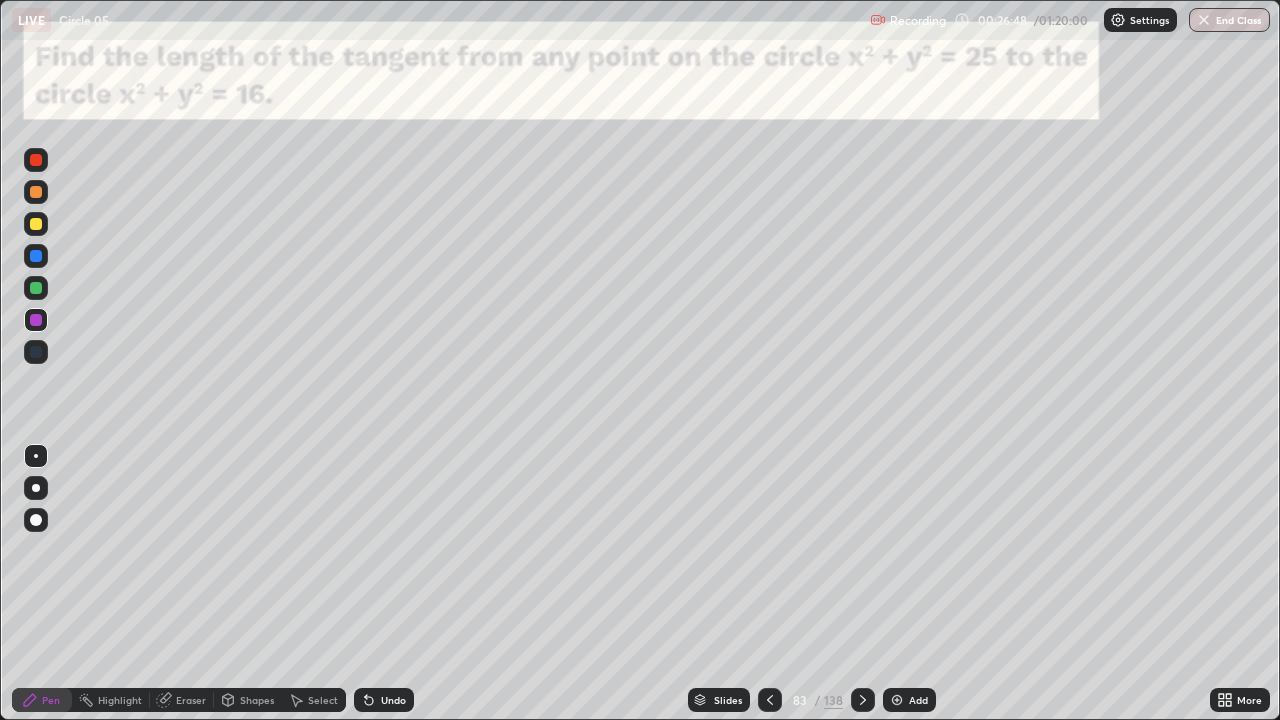 click at bounding box center (36, 256) 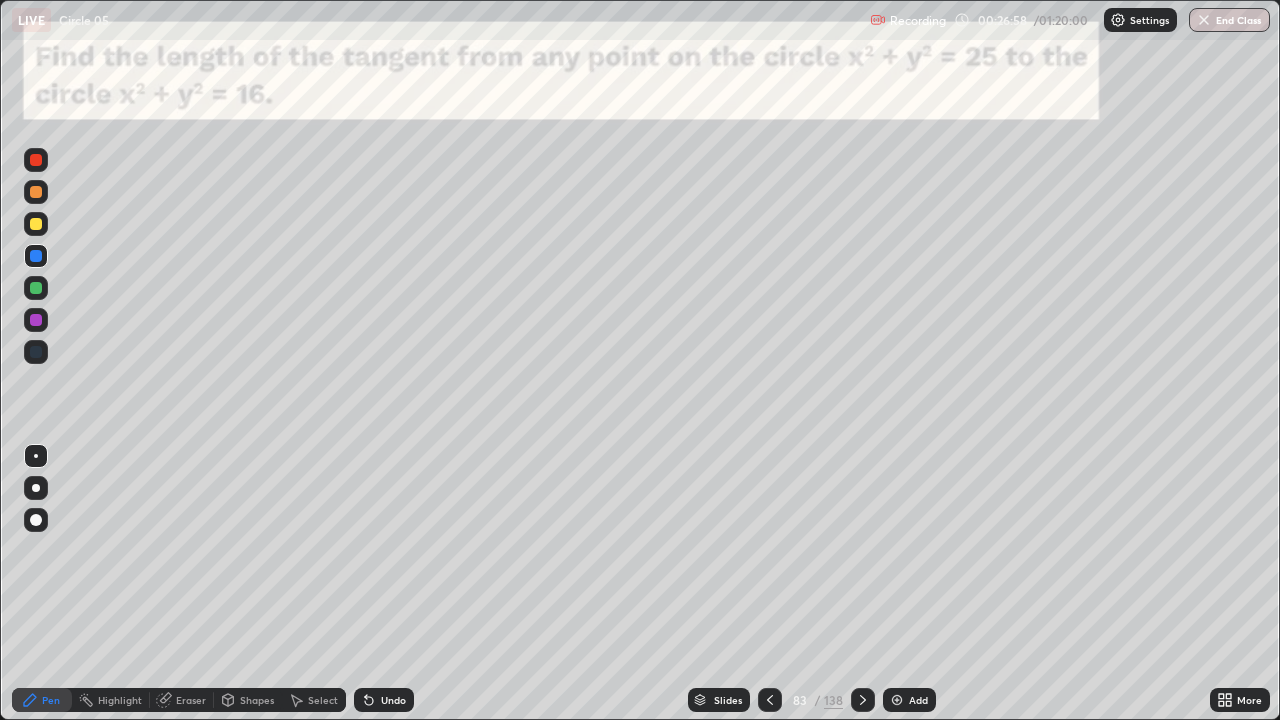 click at bounding box center [36, 224] 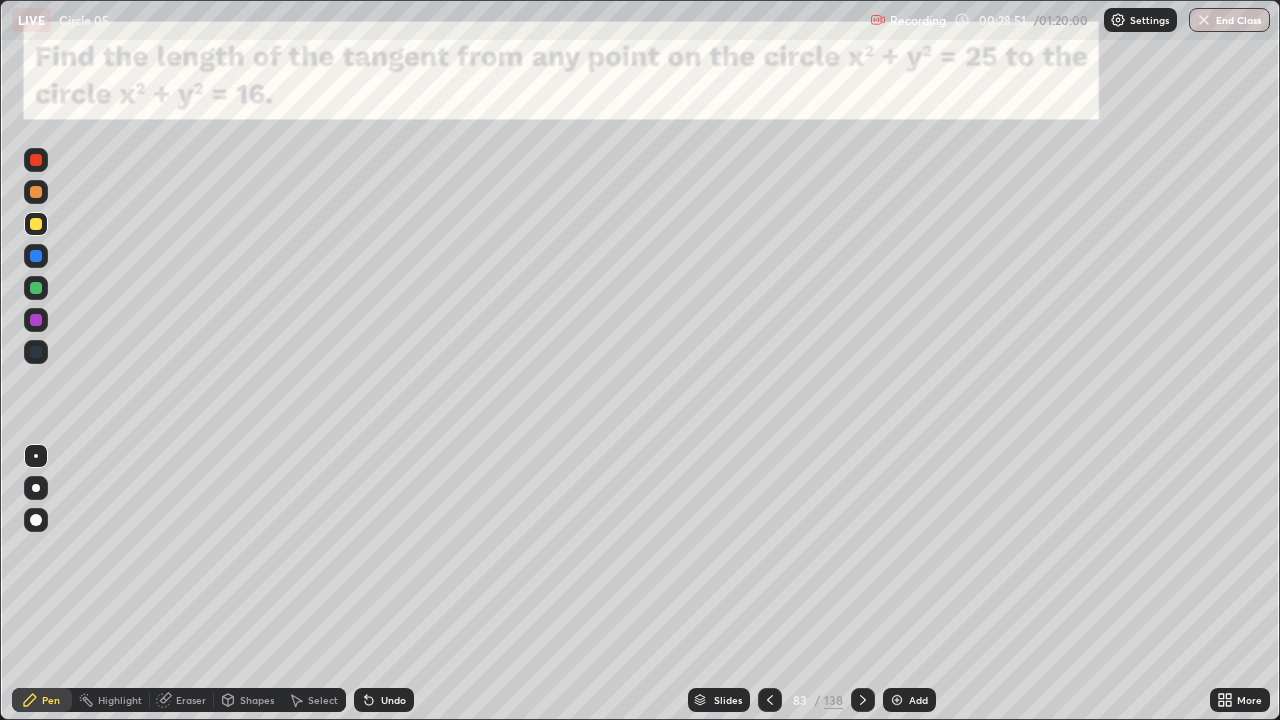 click 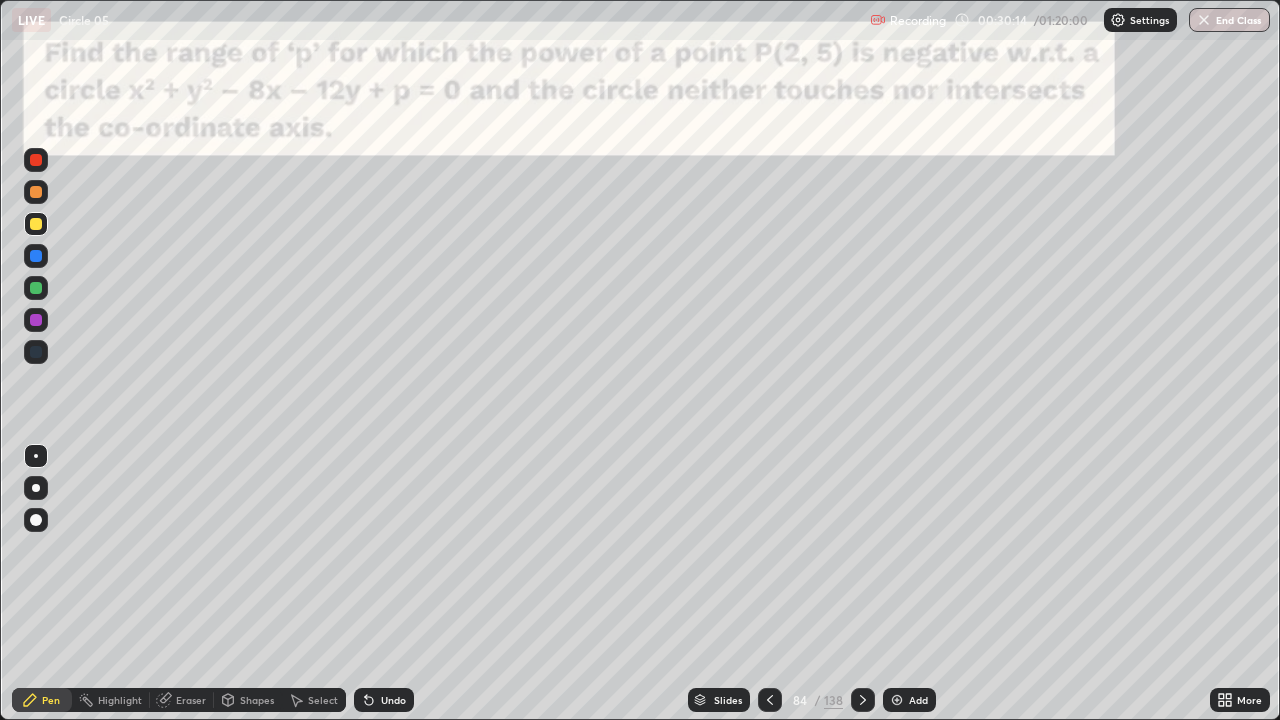 click on "Undo" at bounding box center (384, 700) 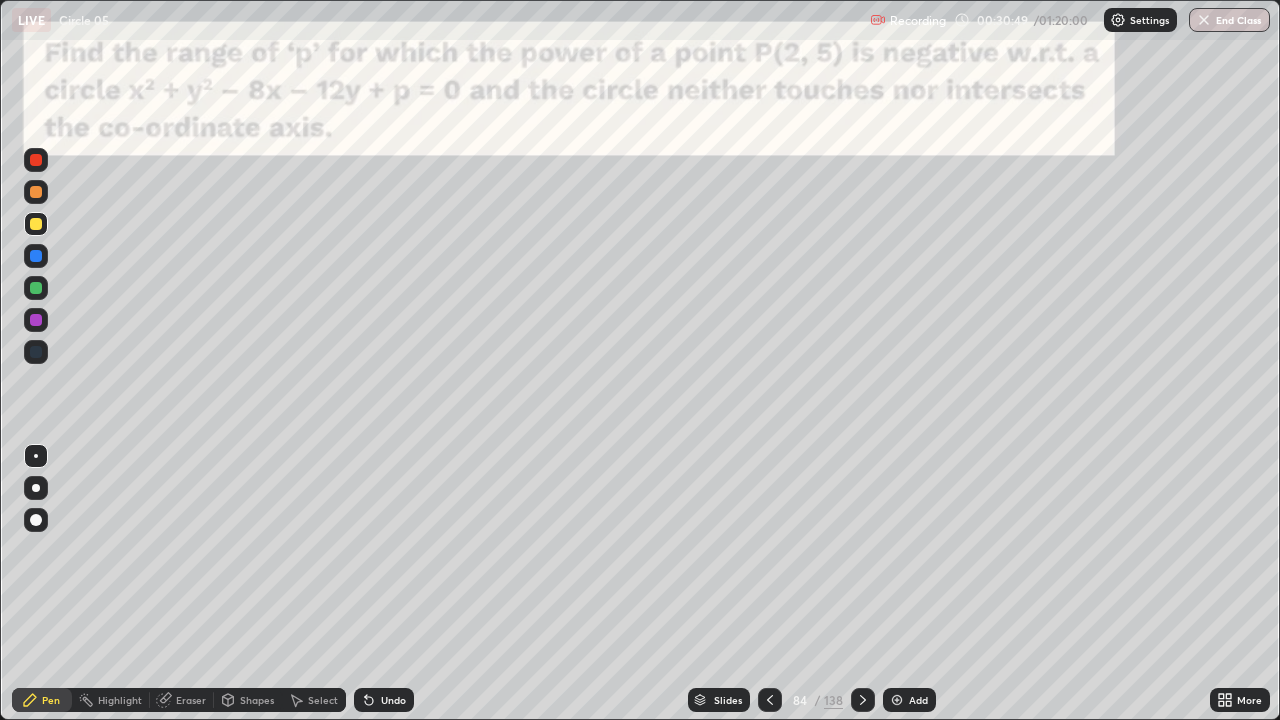 click at bounding box center [36, 288] 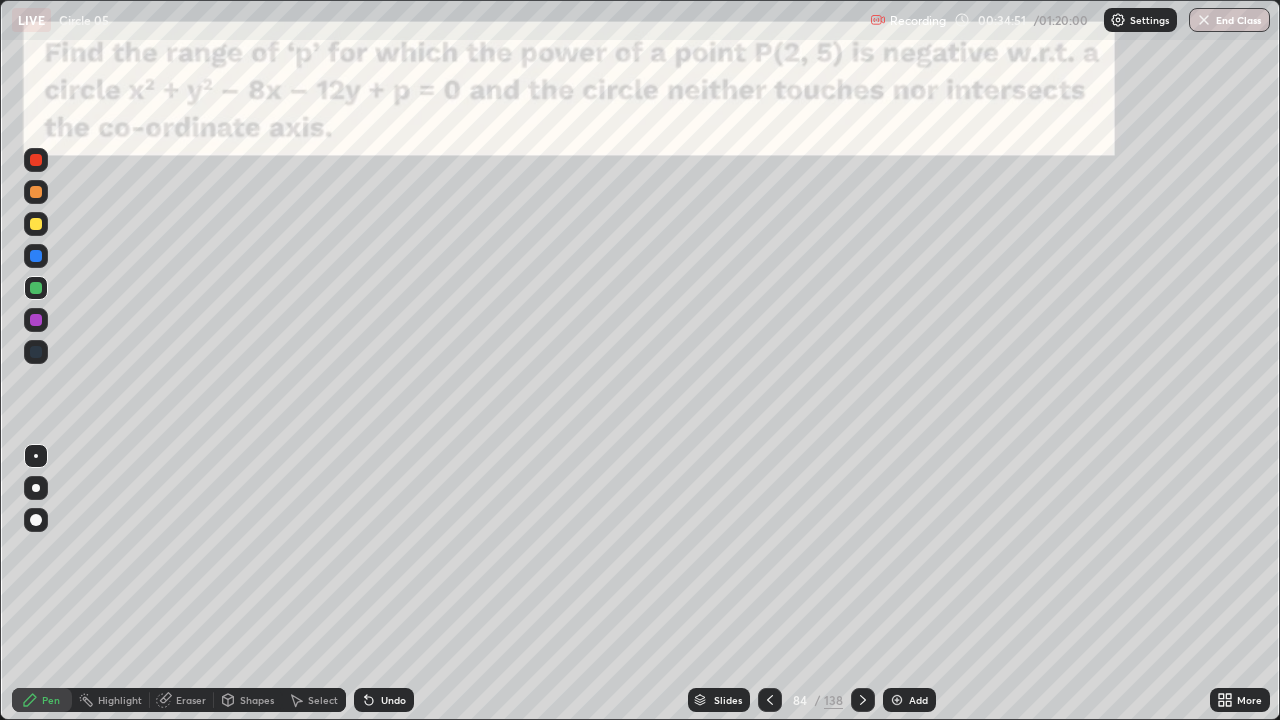 click 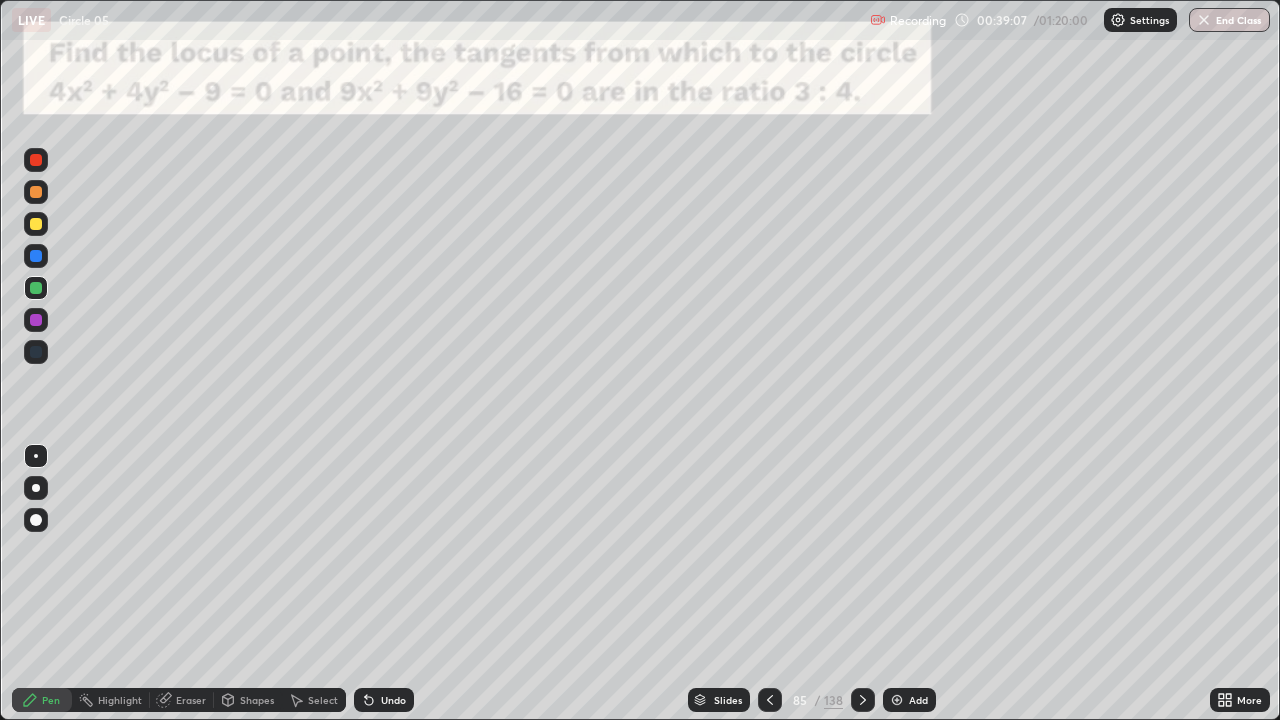 click at bounding box center (36, 320) 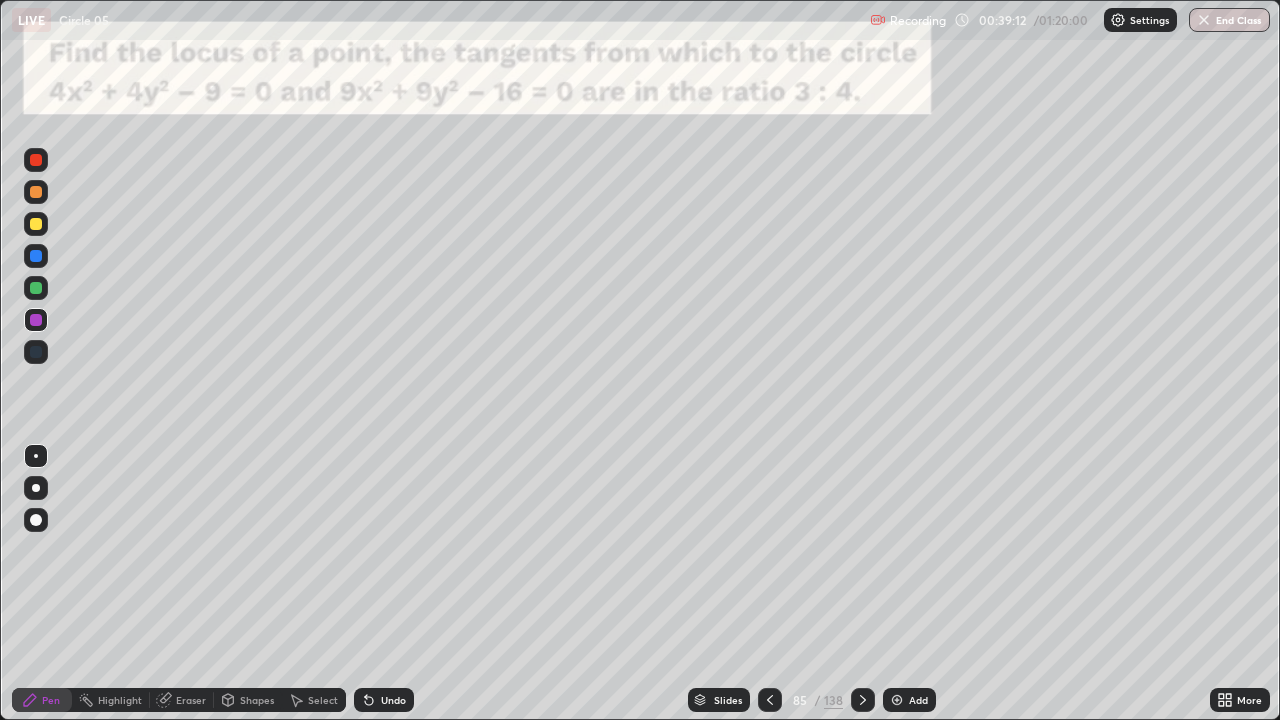 click at bounding box center [36, 288] 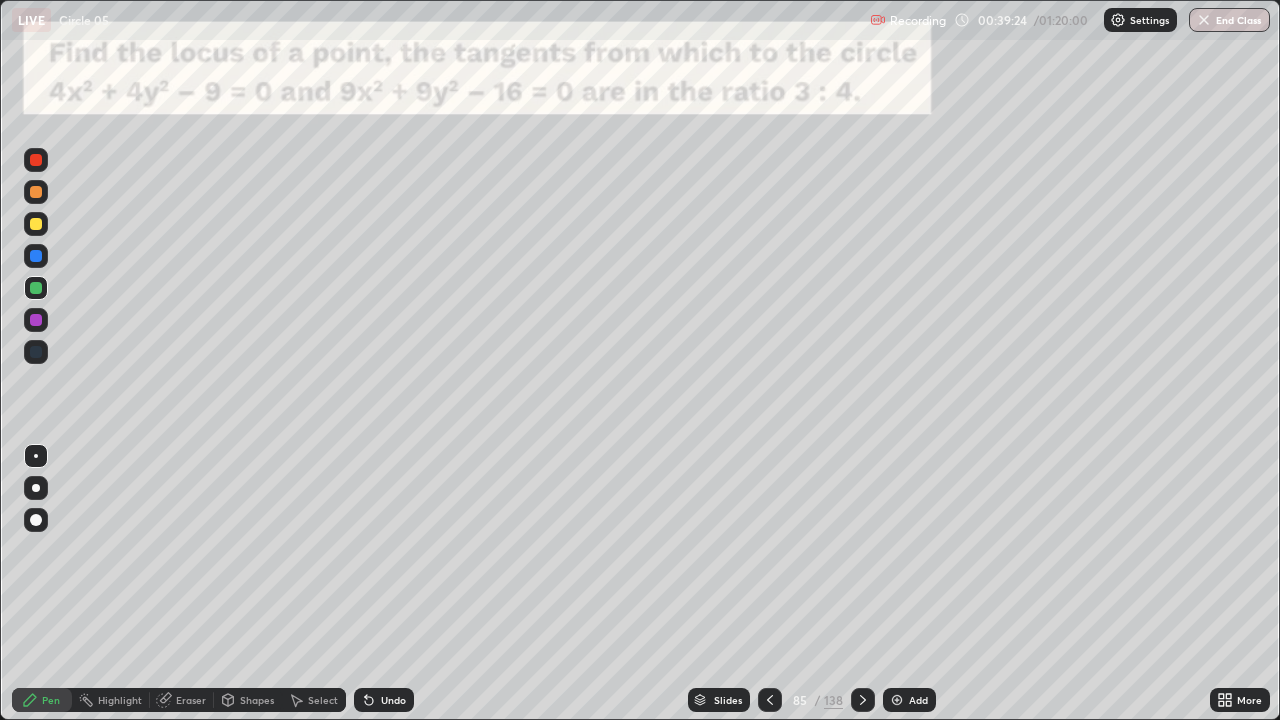 click on "Undo" at bounding box center (384, 700) 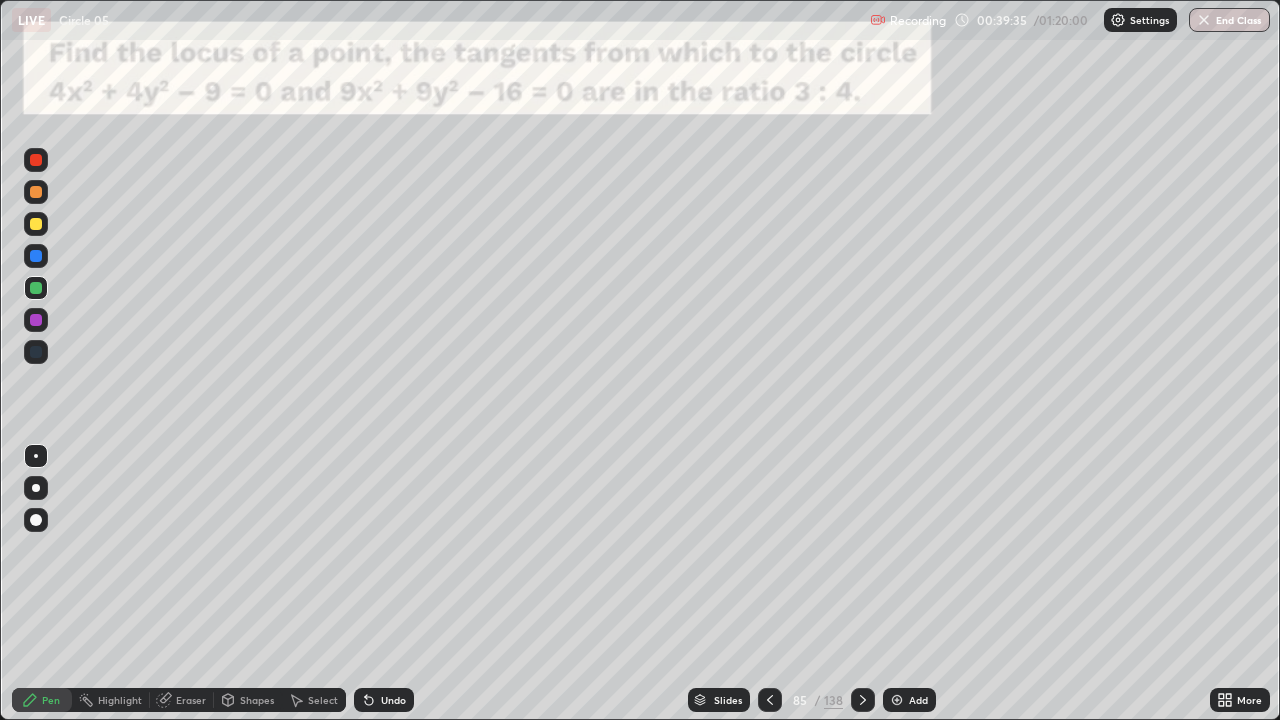 click at bounding box center [36, 224] 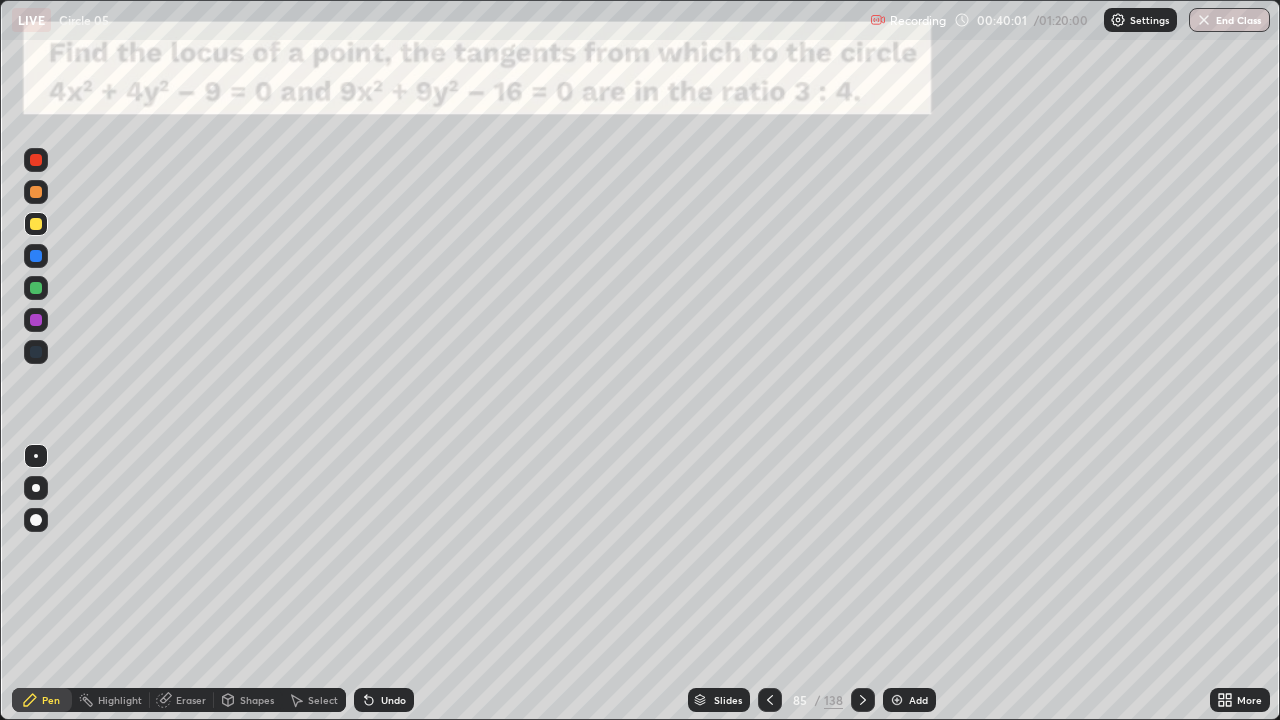 click at bounding box center (36, 256) 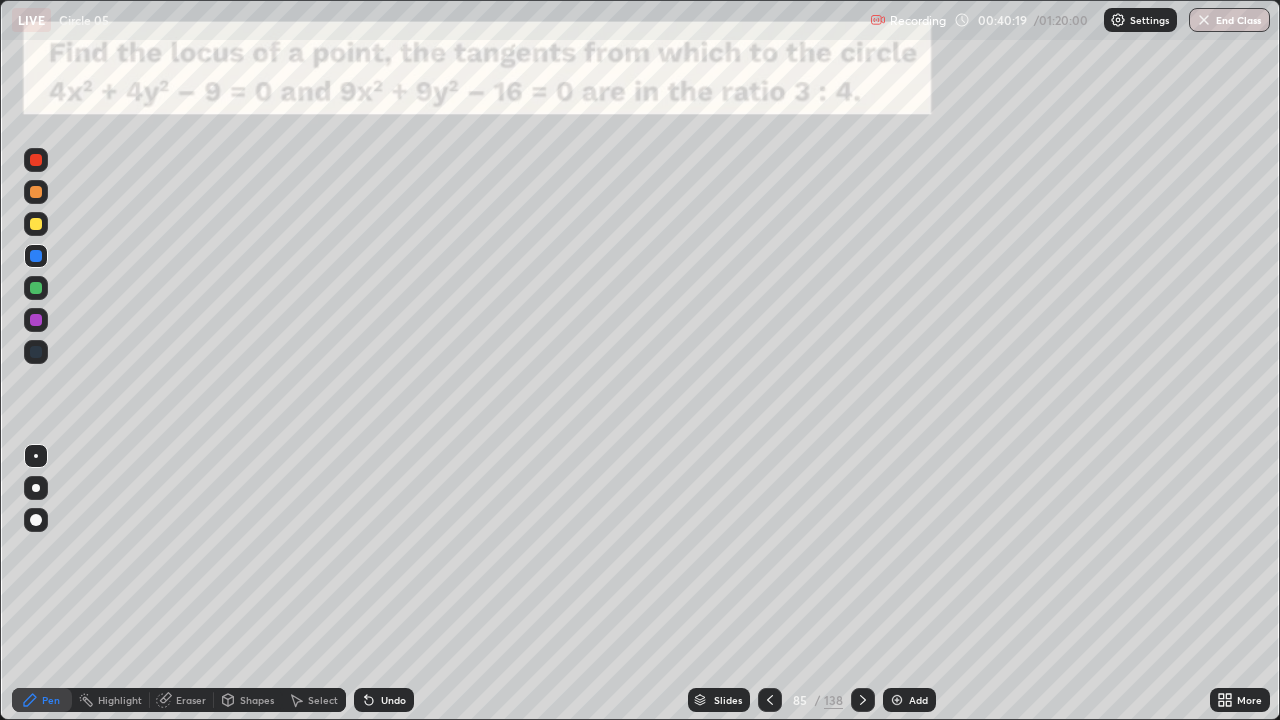 click on "Undo" at bounding box center [393, 700] 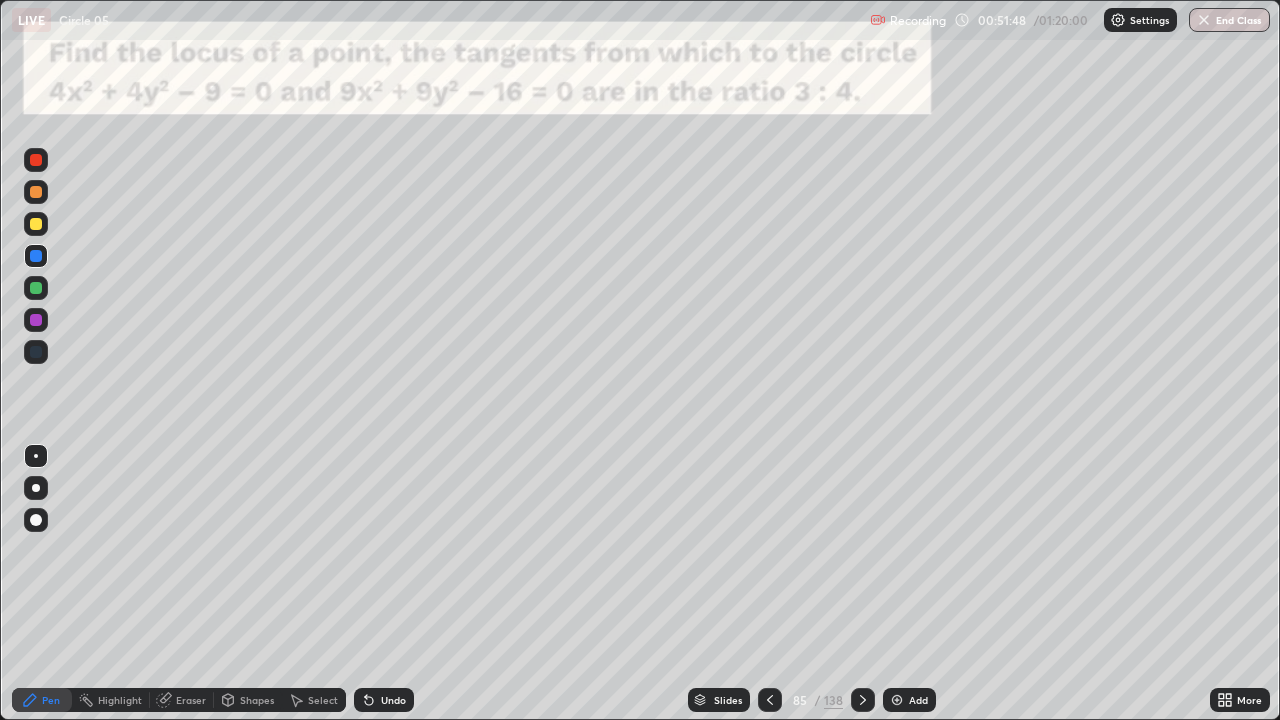 click 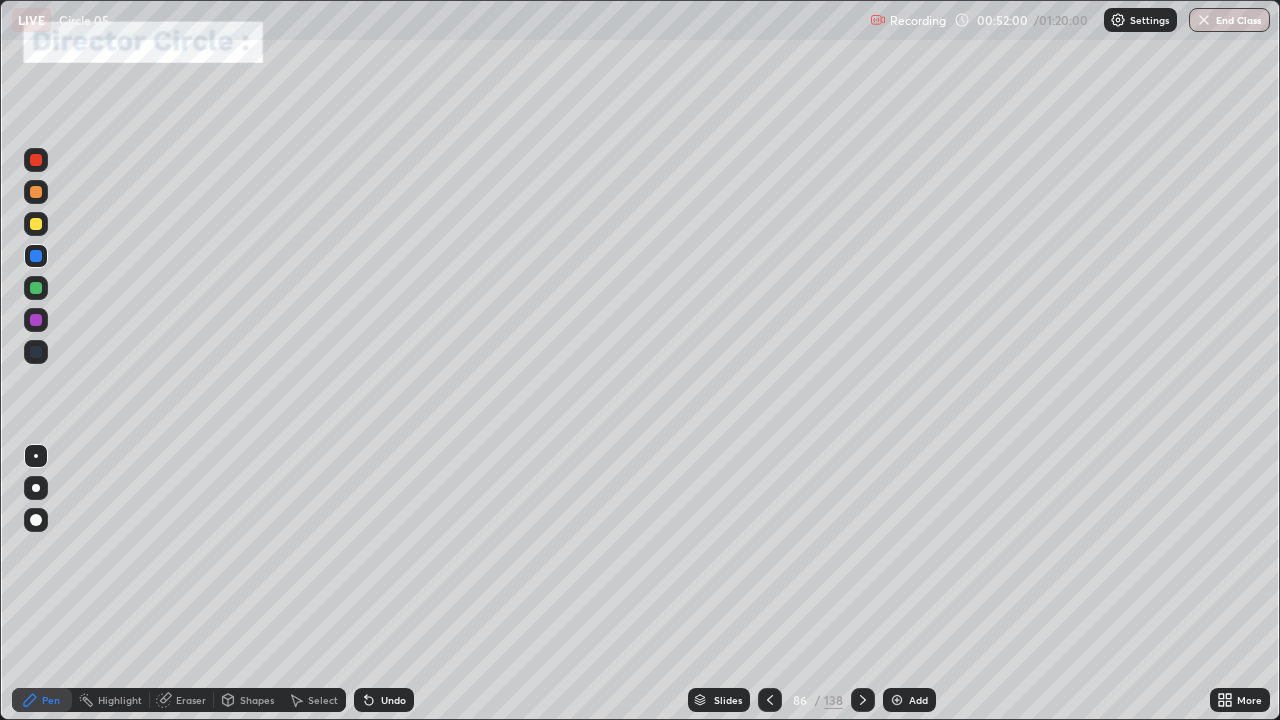 click 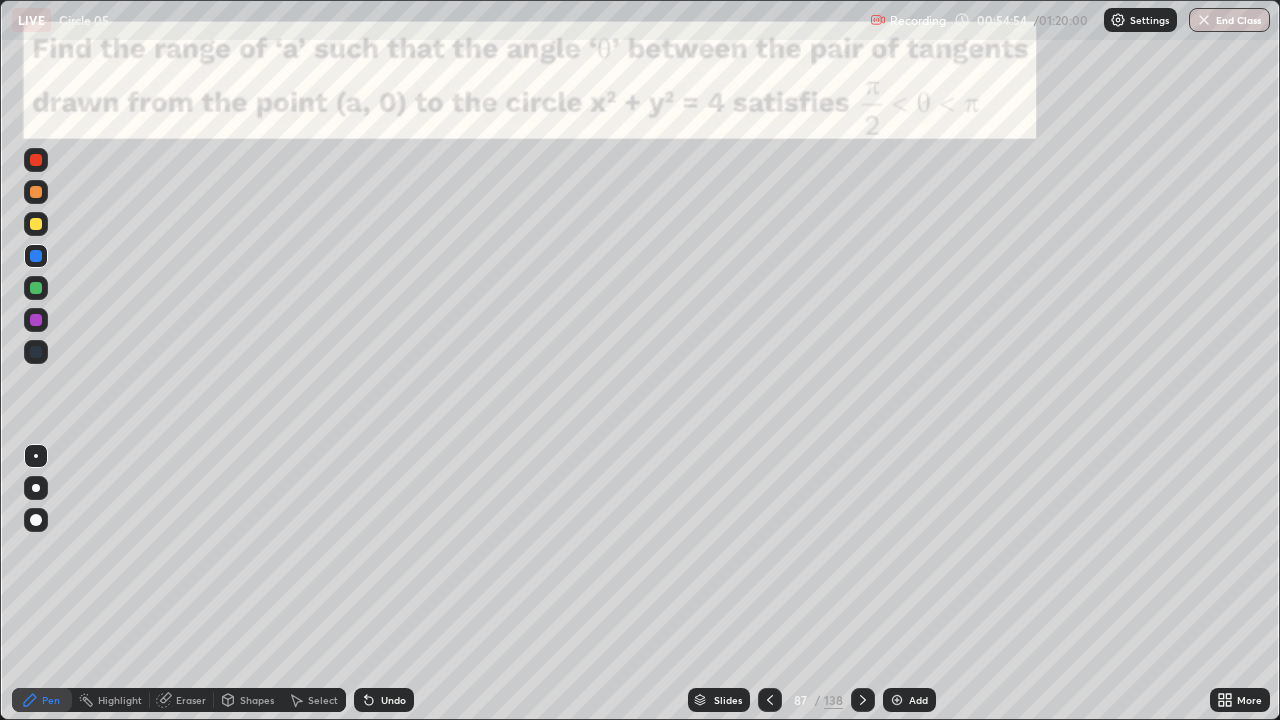 click at bounding box center [36, 288] 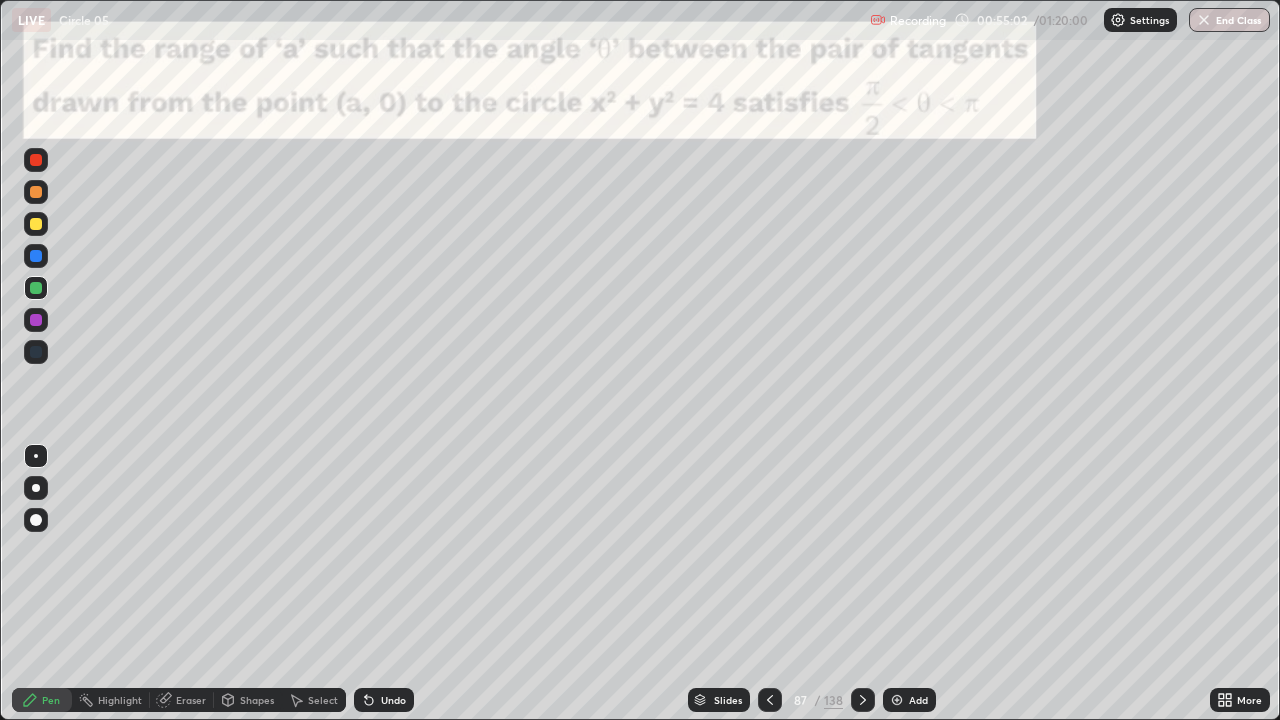 click at bounding box center (36, 224) 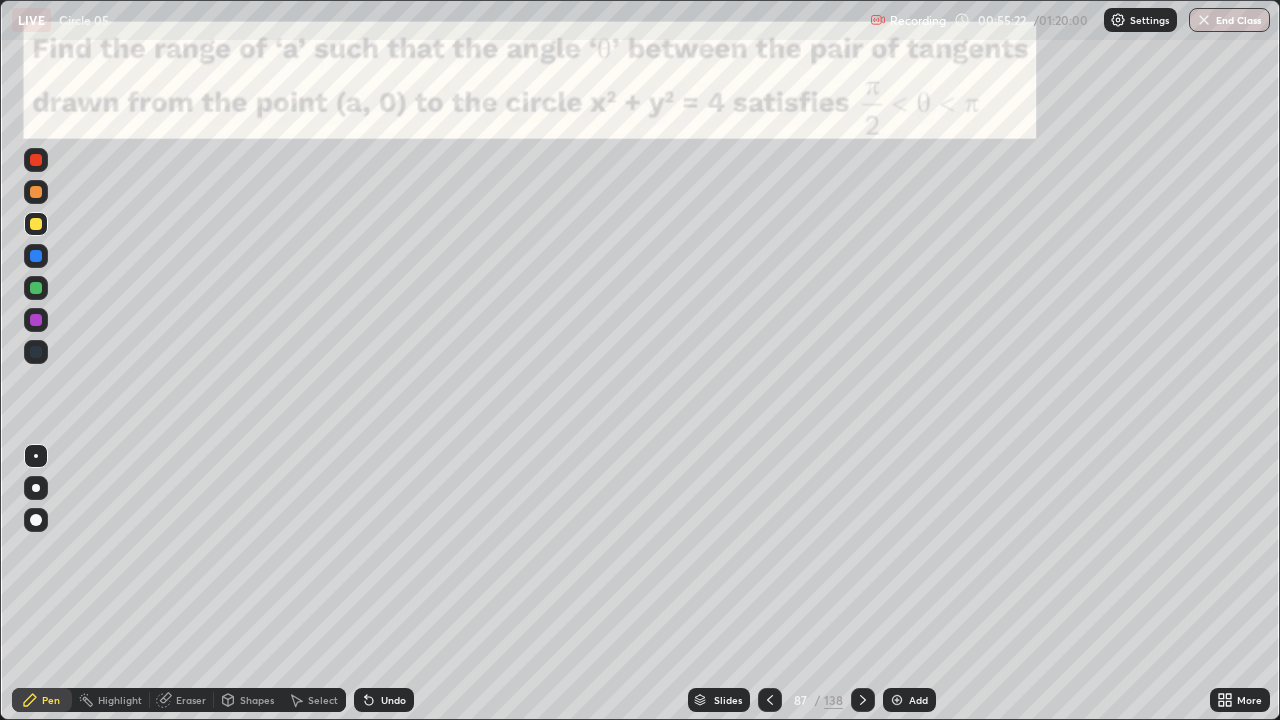 click on "Undo" at bounding box center (384, 700) 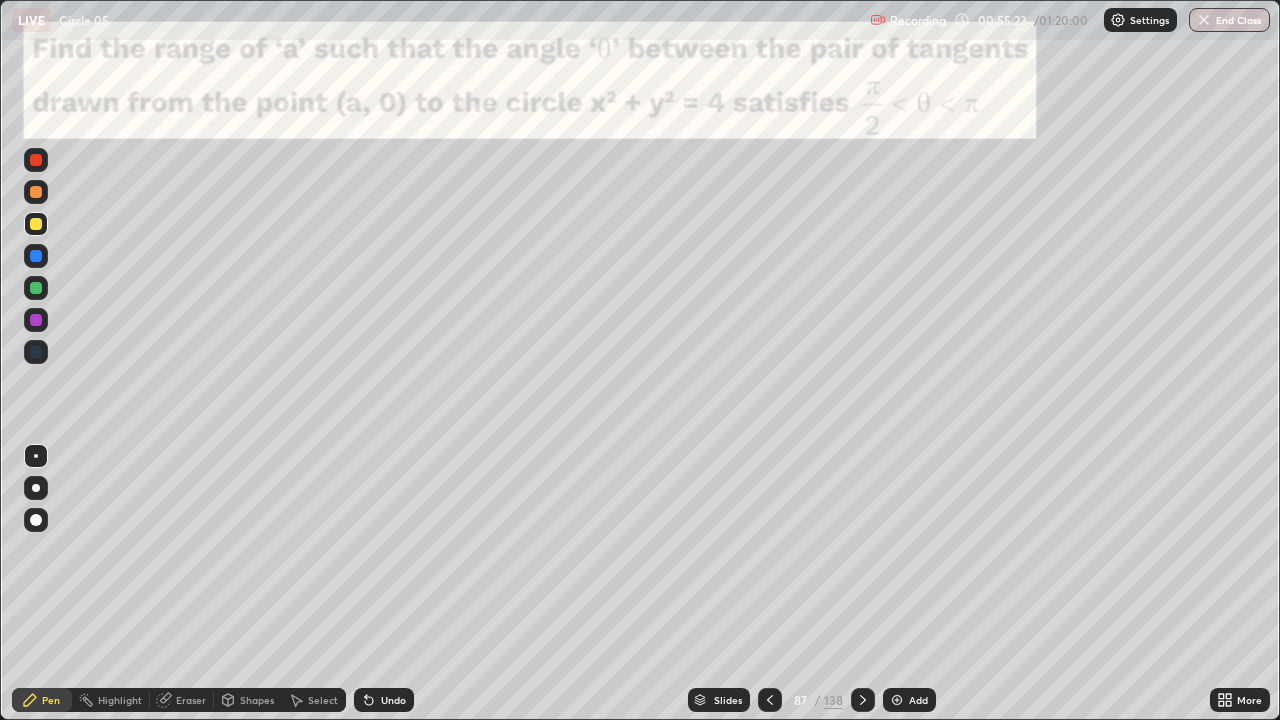 click on "Undo" at bounding box center (393, 700) 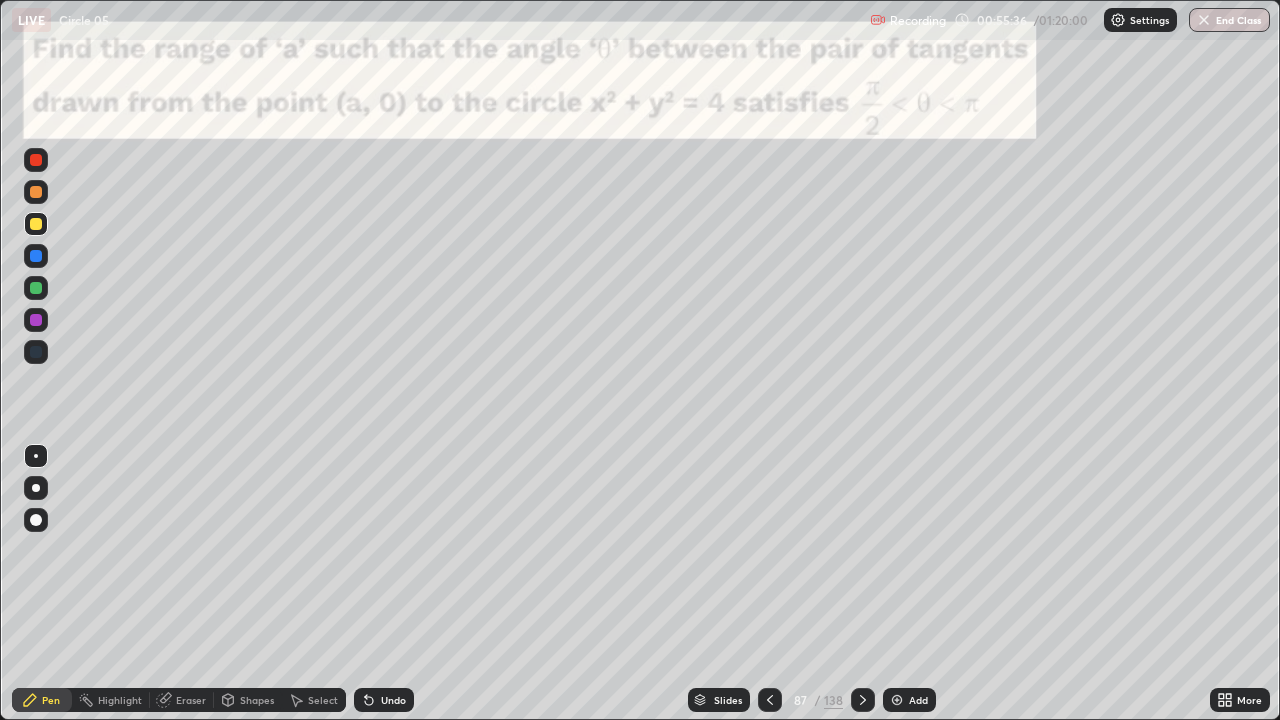 click at bounding box center (36, 288) 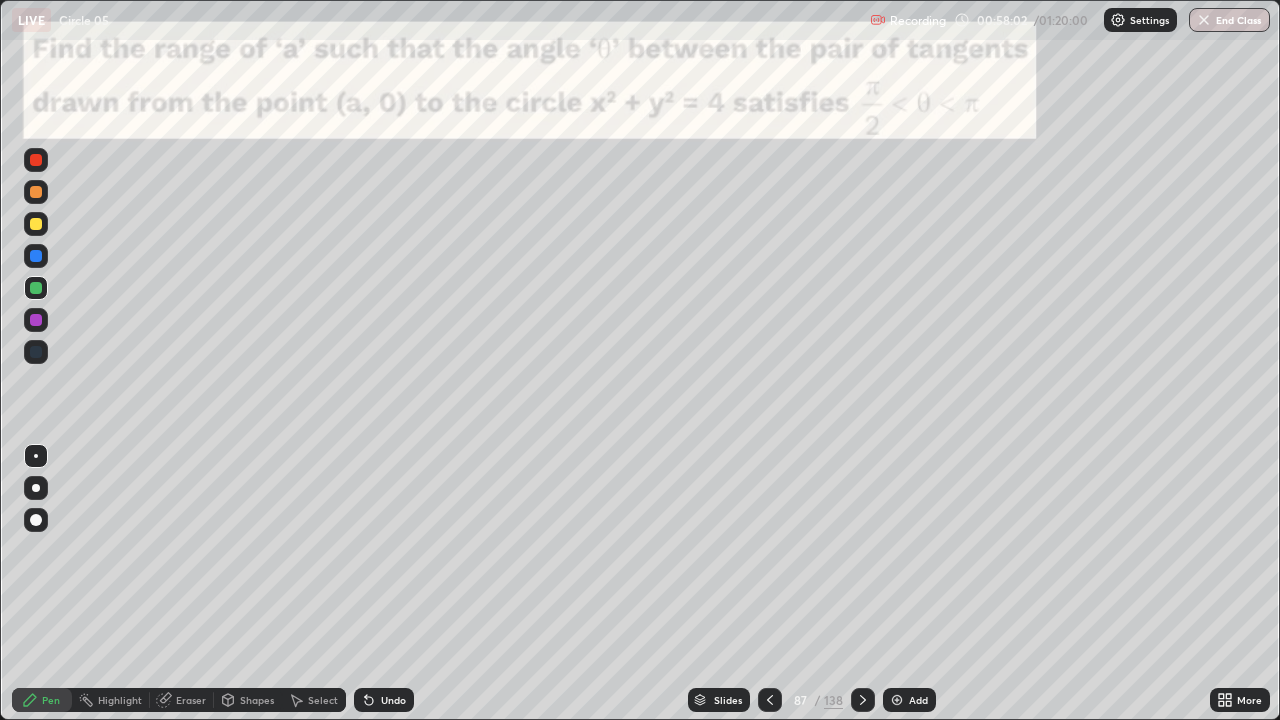 click 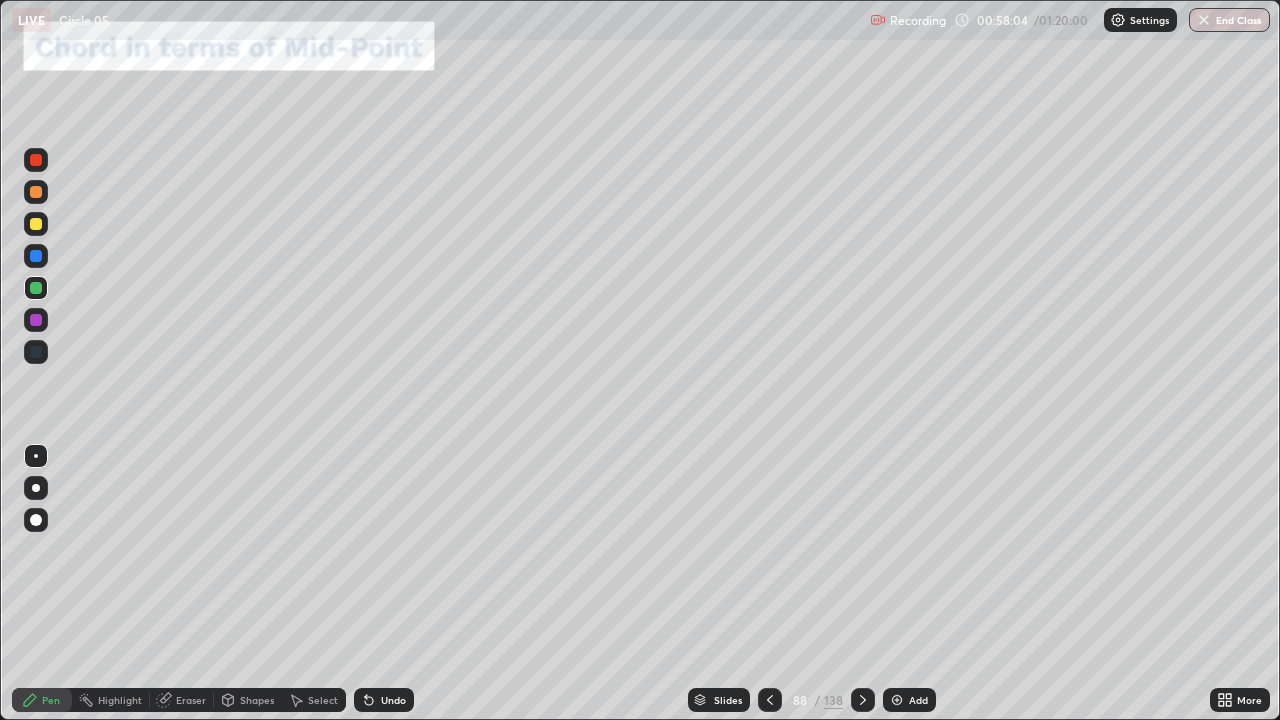 click 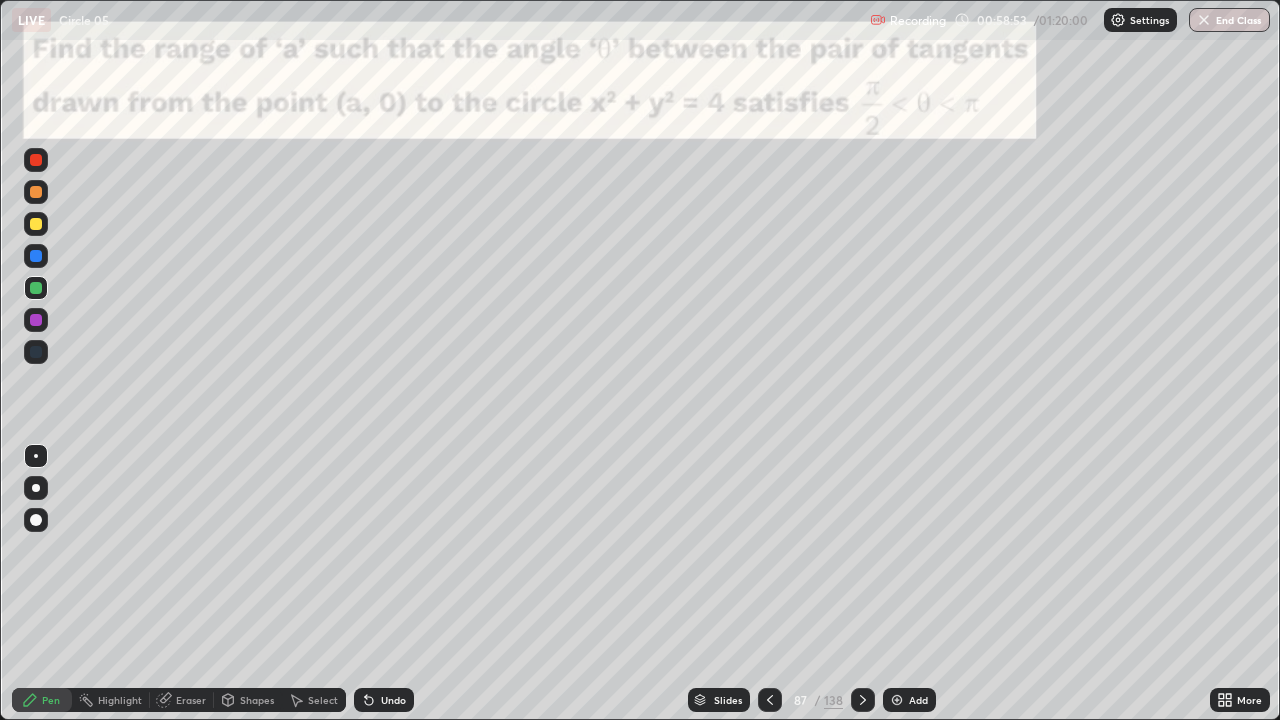click 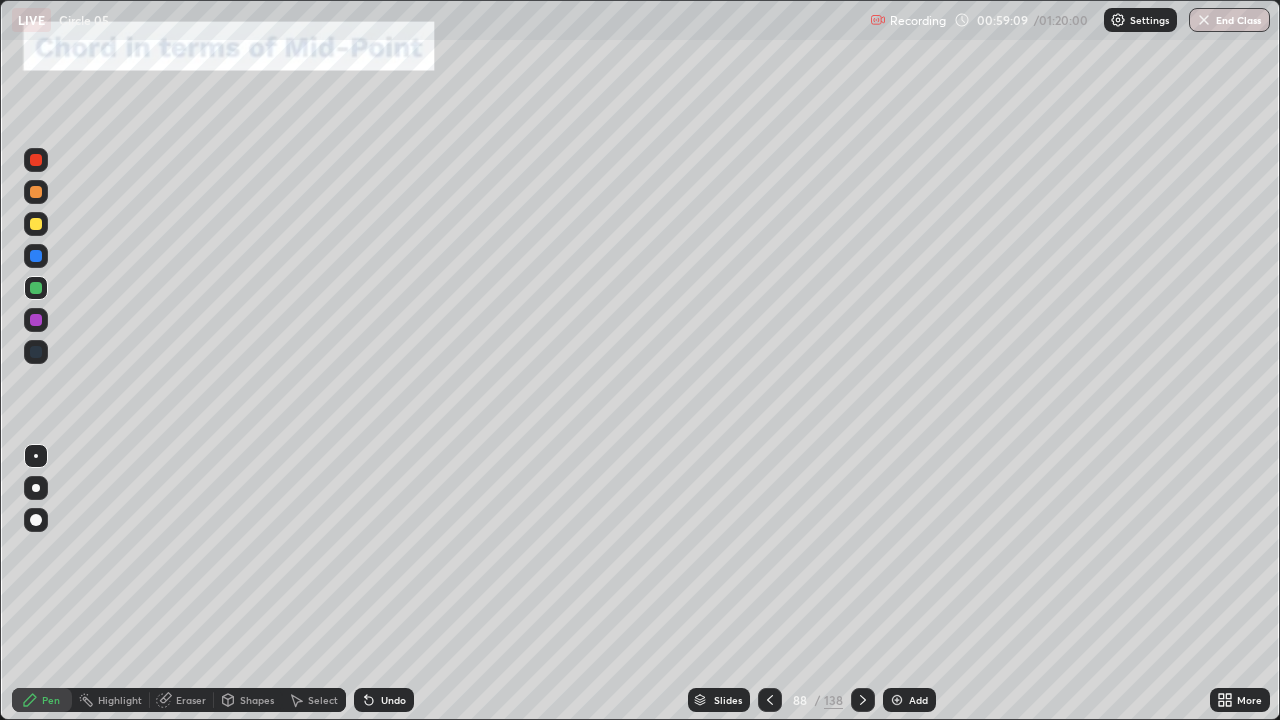 click at bounding box center (770, 700) 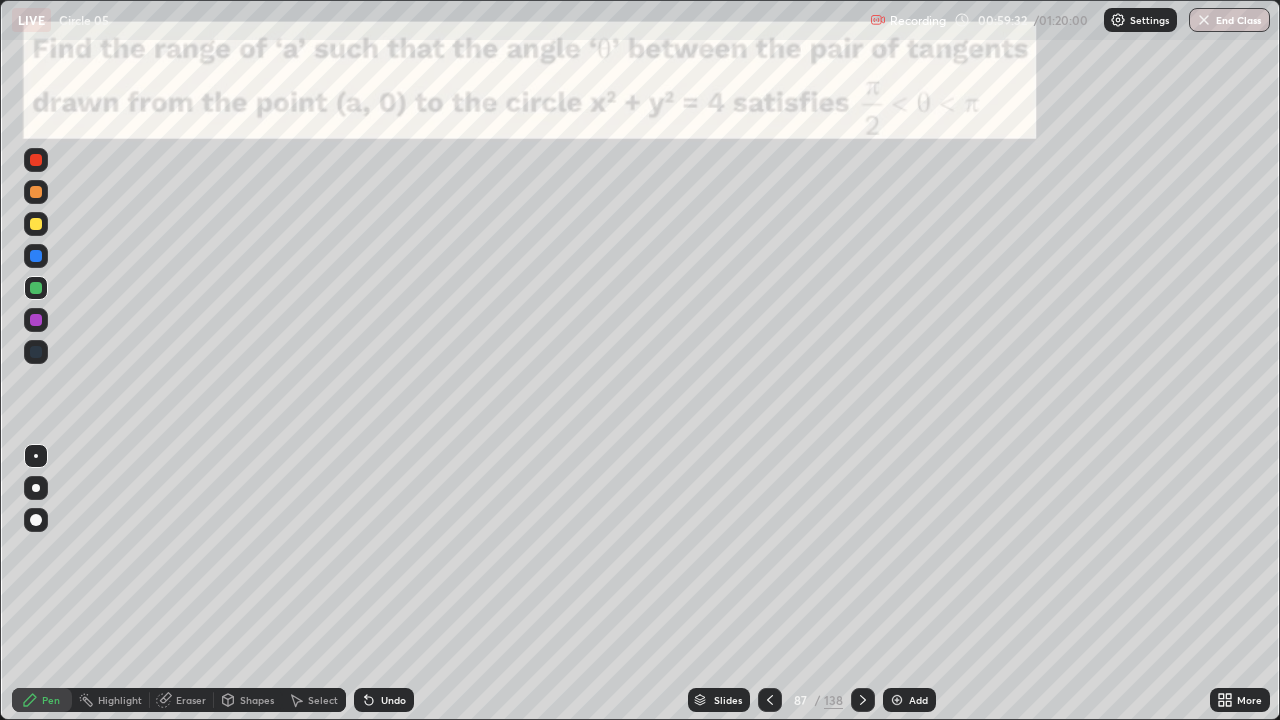 click 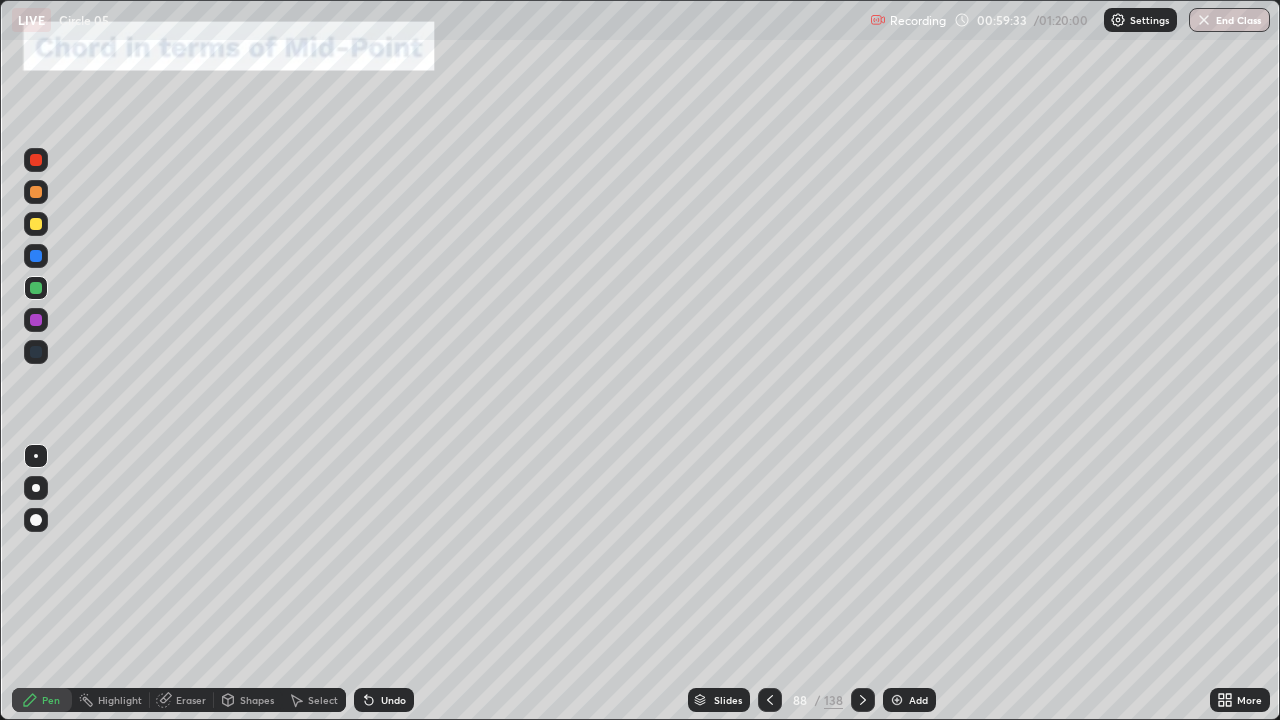 click 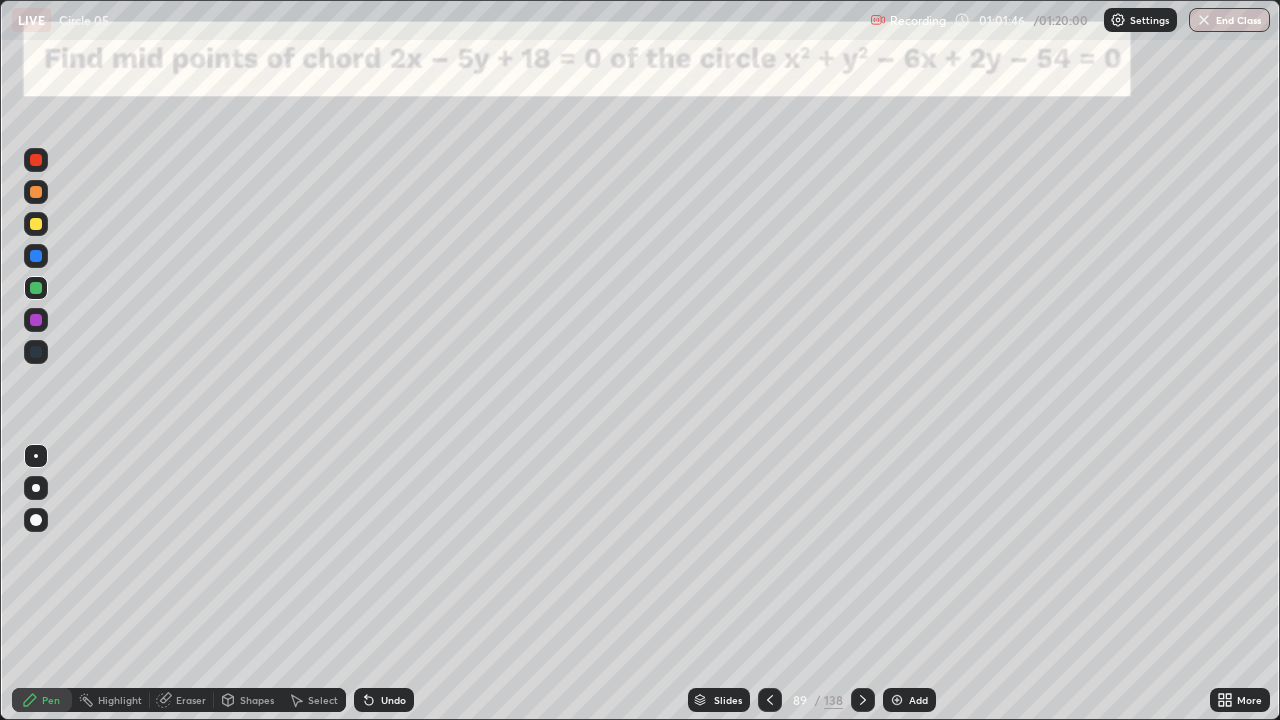 click at bounding box center [36, 224] 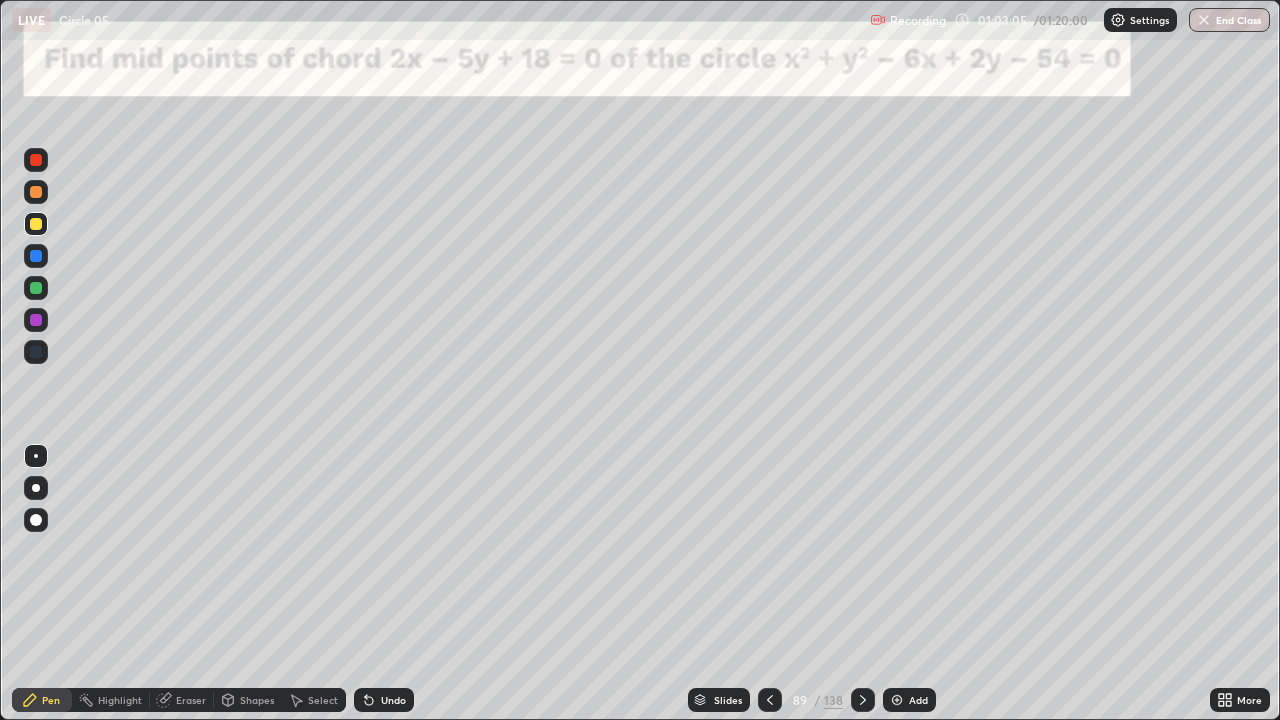 click 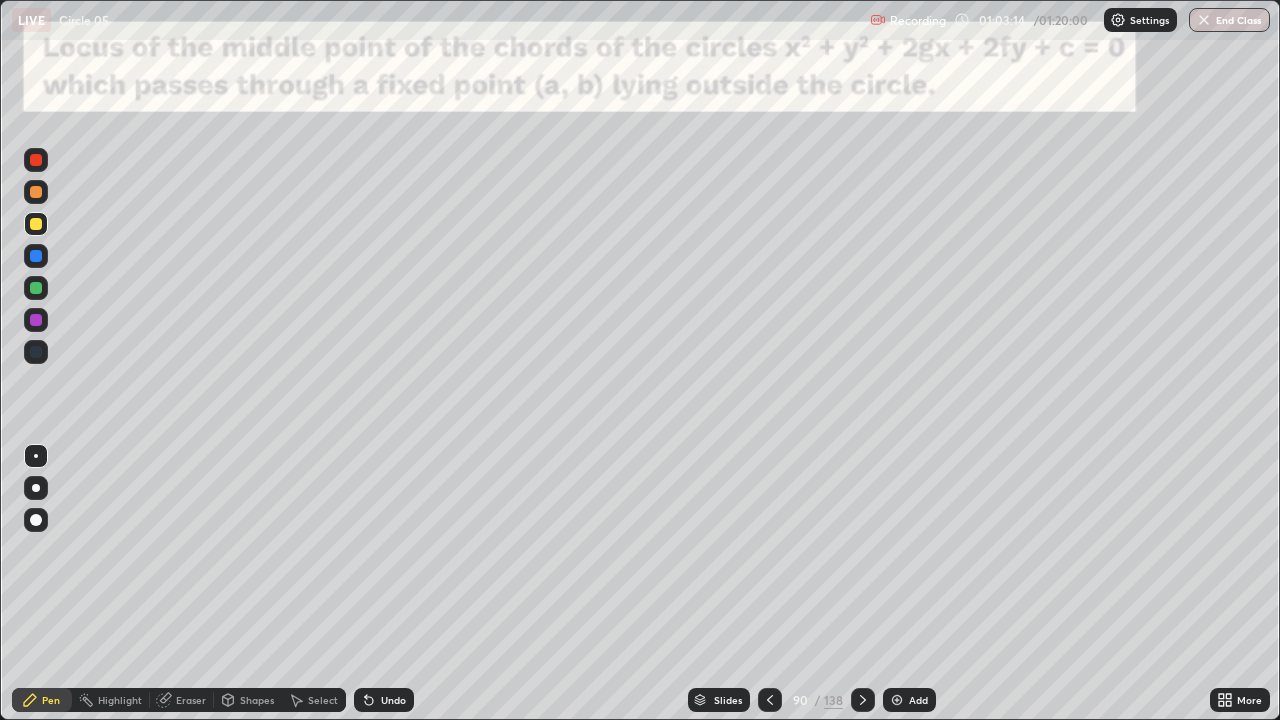 click at bounding box center (770, 700) 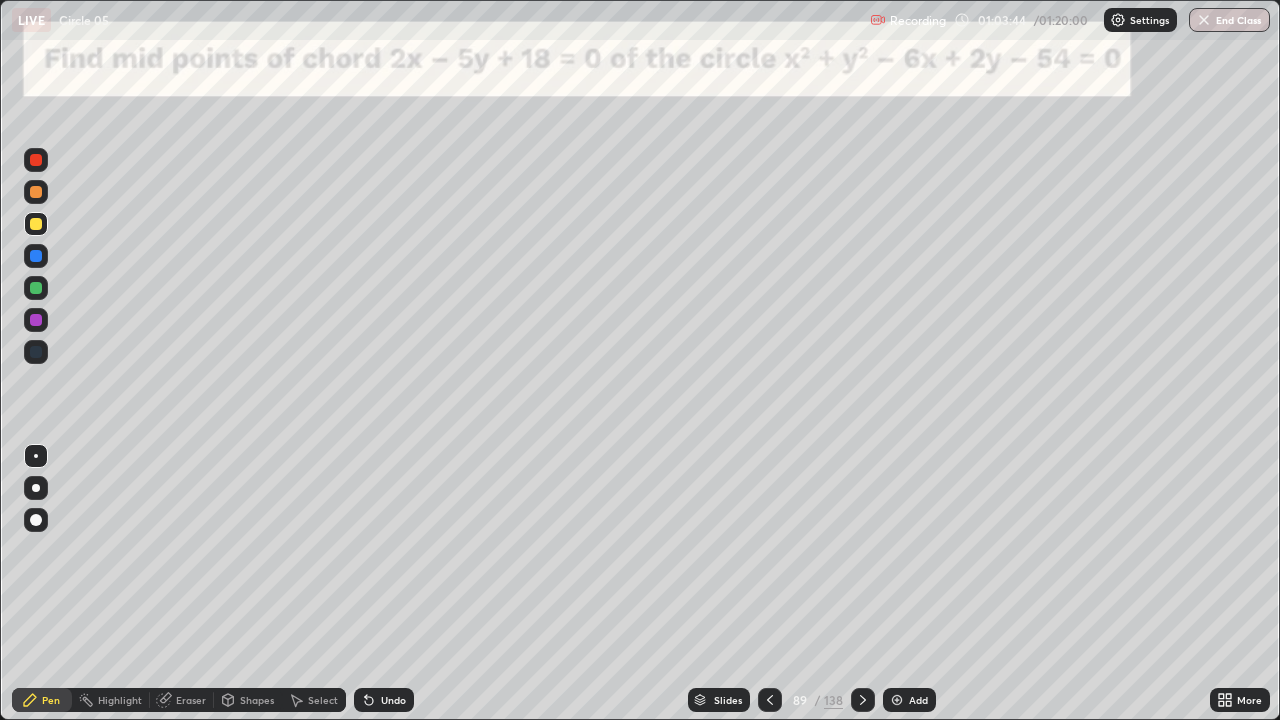 click 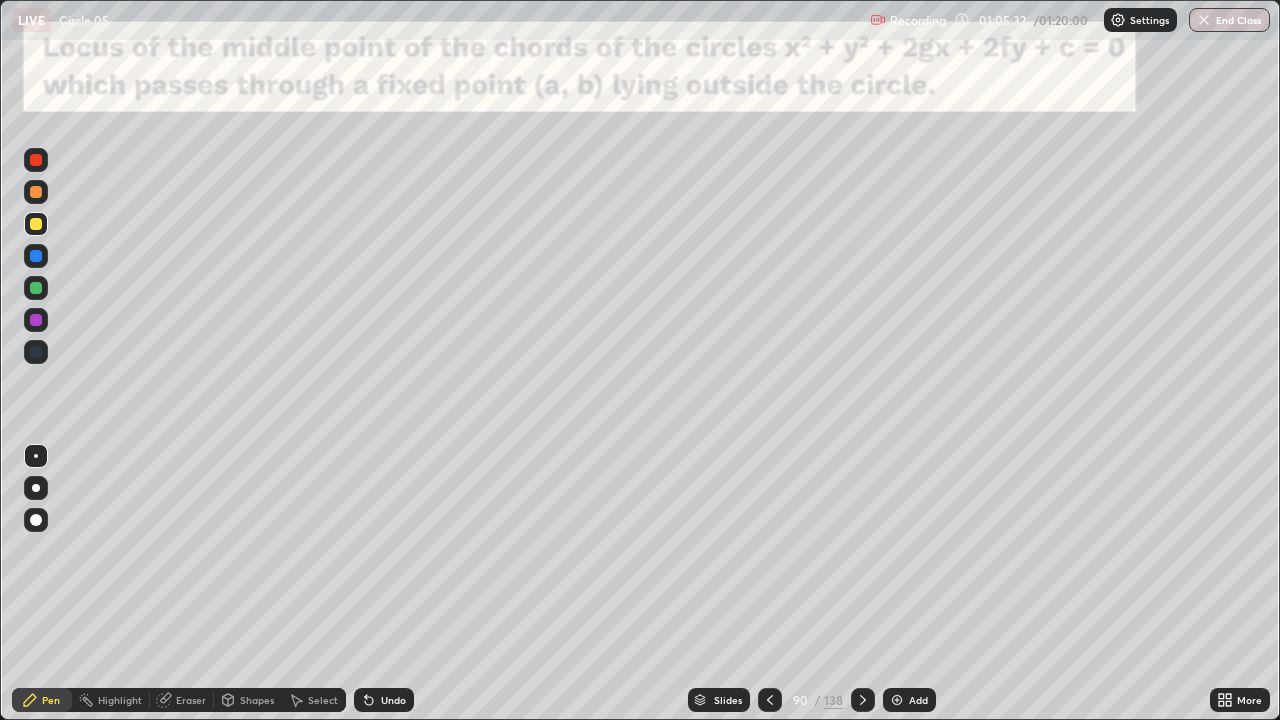 click on "Eraser" at bounding box center (182, 700) 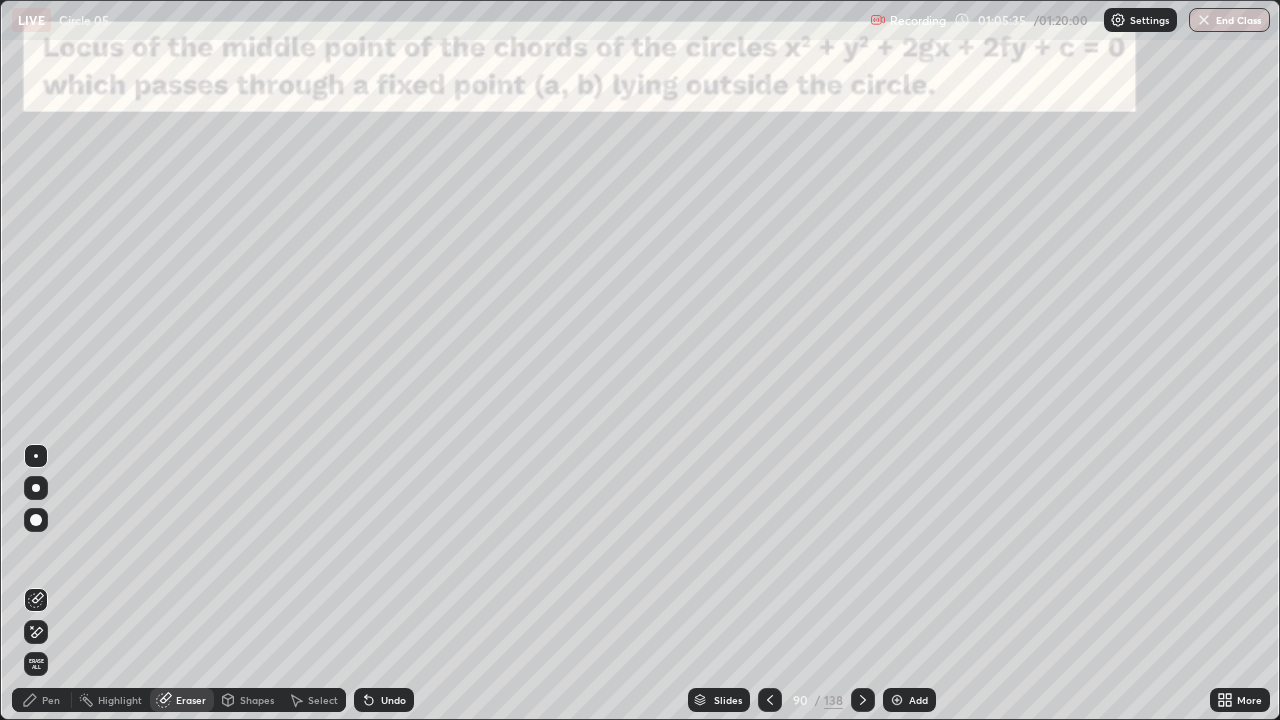 click on "Pen" at bounding box center [42, 700] 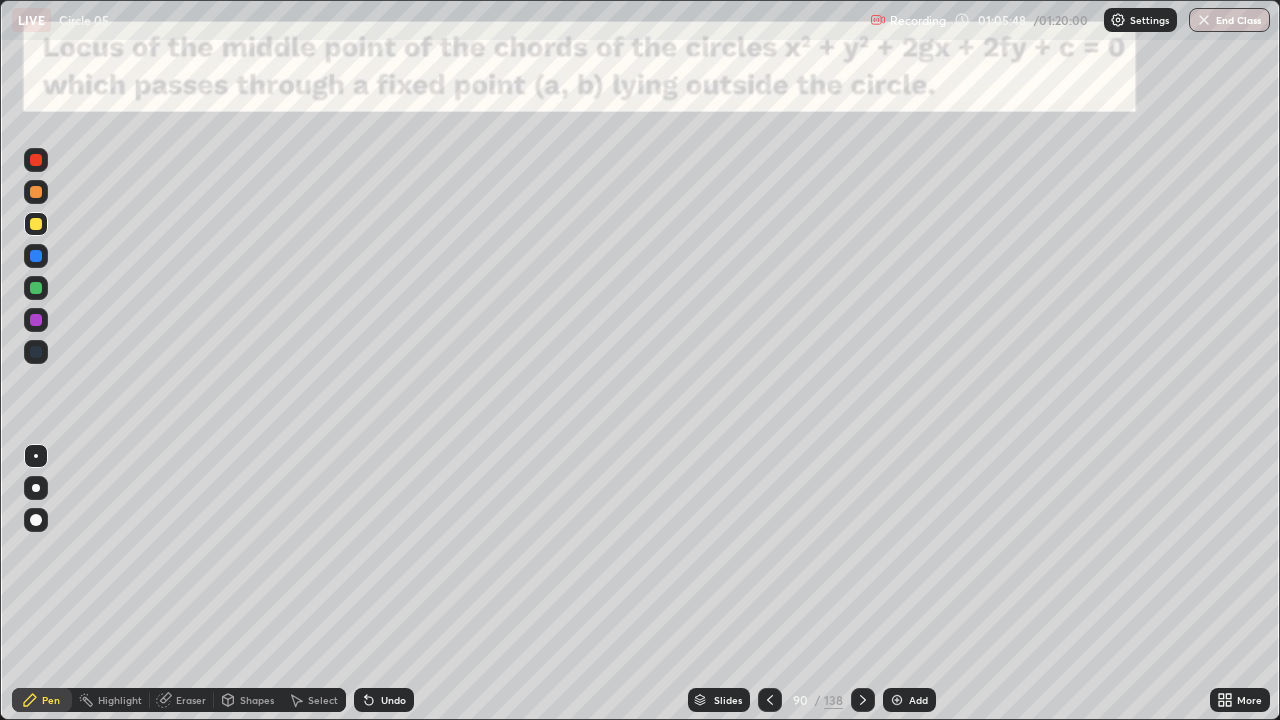 click at bounding box center (36, 288) 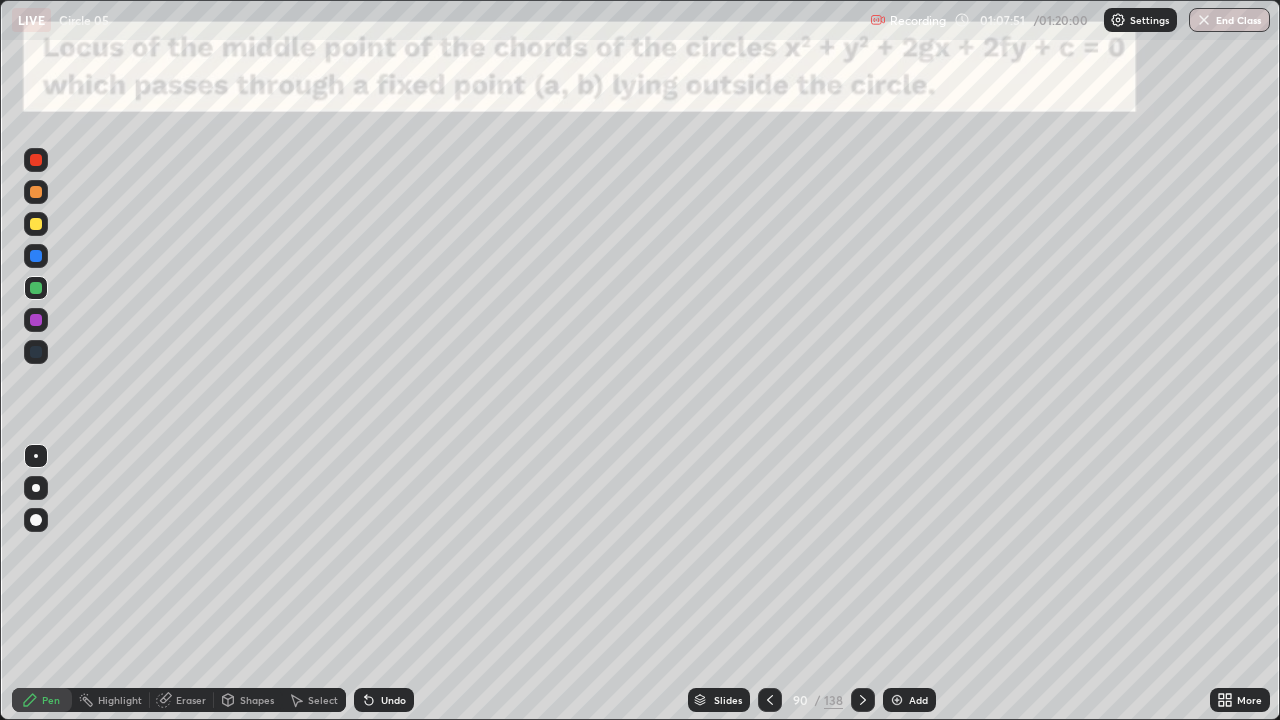 click 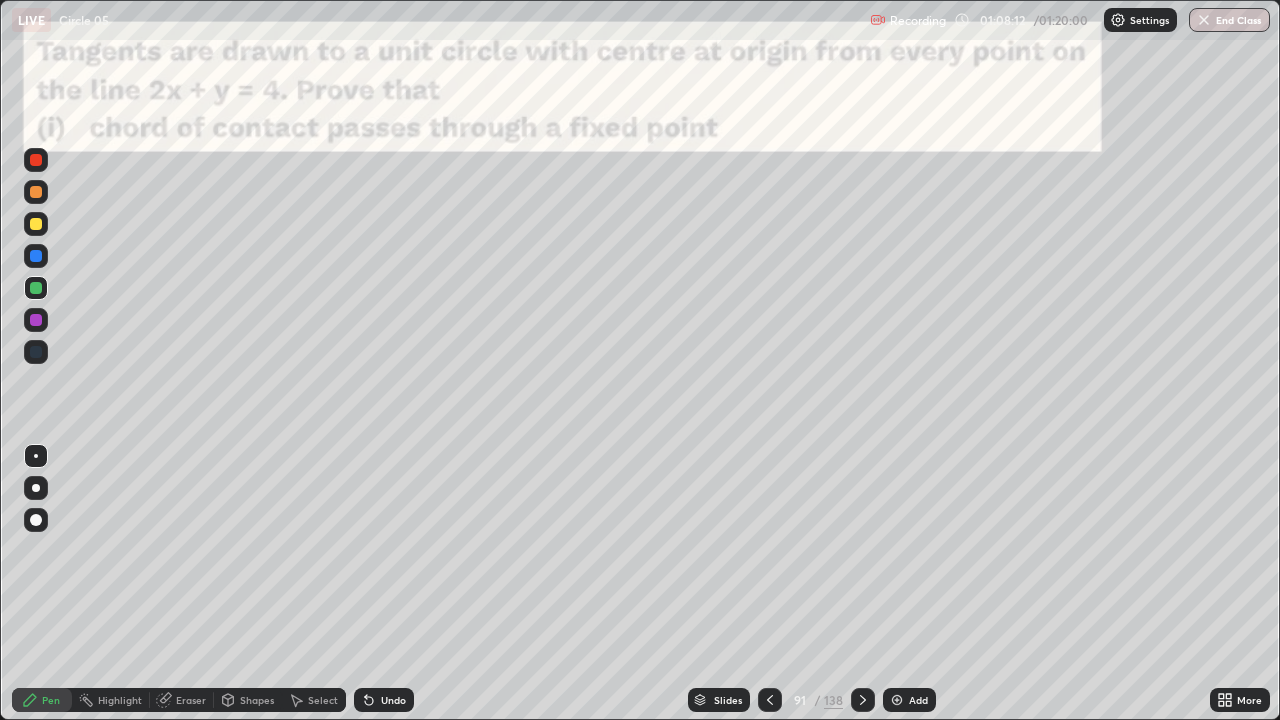 click at bounding box center (36, 224) 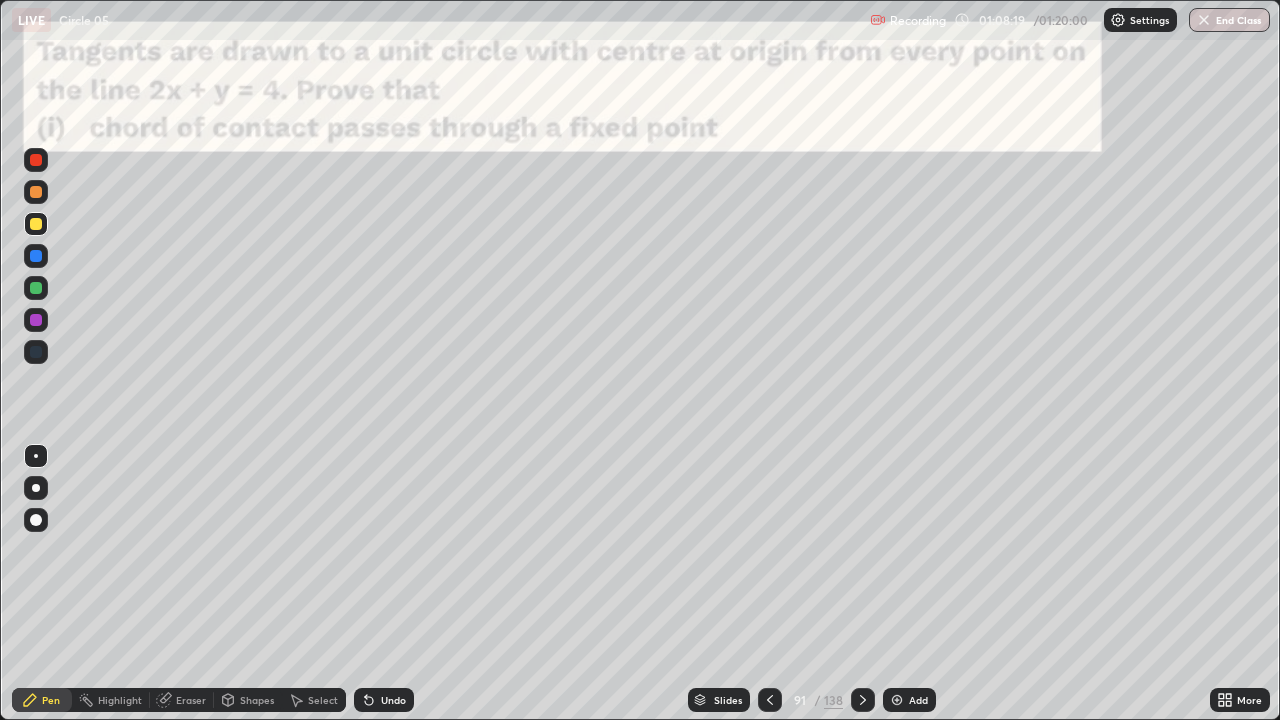click at bounding box center [36, 192] 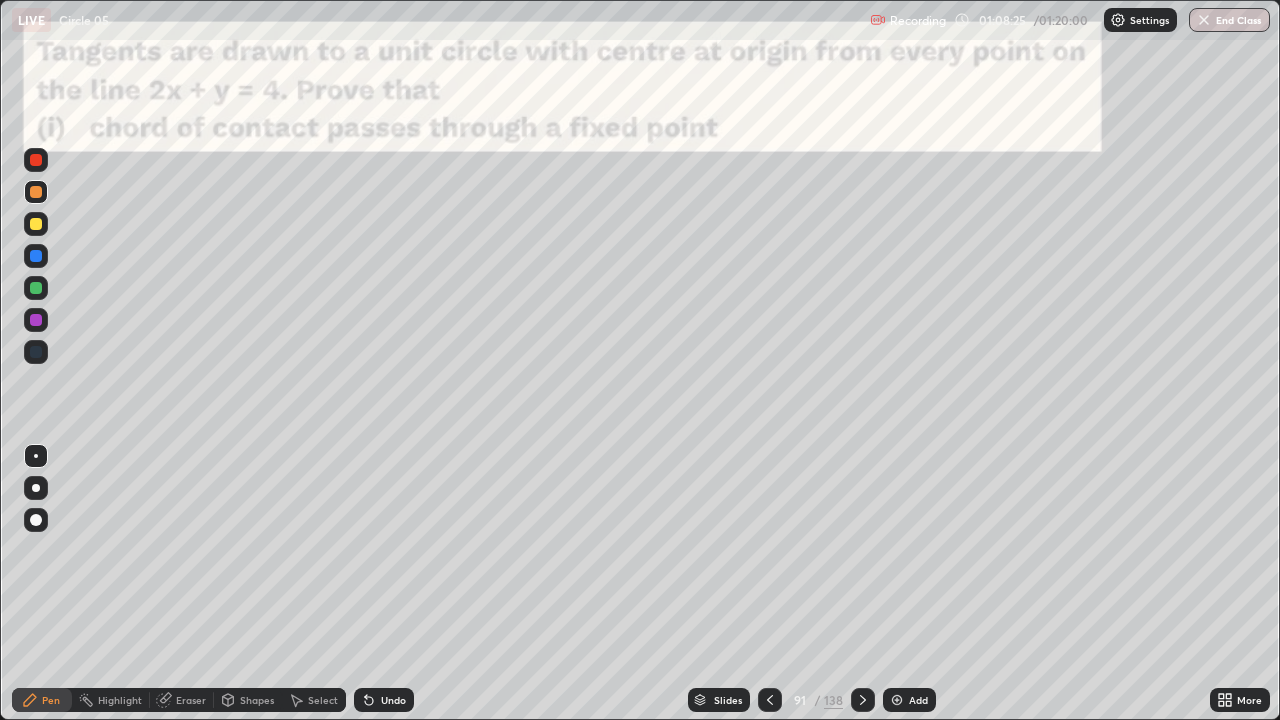 click at bounding box center (36, 288) 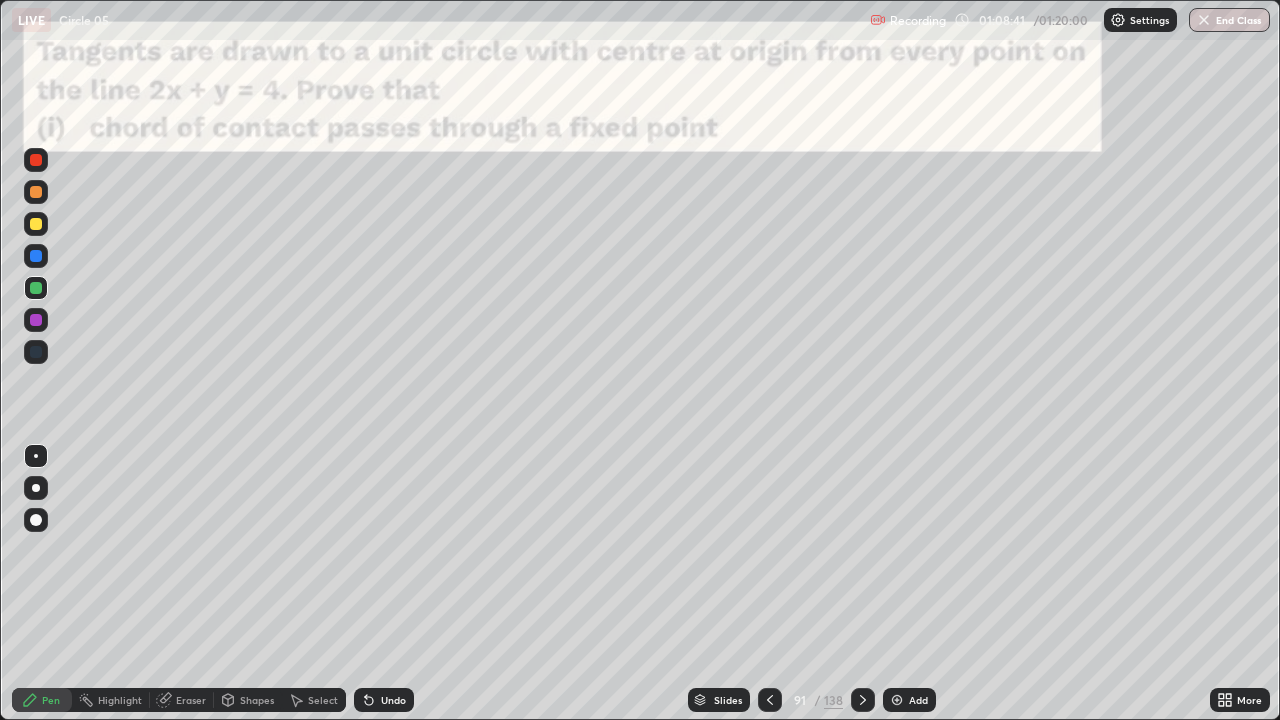 click 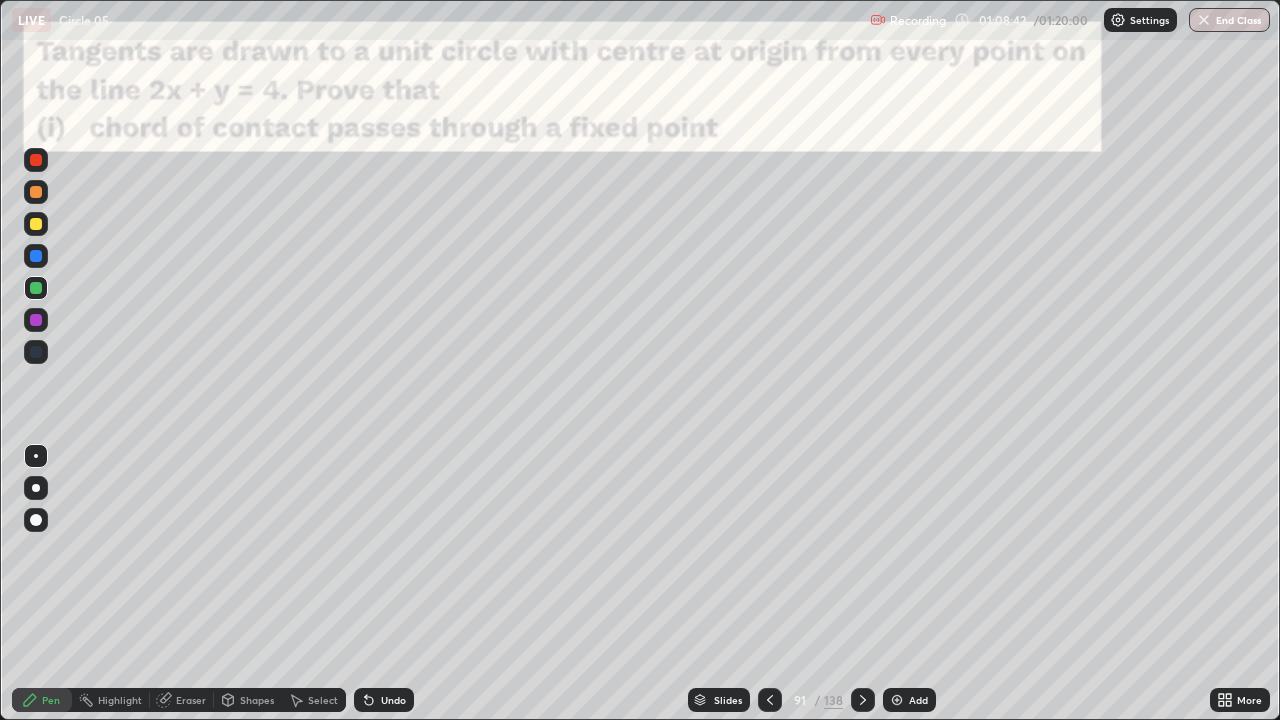 click on "Undo" at bounding box center [393, 700] 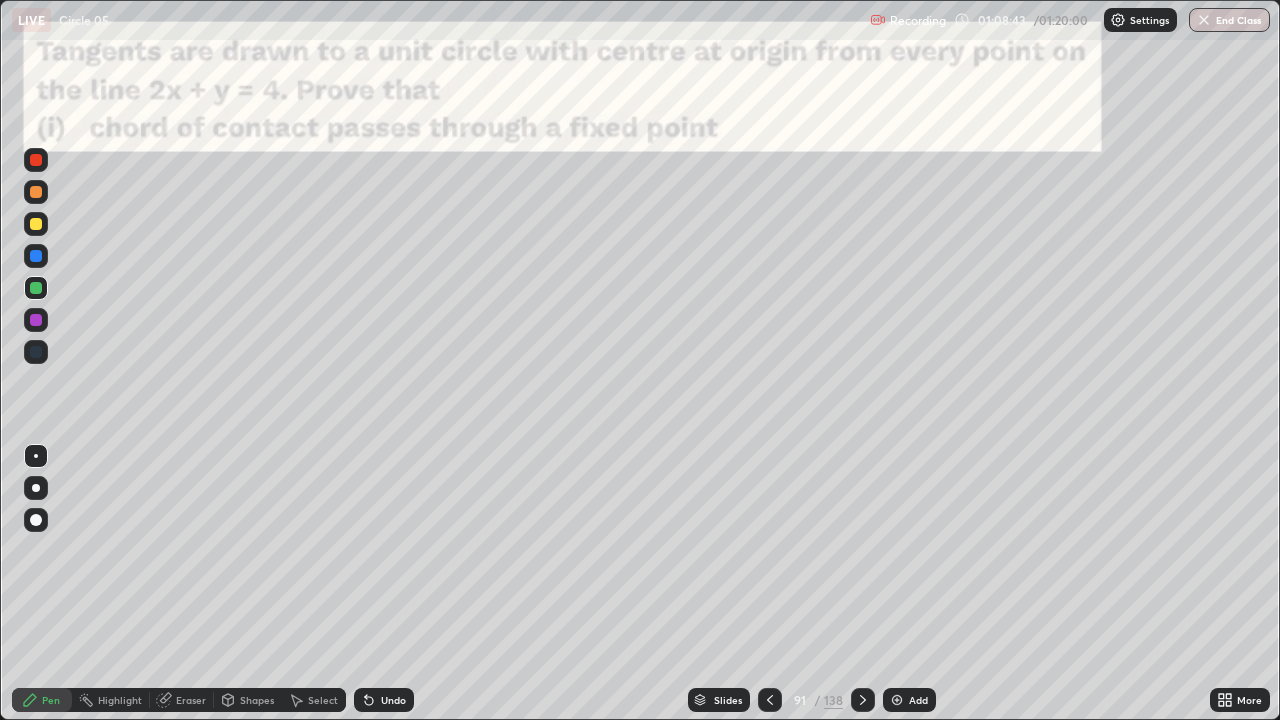 click on "Undo" at bounding box center [384, 700] 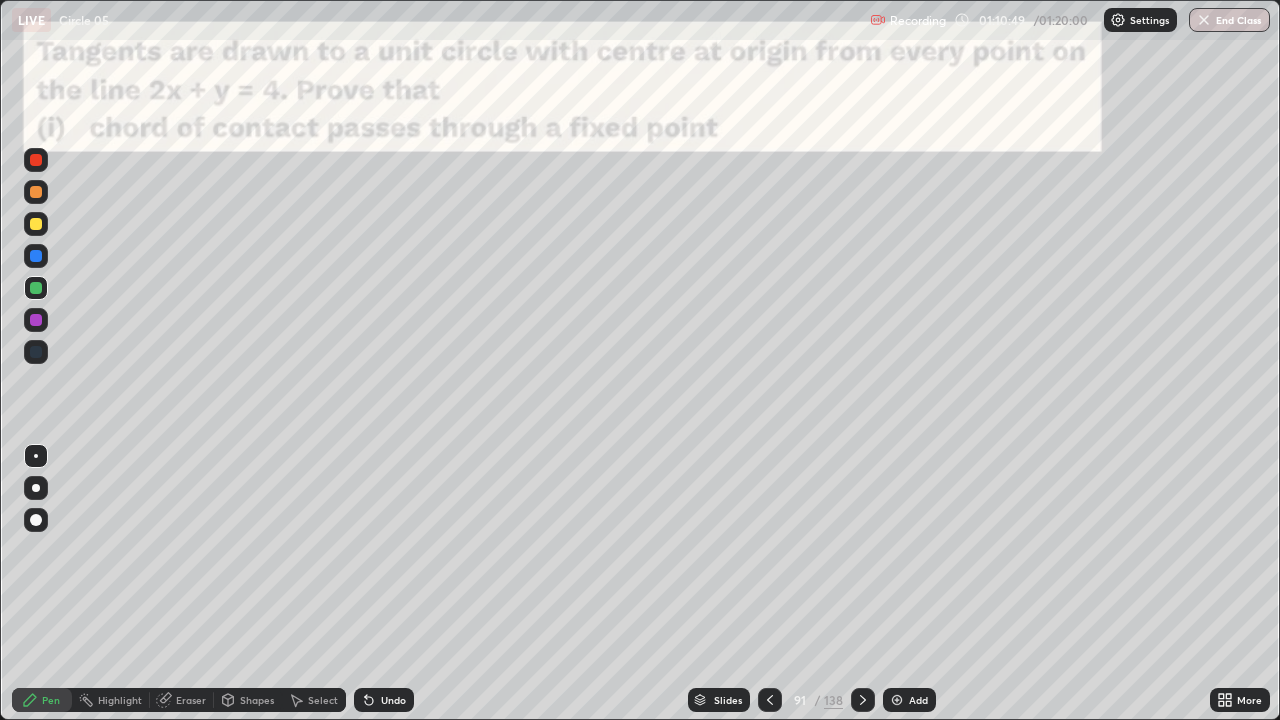 click at bounding box center [36, 192] 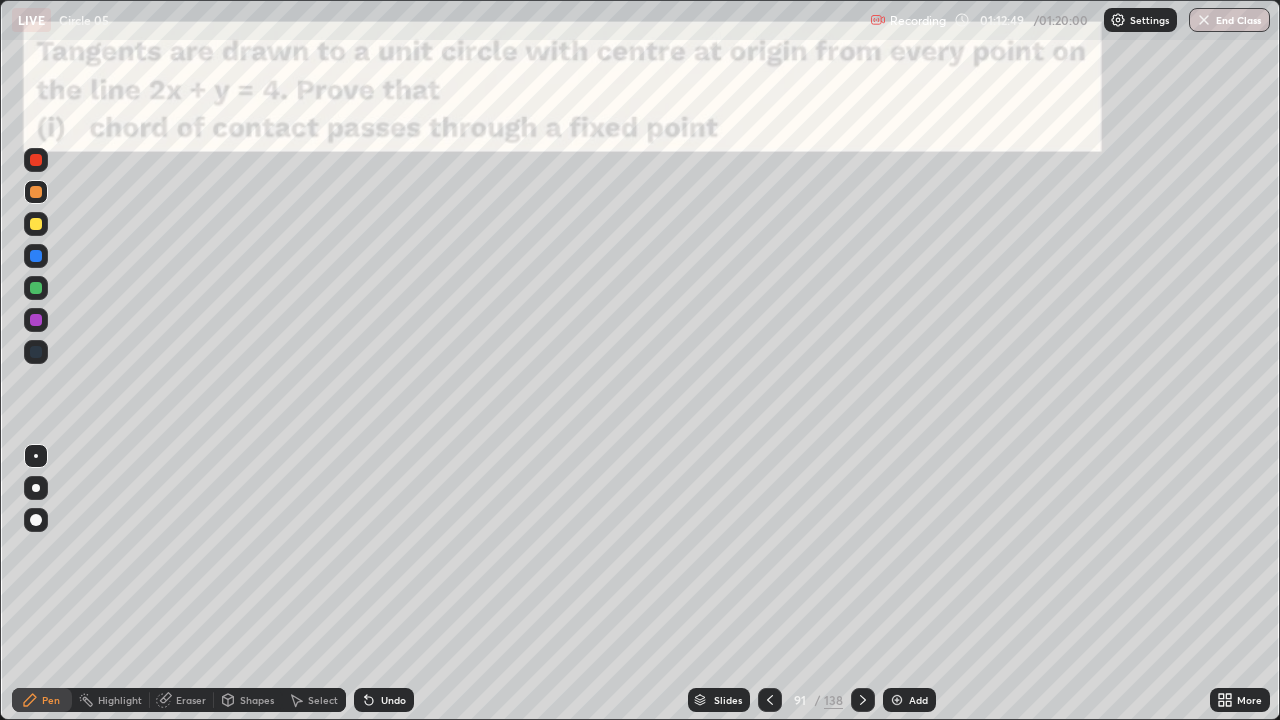 click 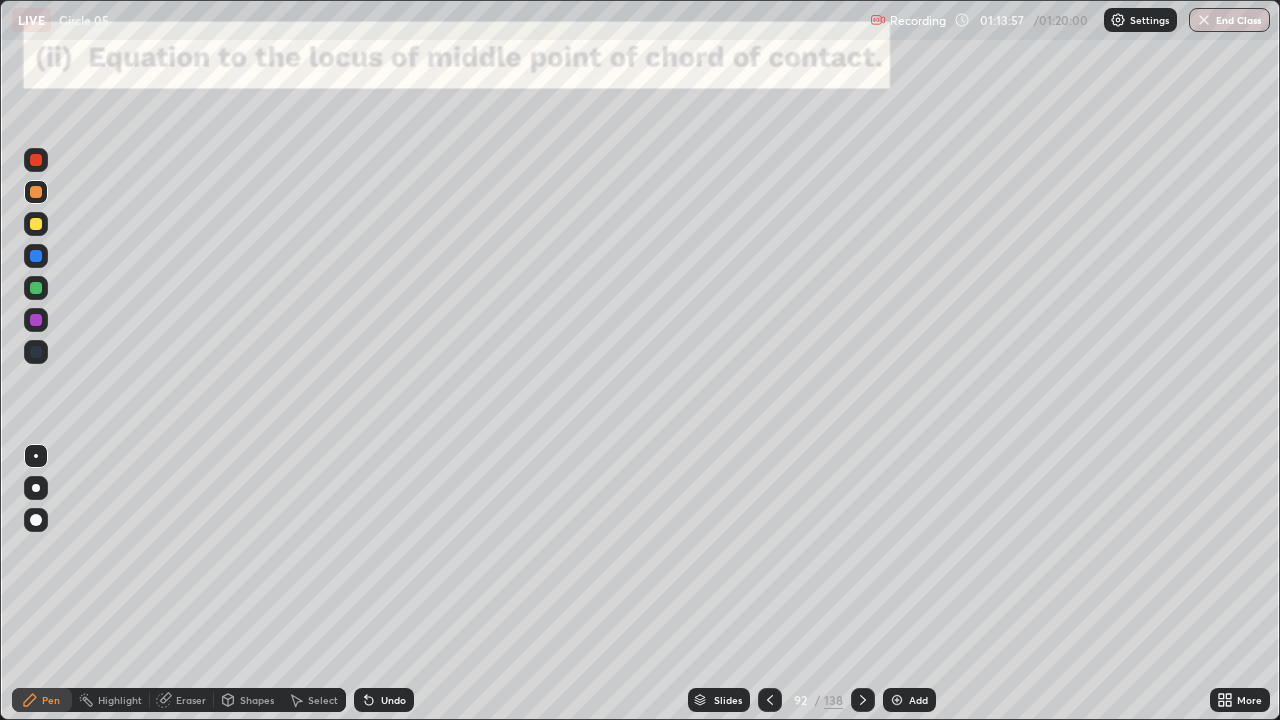click 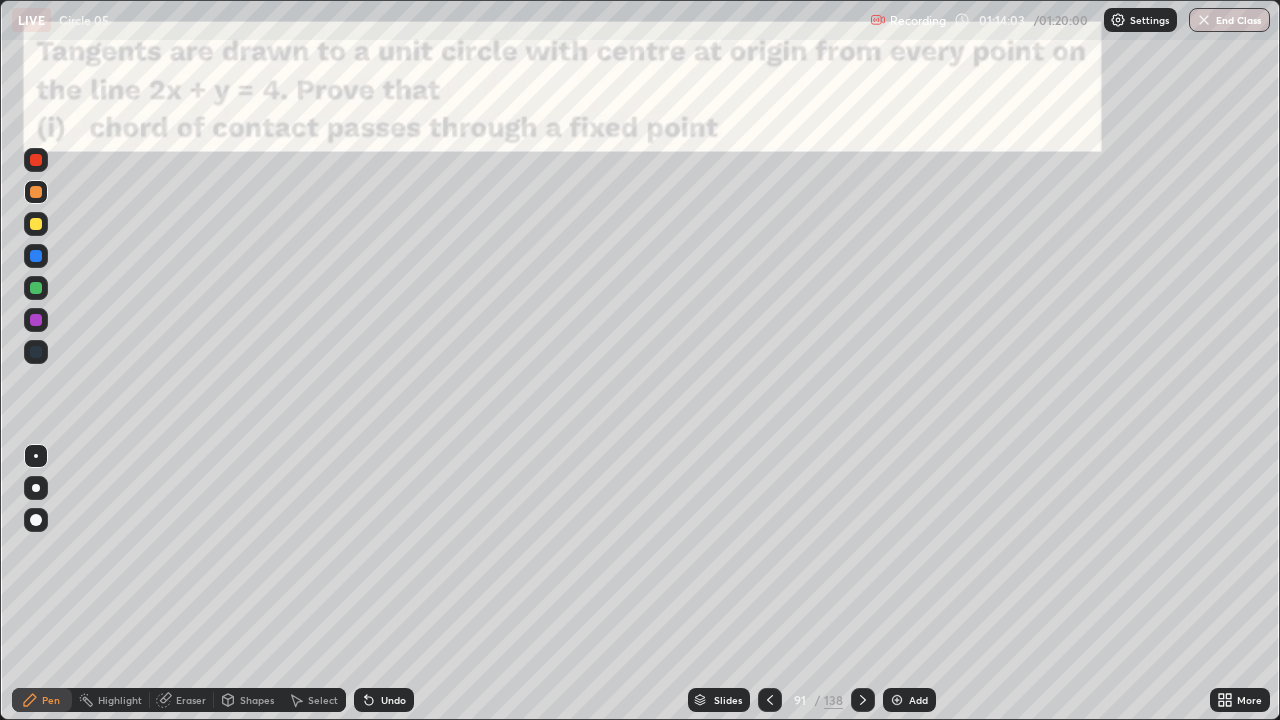 click at bounding box center [863, 700] 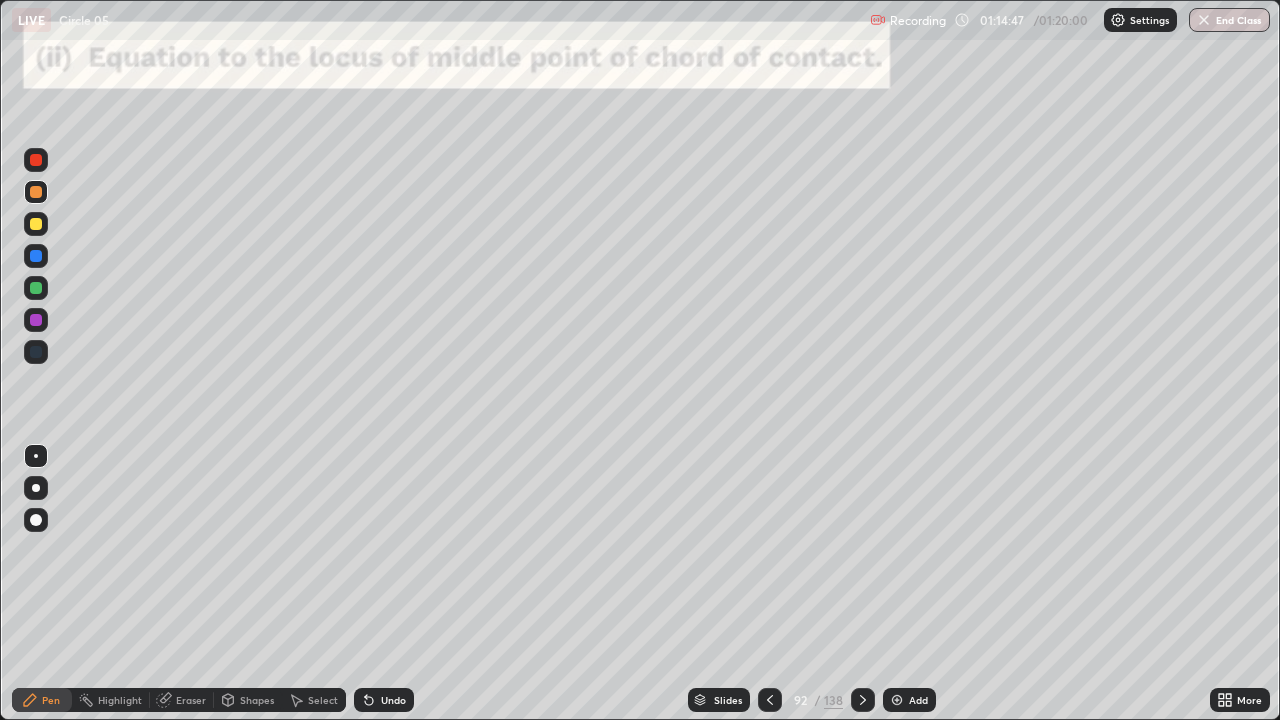 click on "Undo" at bounding box center [393, 700] 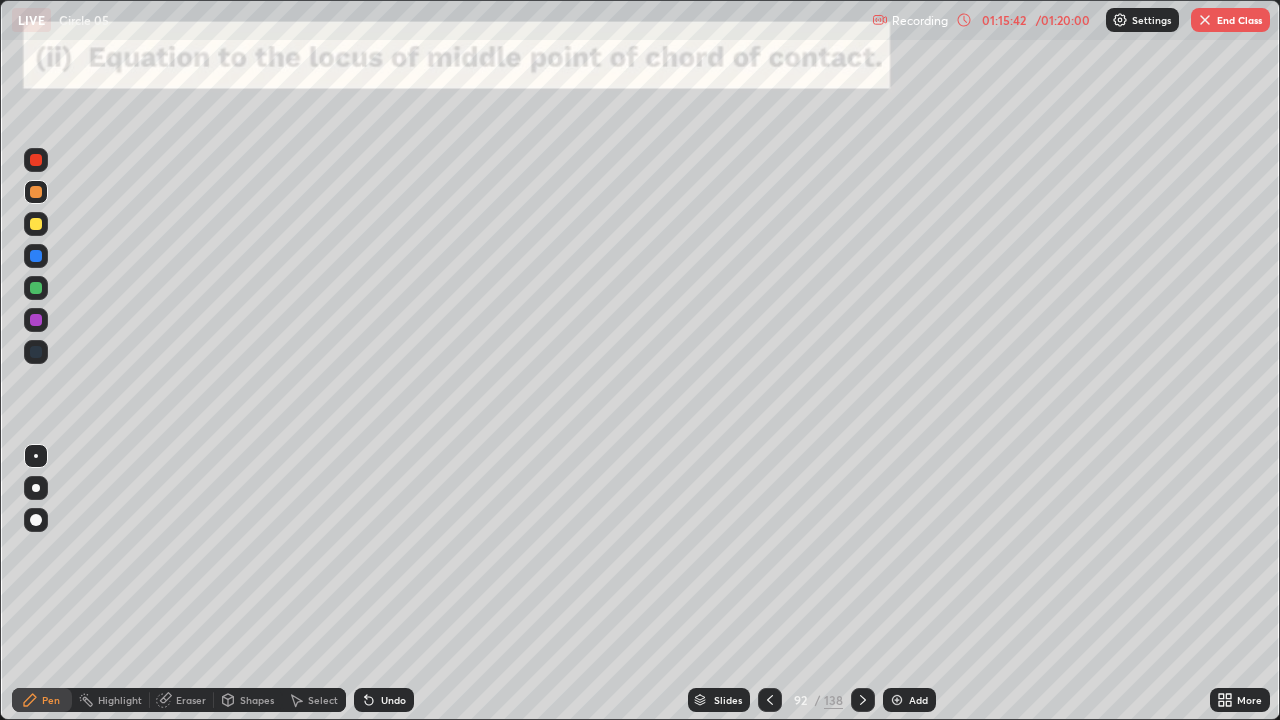 click on "End Class" at bounding box center (1230, 20) 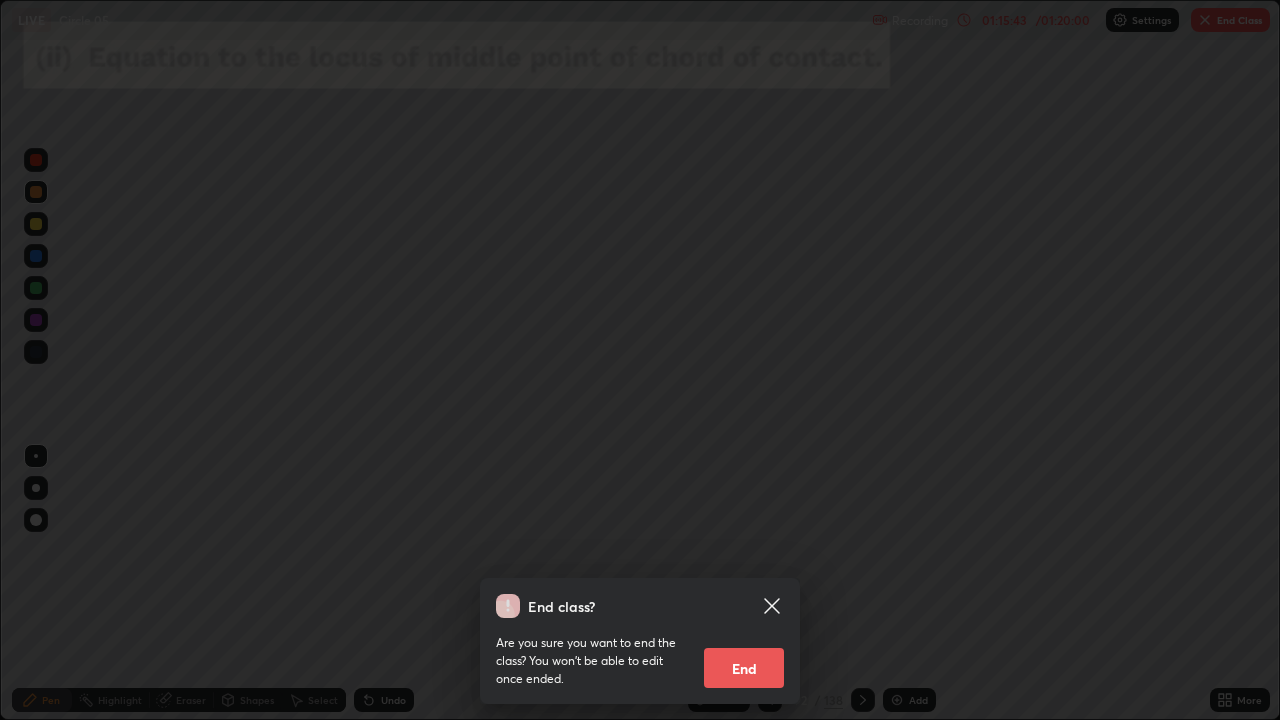 click on "End" at bounding box center (744, 668) 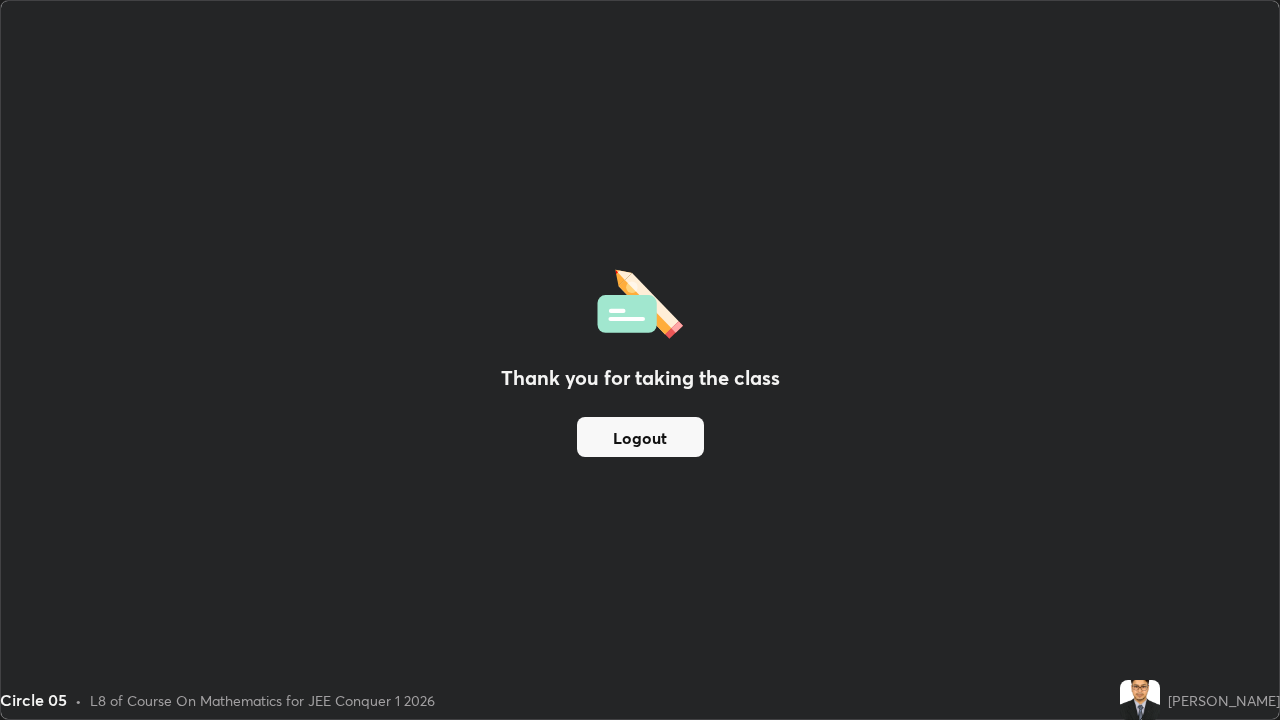 click on "Logout" at bounding box center (640, 437) 